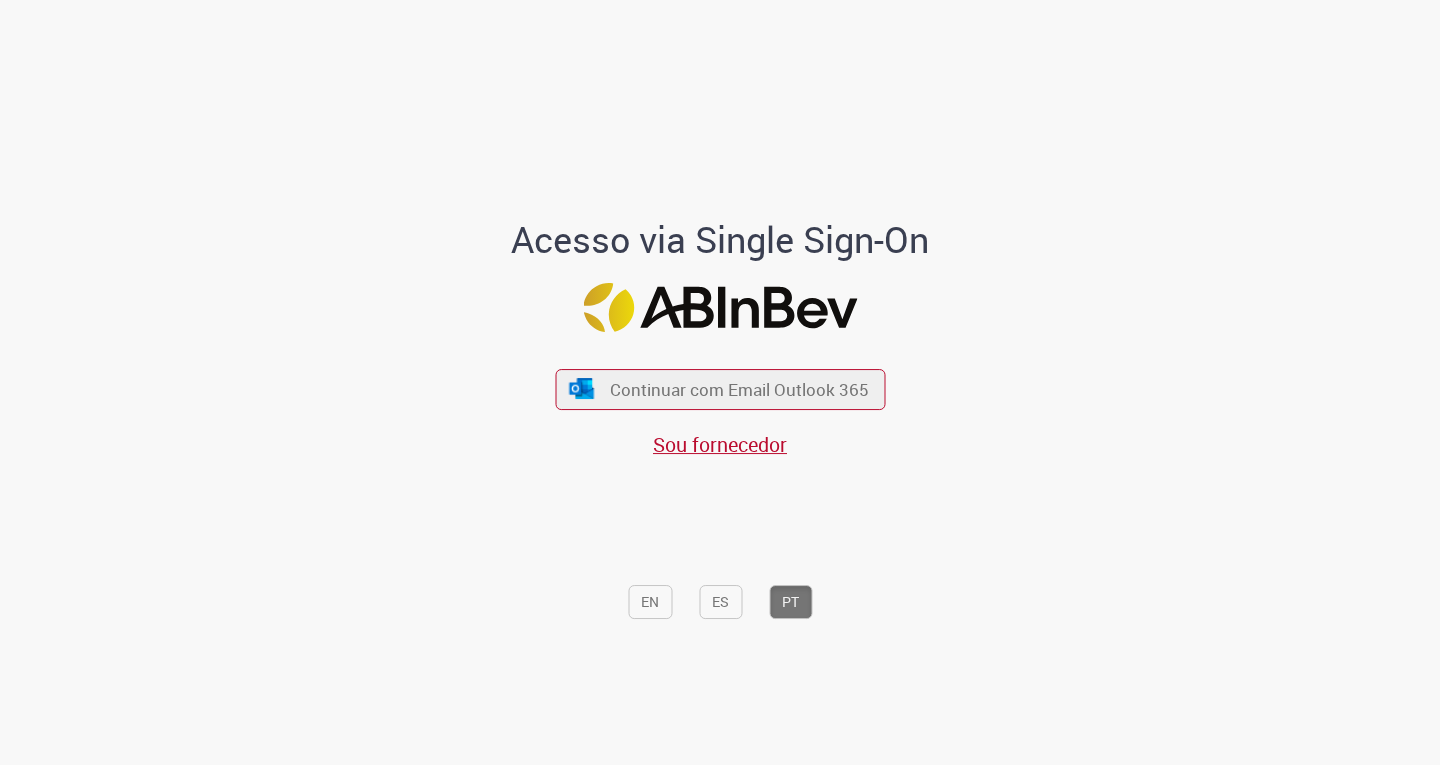 scroll, scrollTop: 0, scrollLeft: 0, axis: both 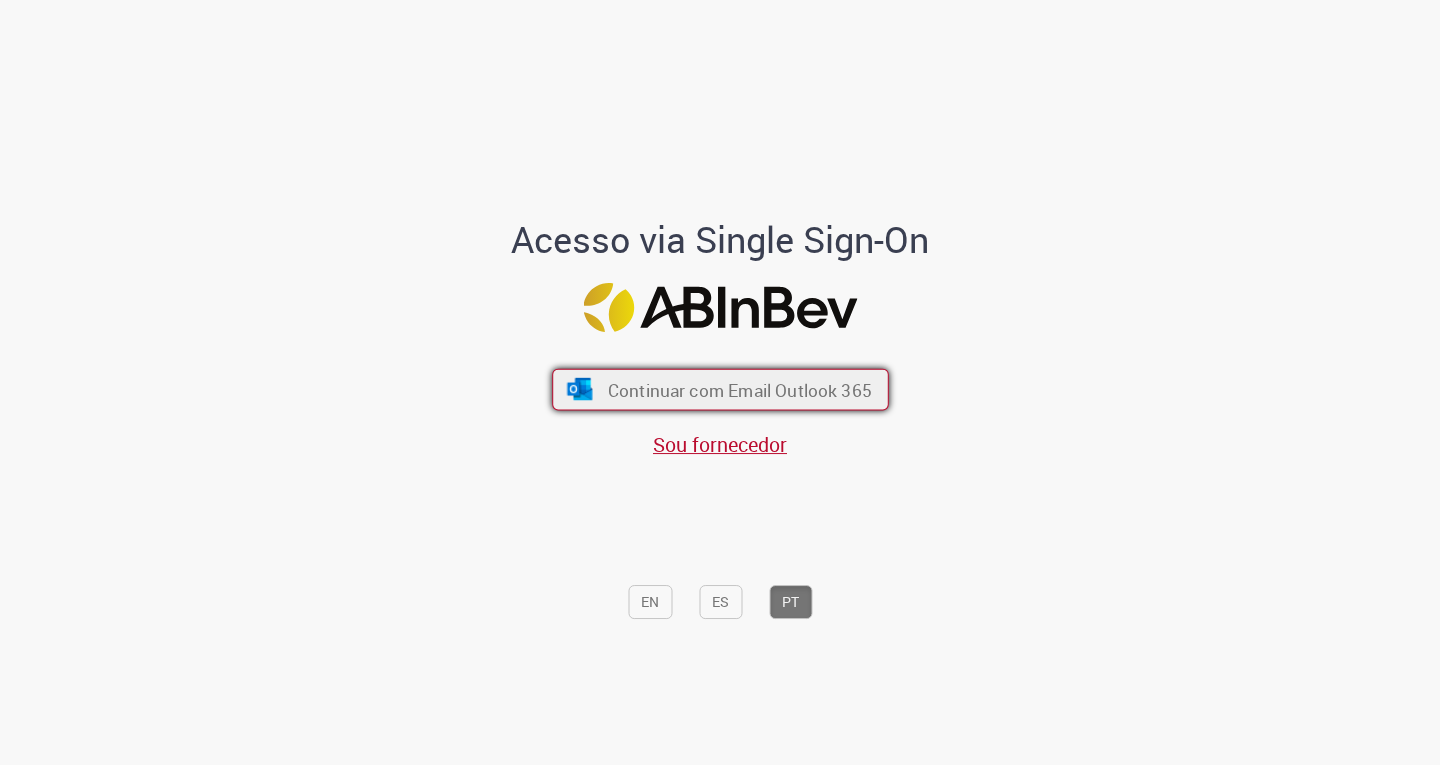 click on "Continuar com Email Outlook 365" at bounding box center (739, 389) 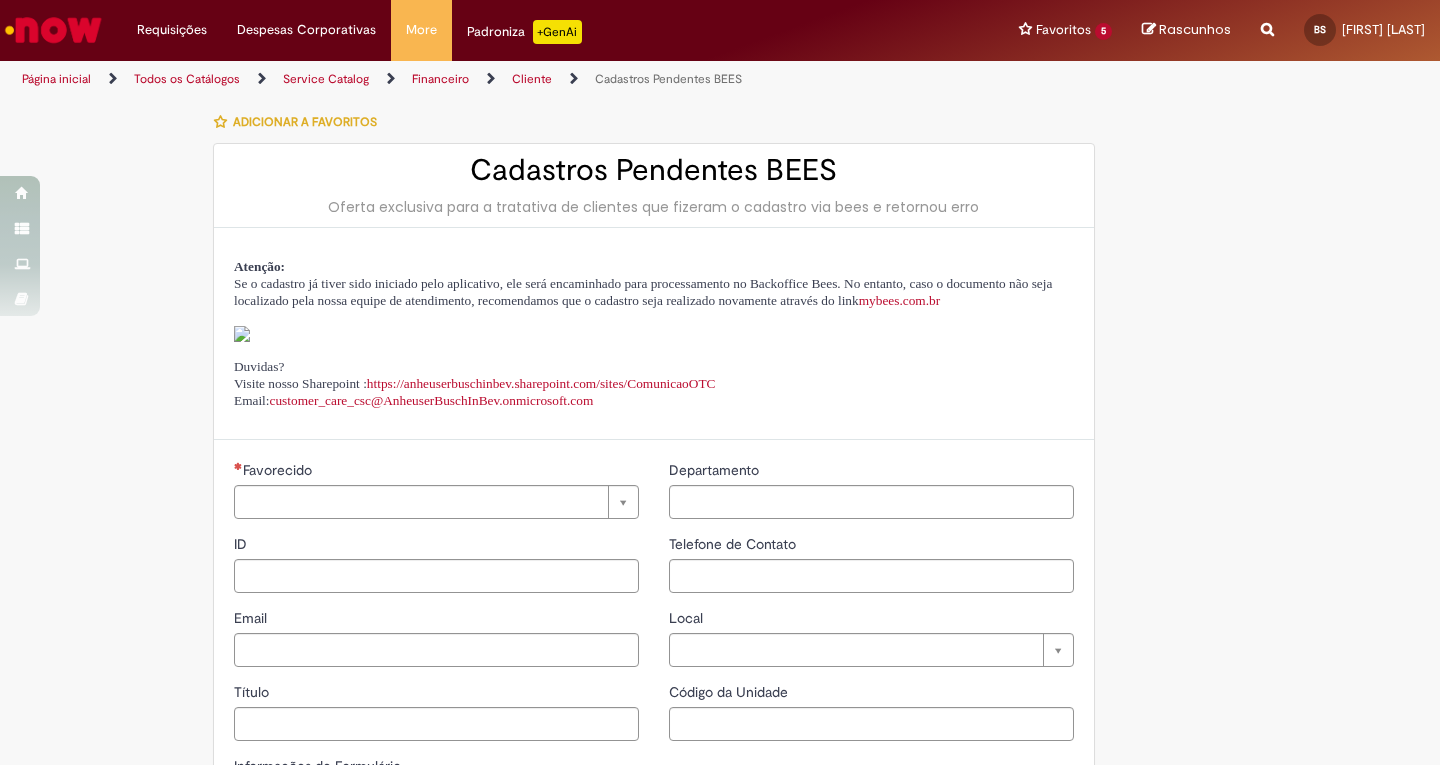 scroll, scrollTop: 0, scrollLeft: 0, axis: both 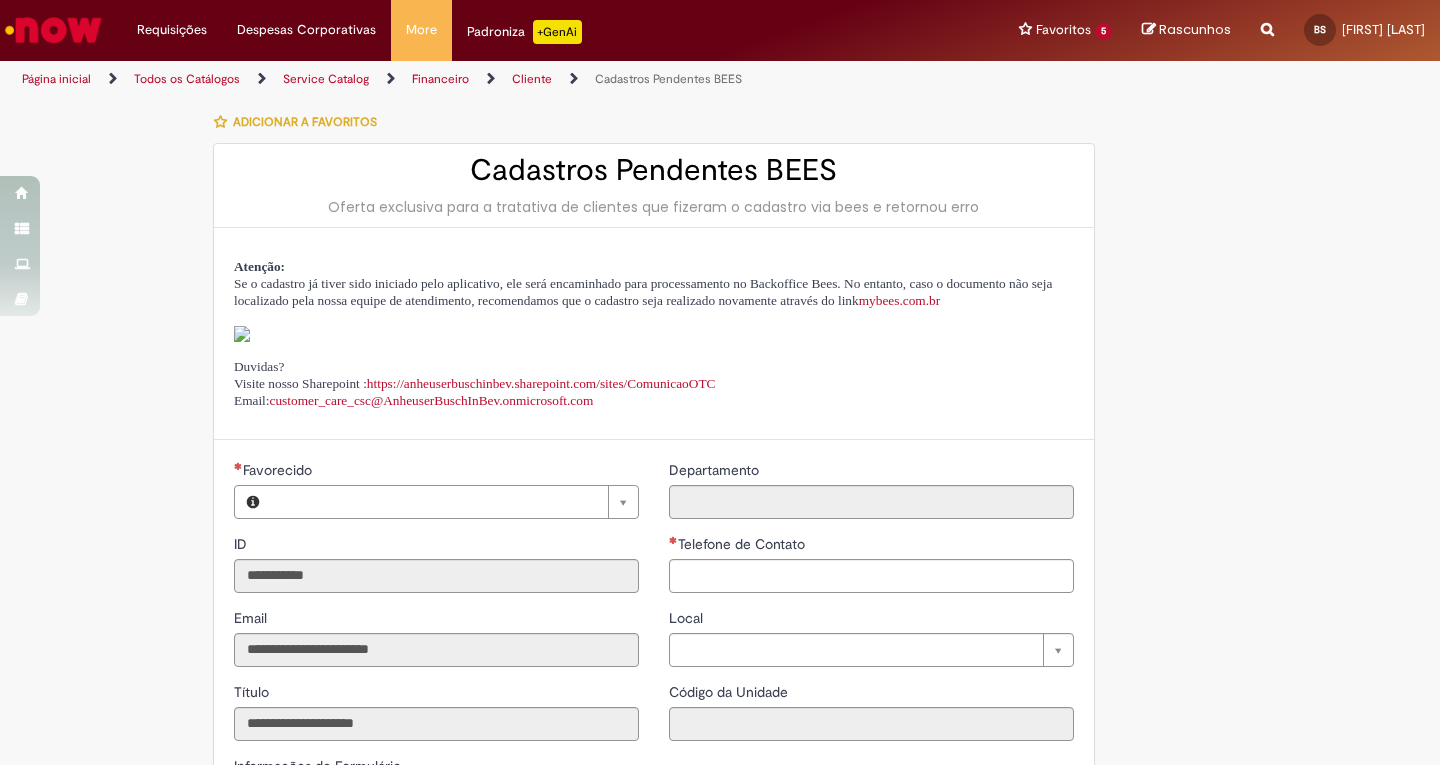 type on "**********" 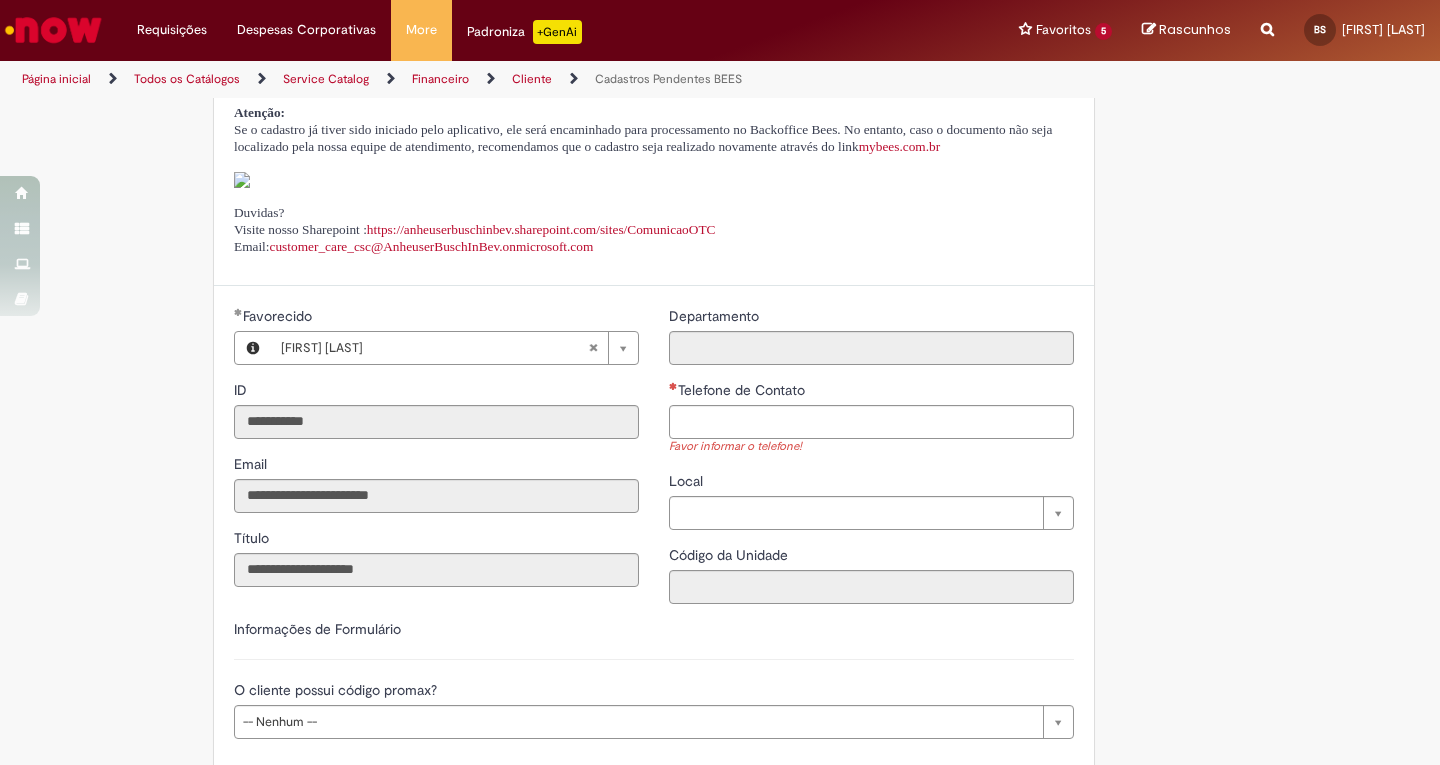 scroll, scrollTop: 554, scrollLeft: 0, axis: vertical 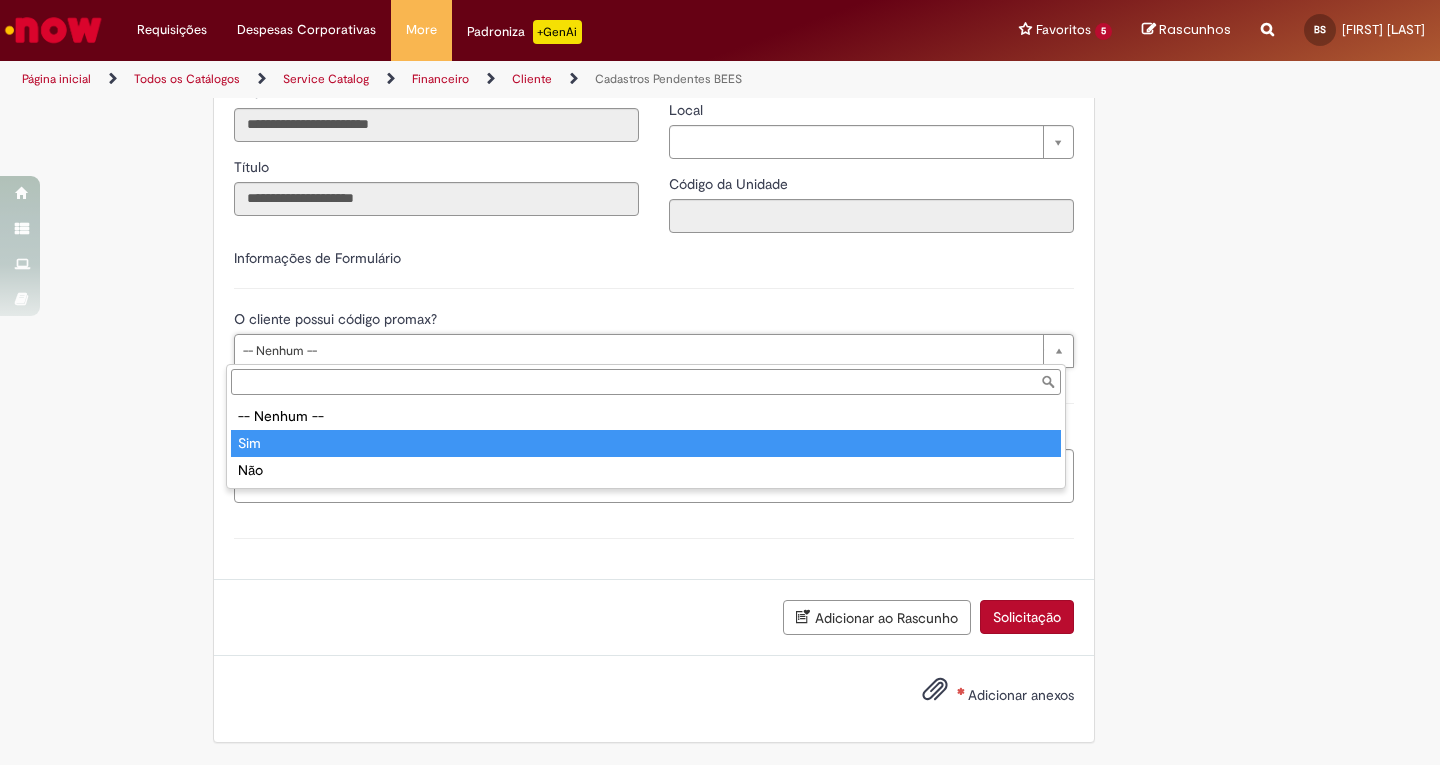 type on "***" 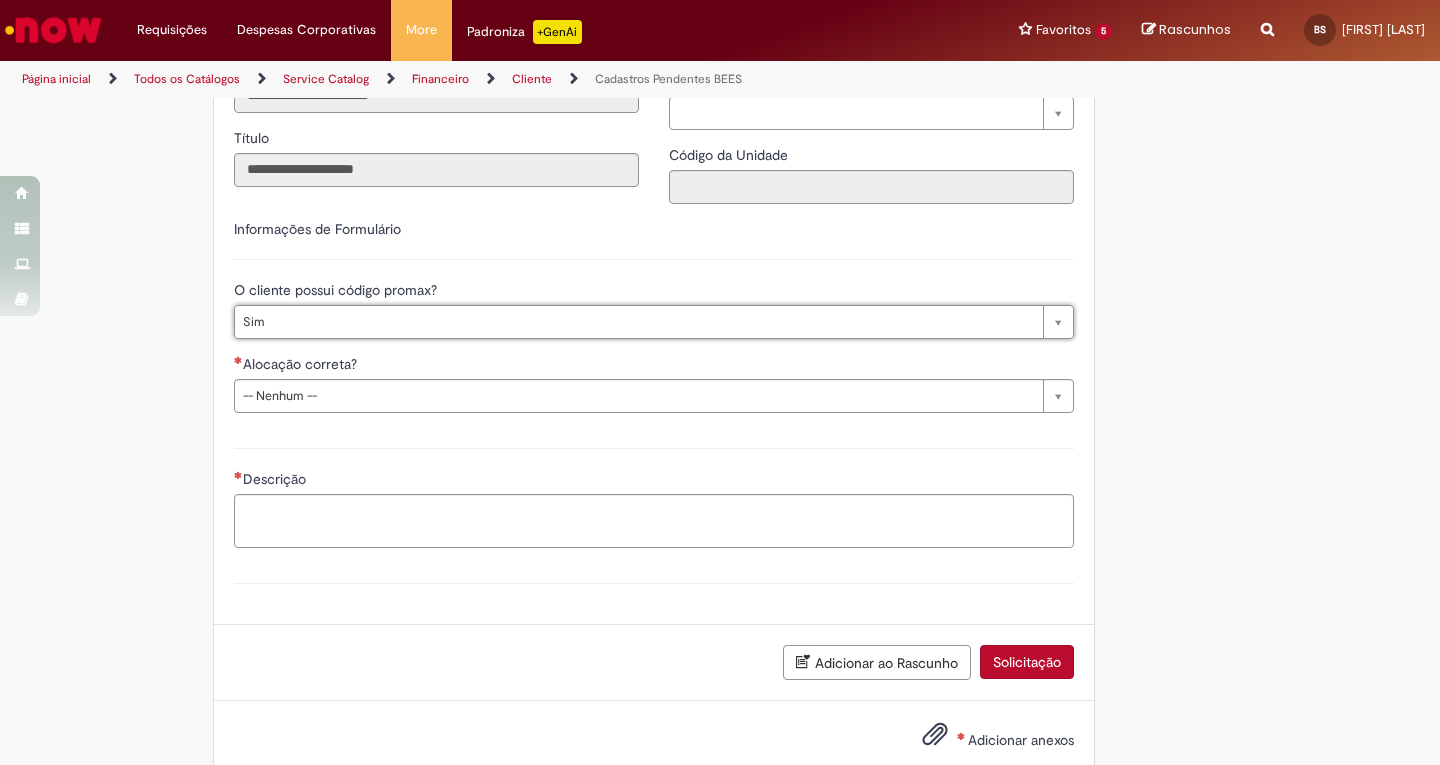 click on "**********" at bounding box center (654, 323) 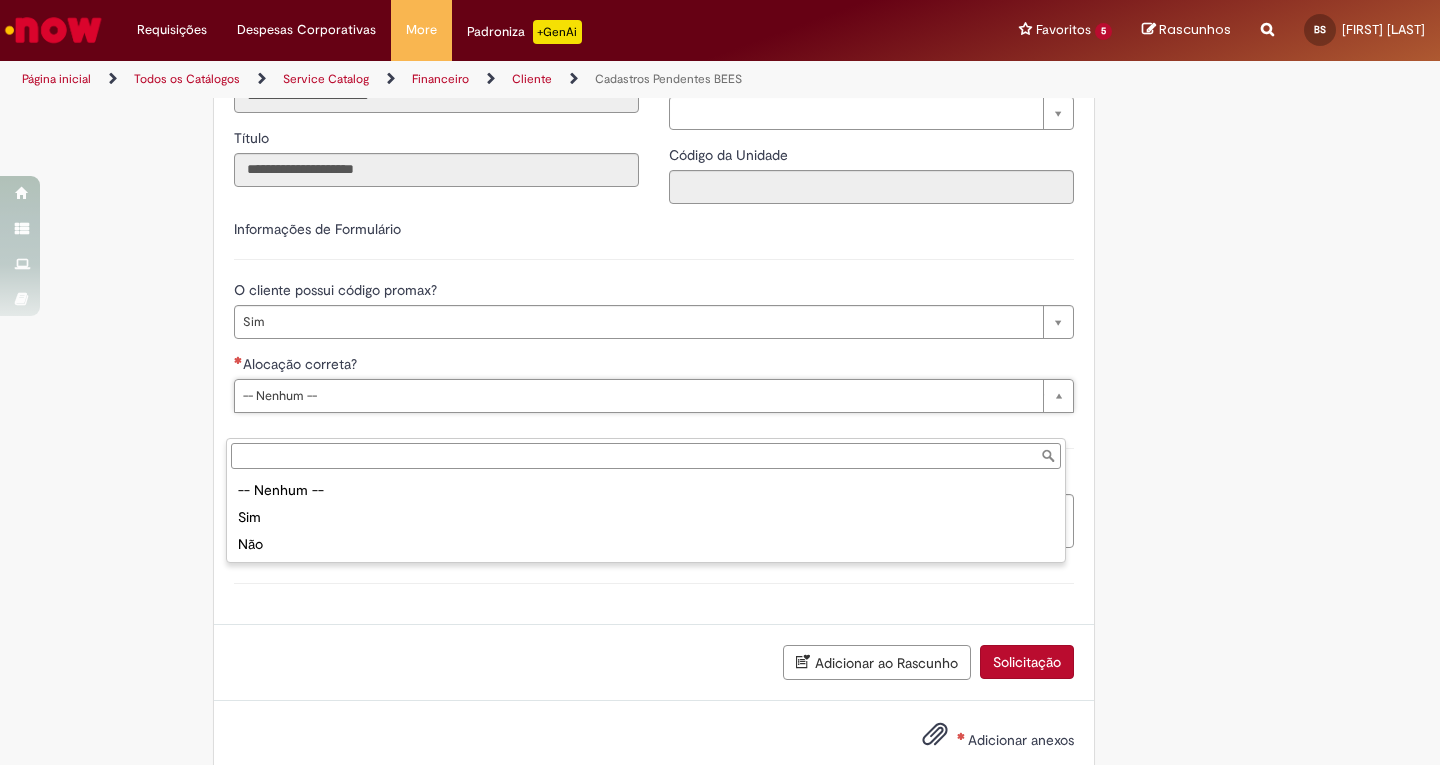 click on "-- Nenhum -- Sim Não" at bounding box center (646, 517) 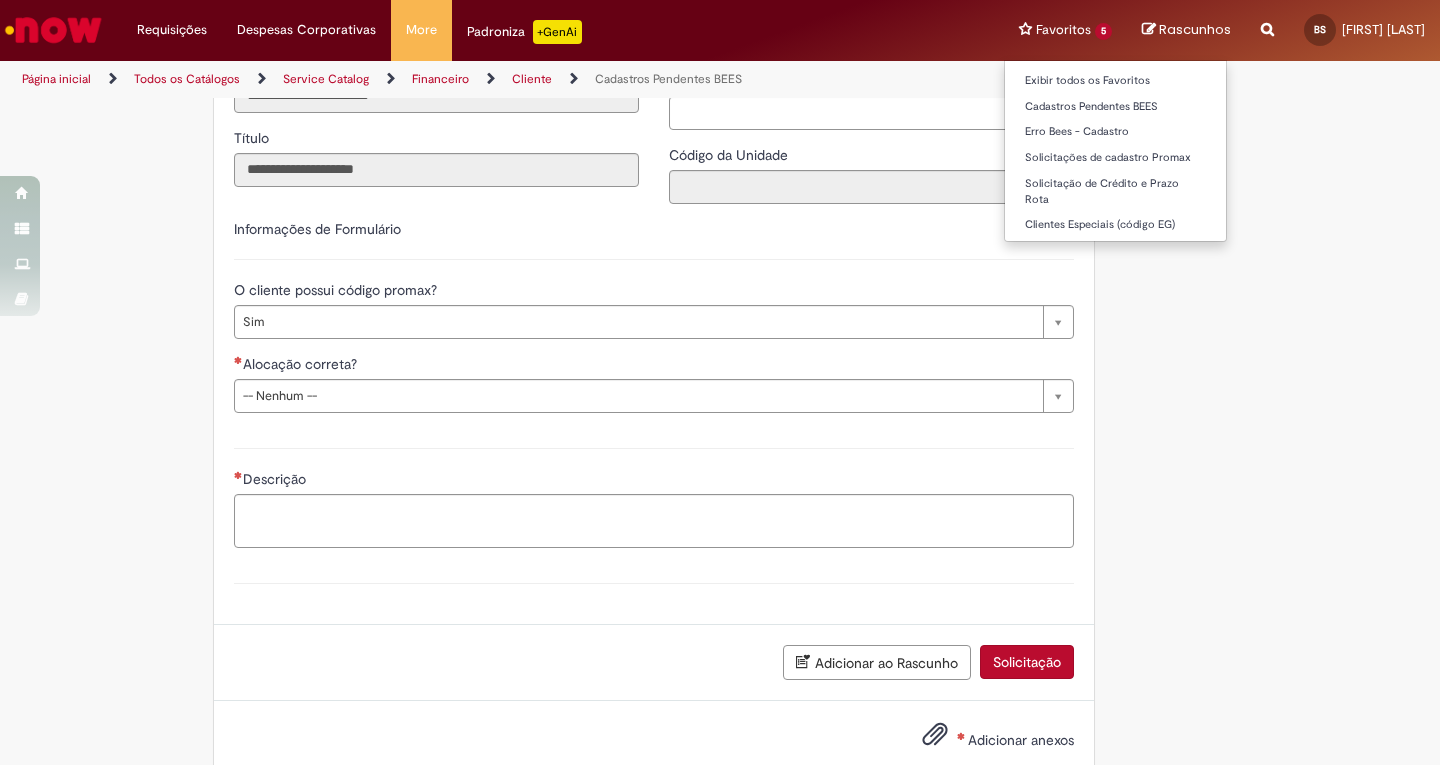 click on "Favoritos   5
Exibir todos os Favoritos
Cadastros Pendentes BEES
Erro Bees - Cadastro
Solicitações de cadastro Promax
Solicitação de Crédito e Prazo Rota
Clientes Especiais (código EG)" at bounding box center (1065, 30) 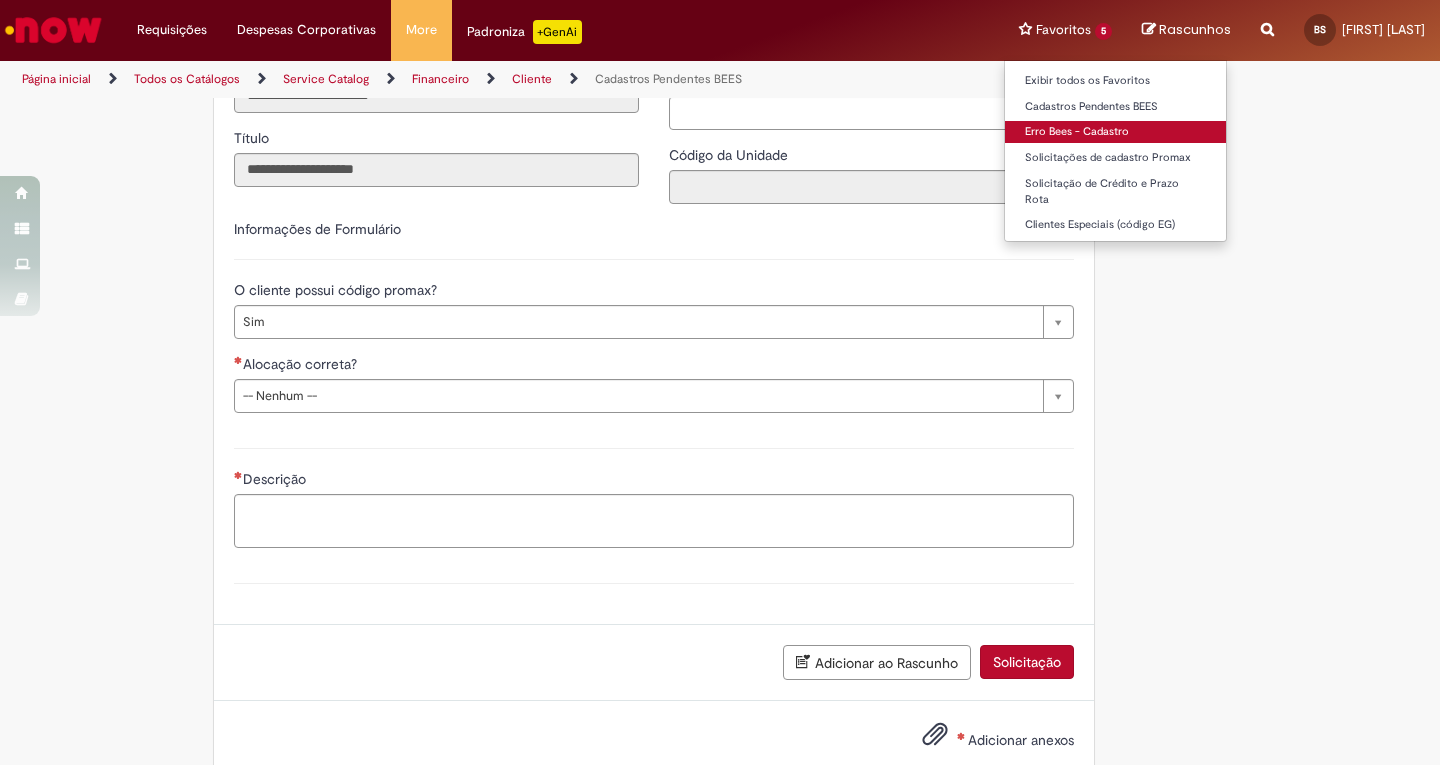 click on "Erro Bees - Cadastro" at bounding box center (1115, 132) 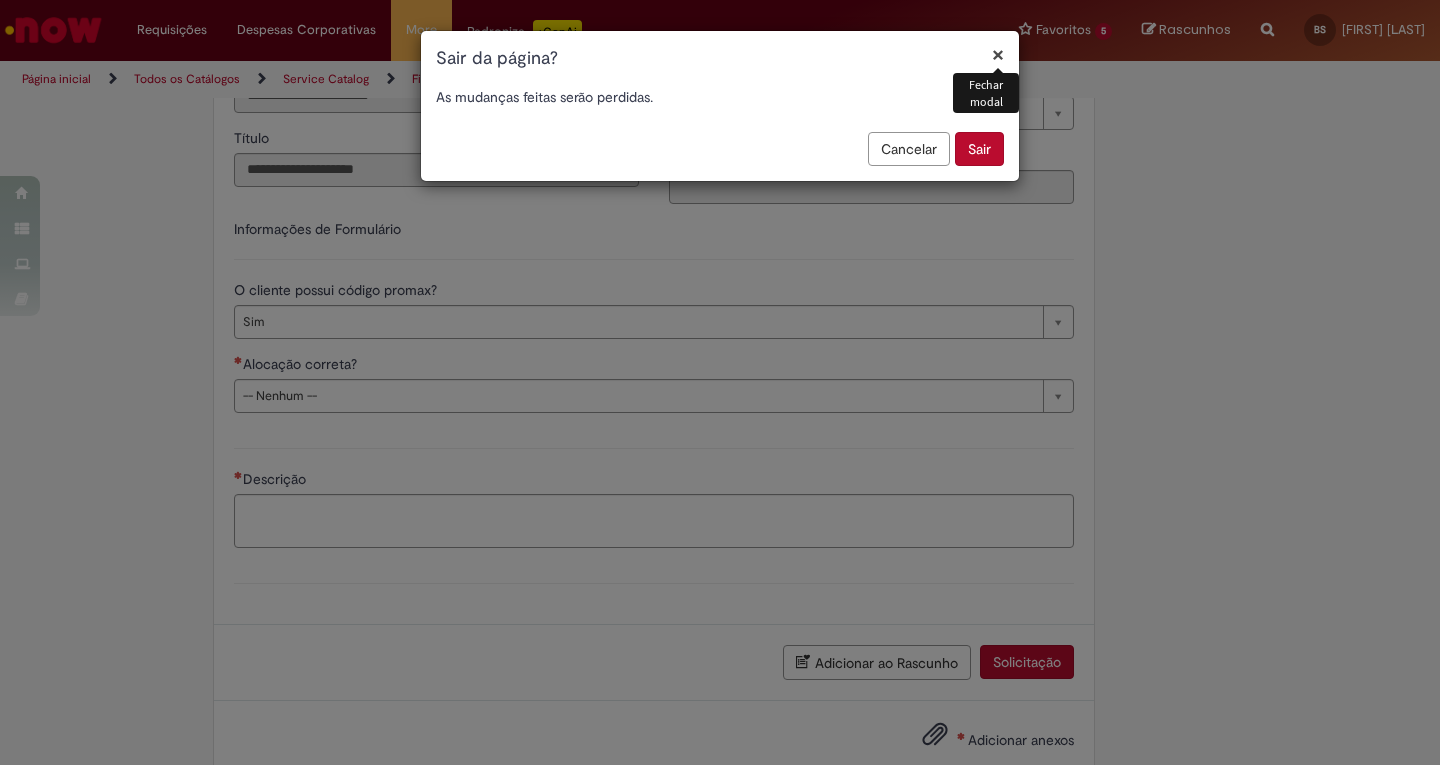 click on "Sair" at bounding box center (979, 149) 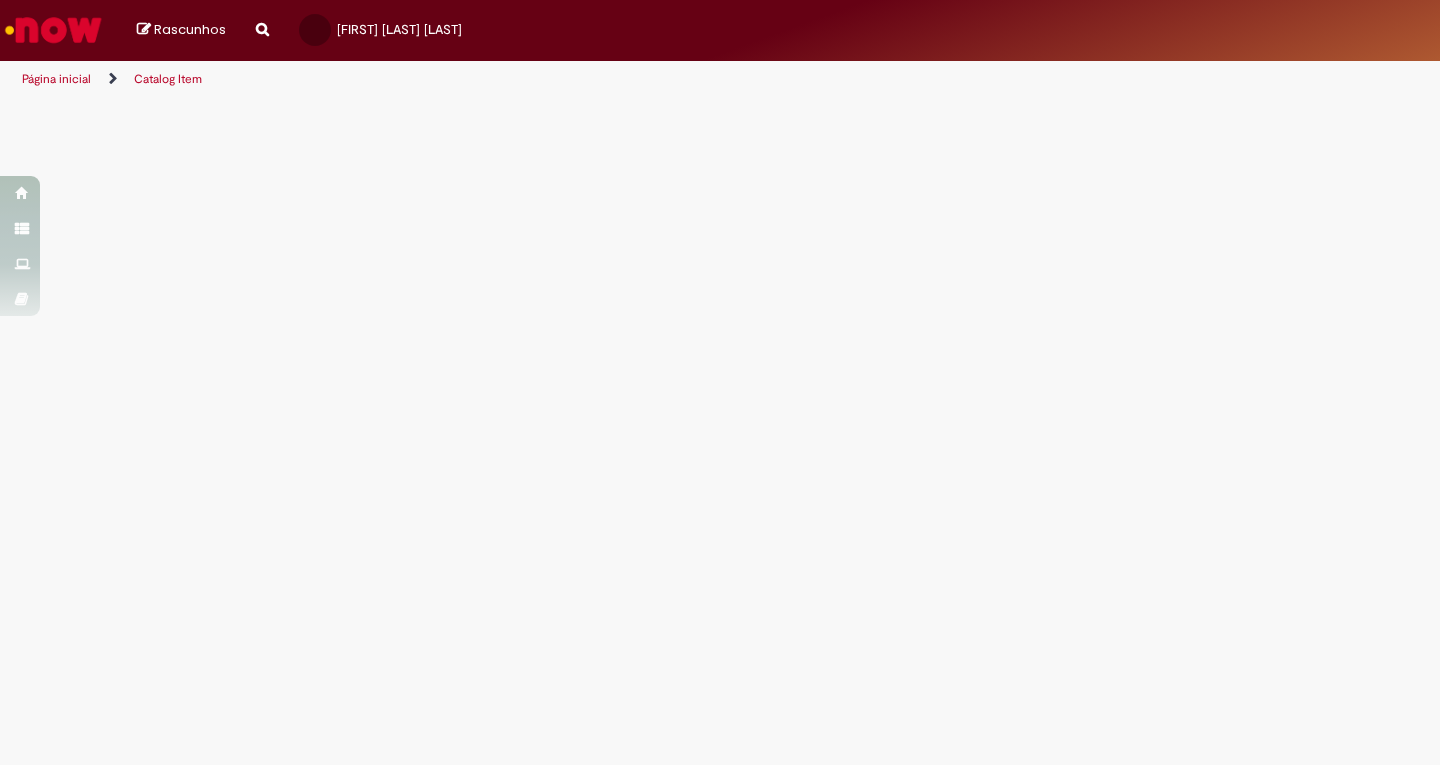 scroll, scrollTop: 0, scrollLeft: 0, axis: both 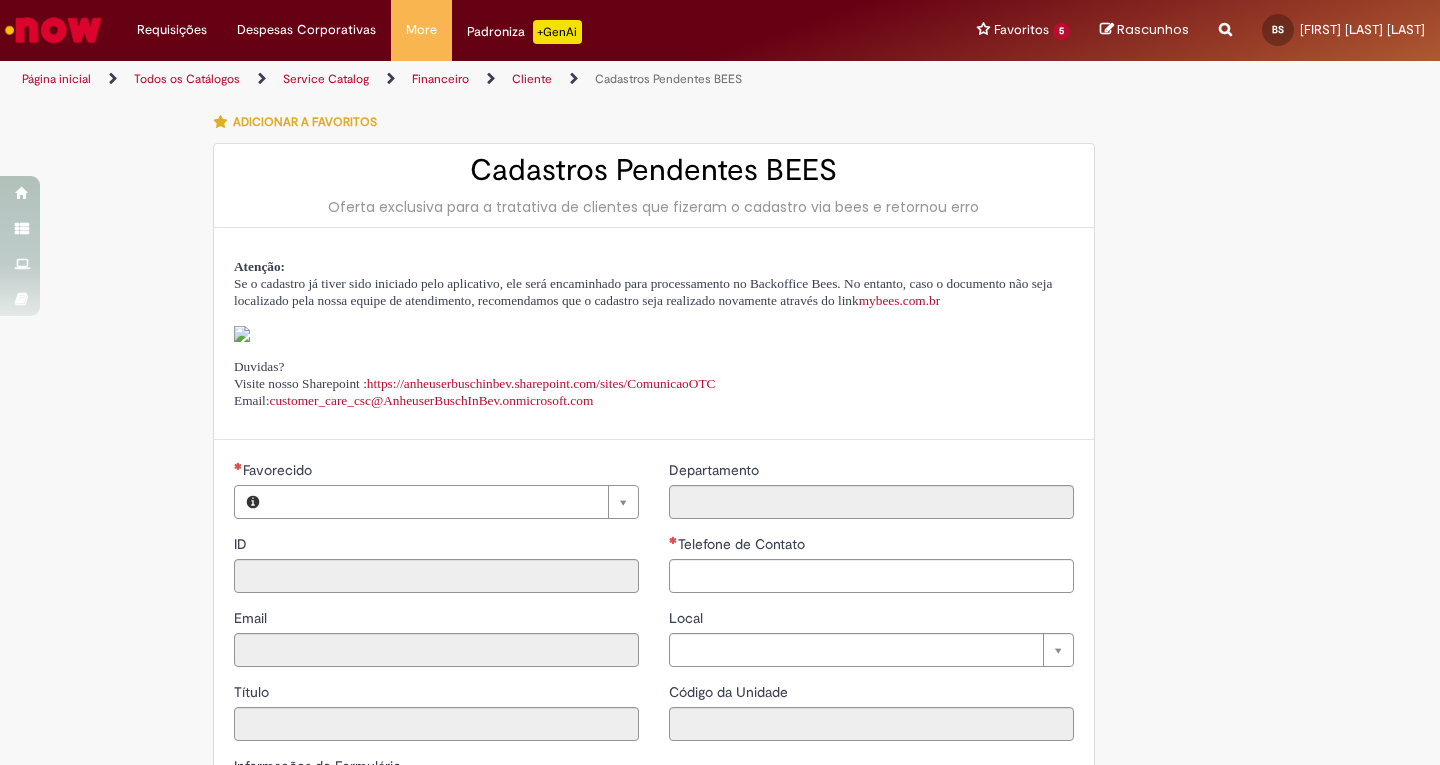 type on "**********" 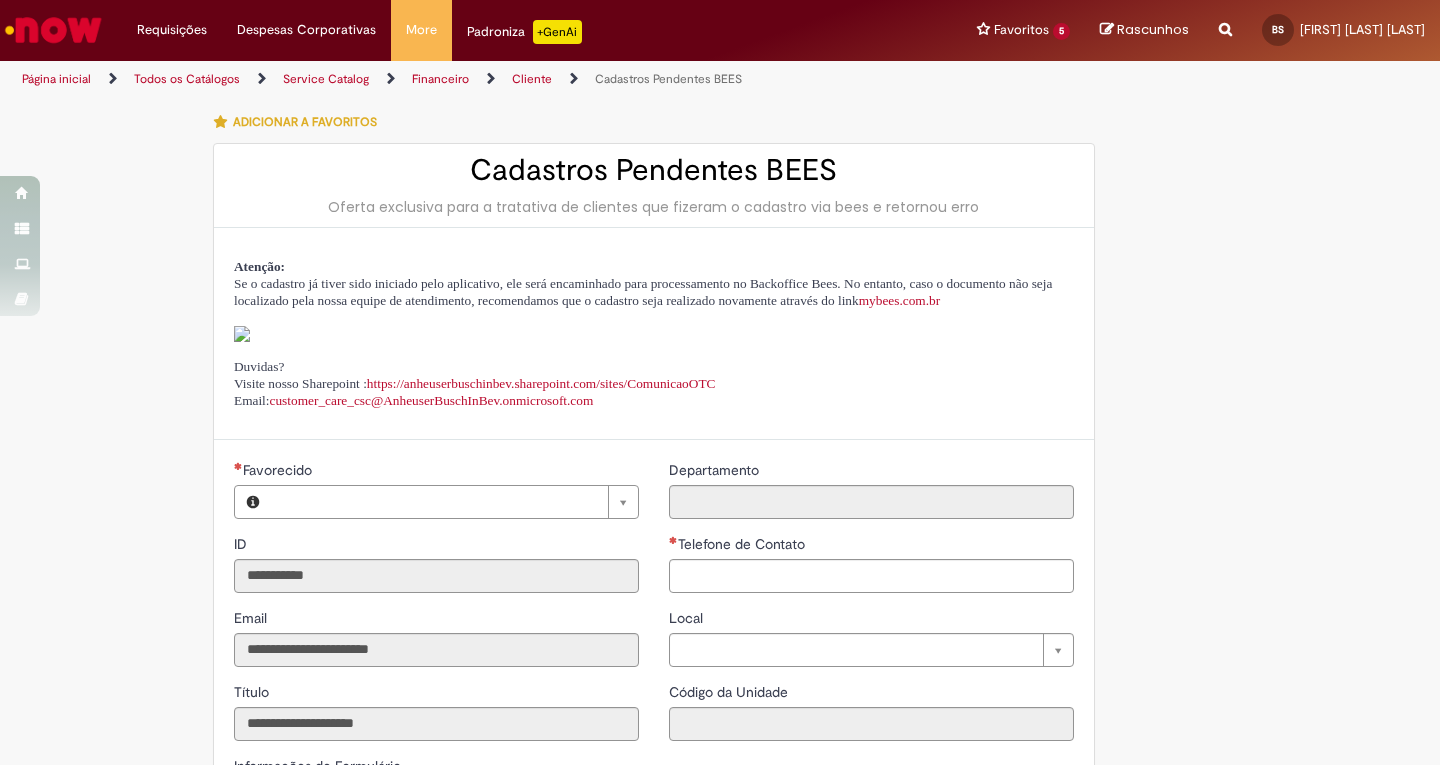 type on "**********" 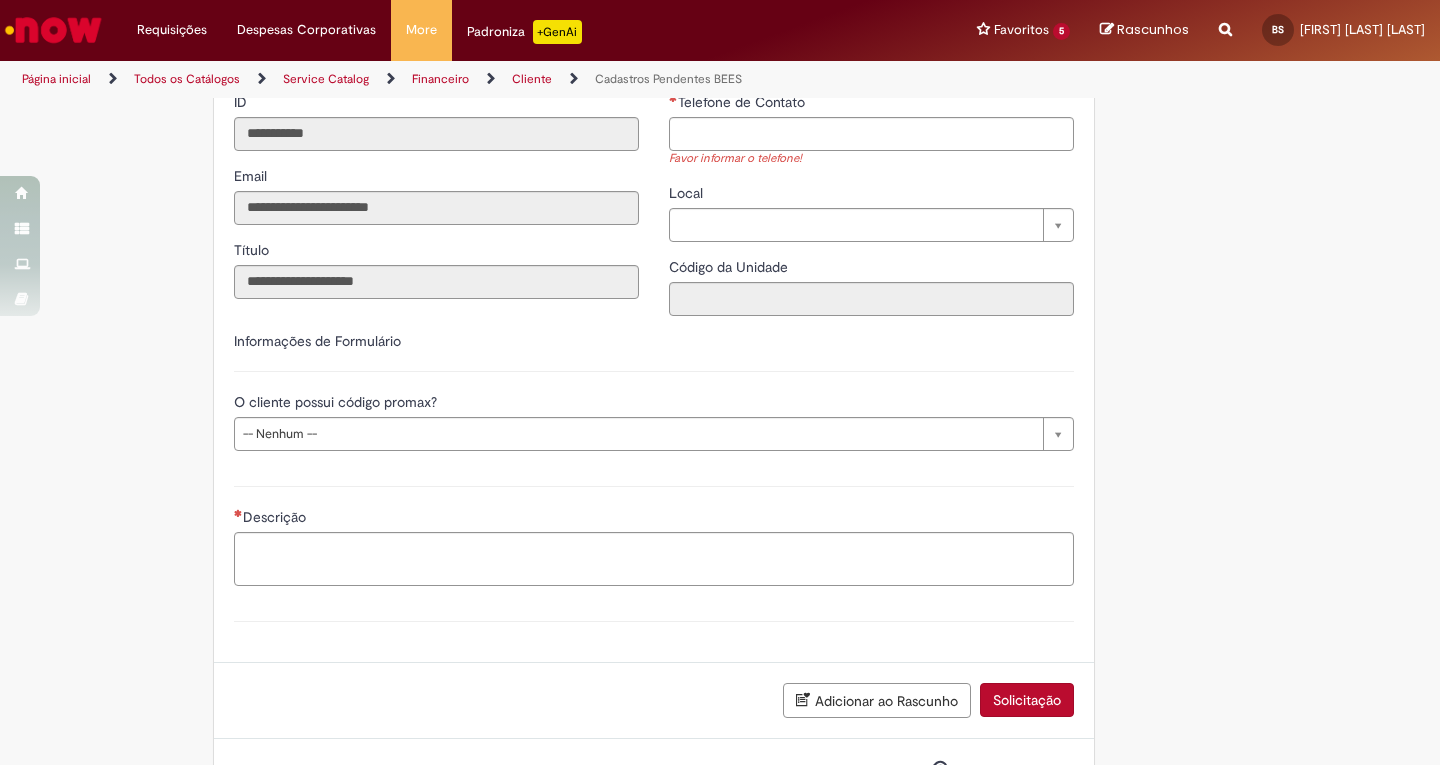 scroll, scrollTop: 554, scrollLeft: 0, axis: vertical 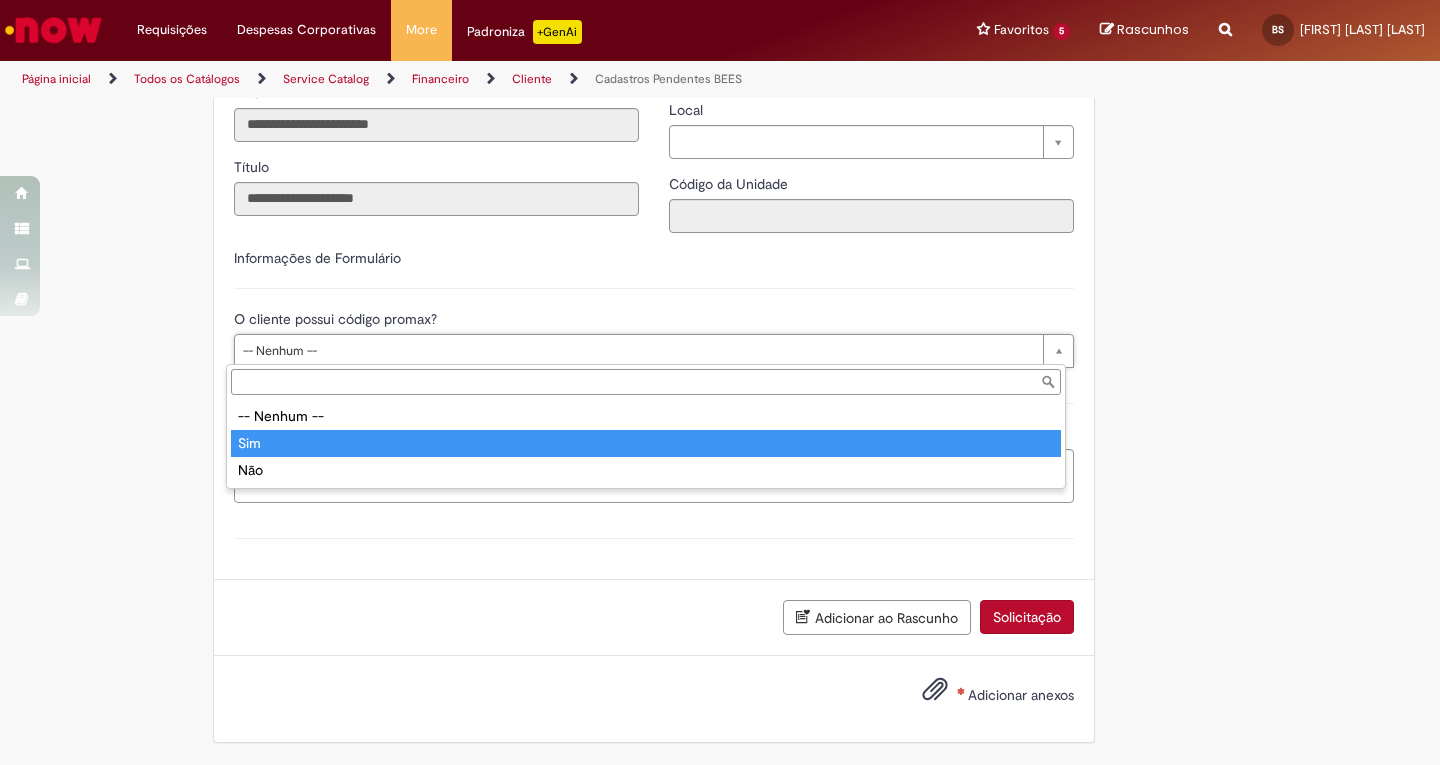 type on "***" 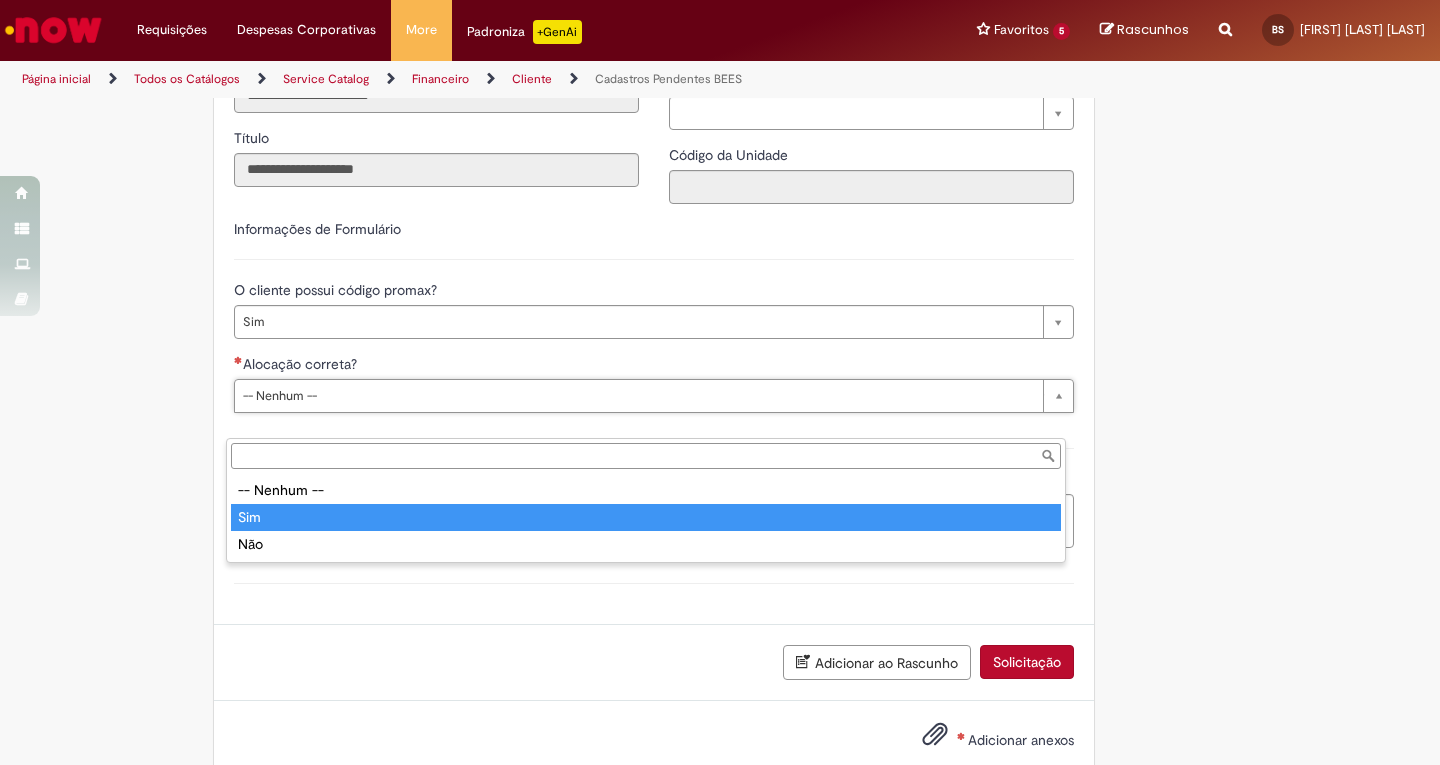 type on "***" 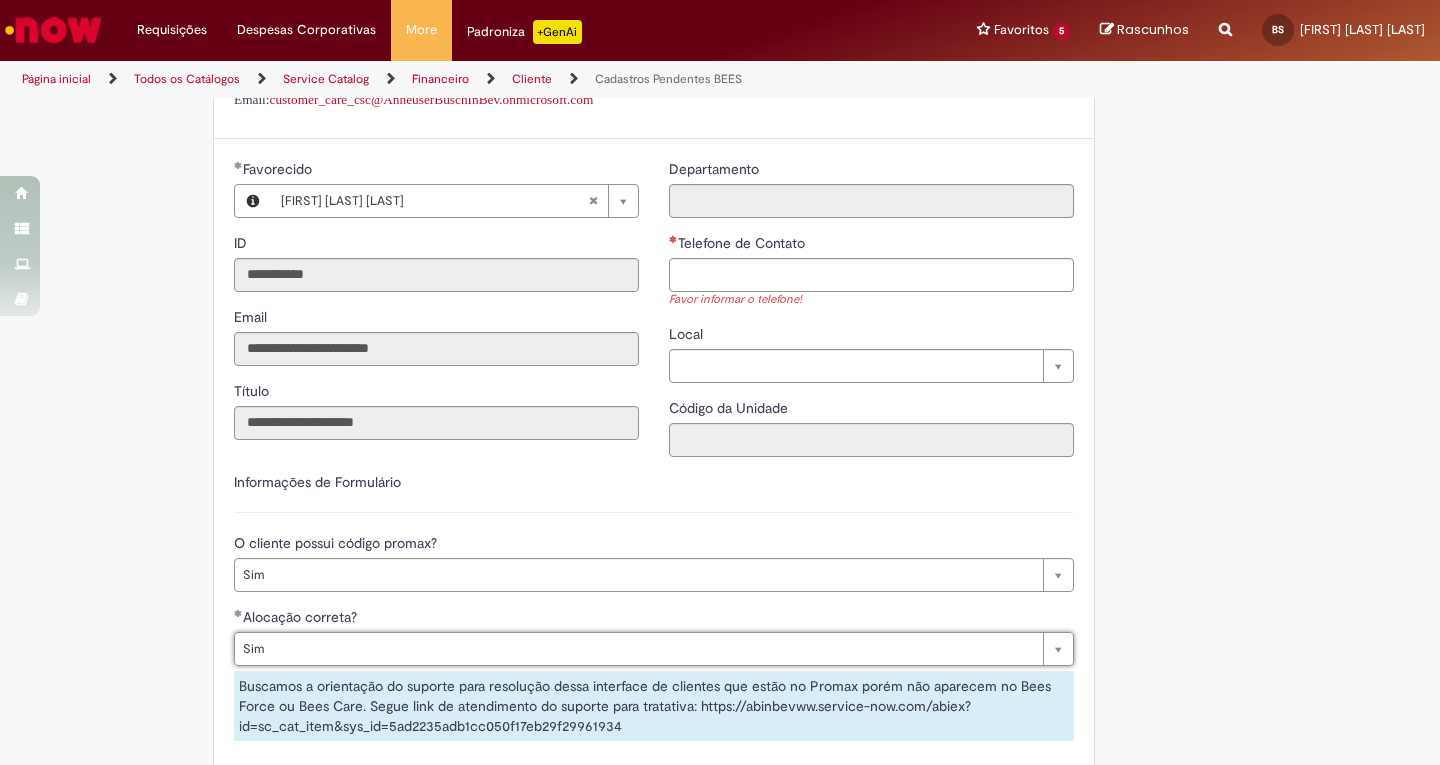 scroll, scrollTop: 0, scrollLeft: 0, axis: both 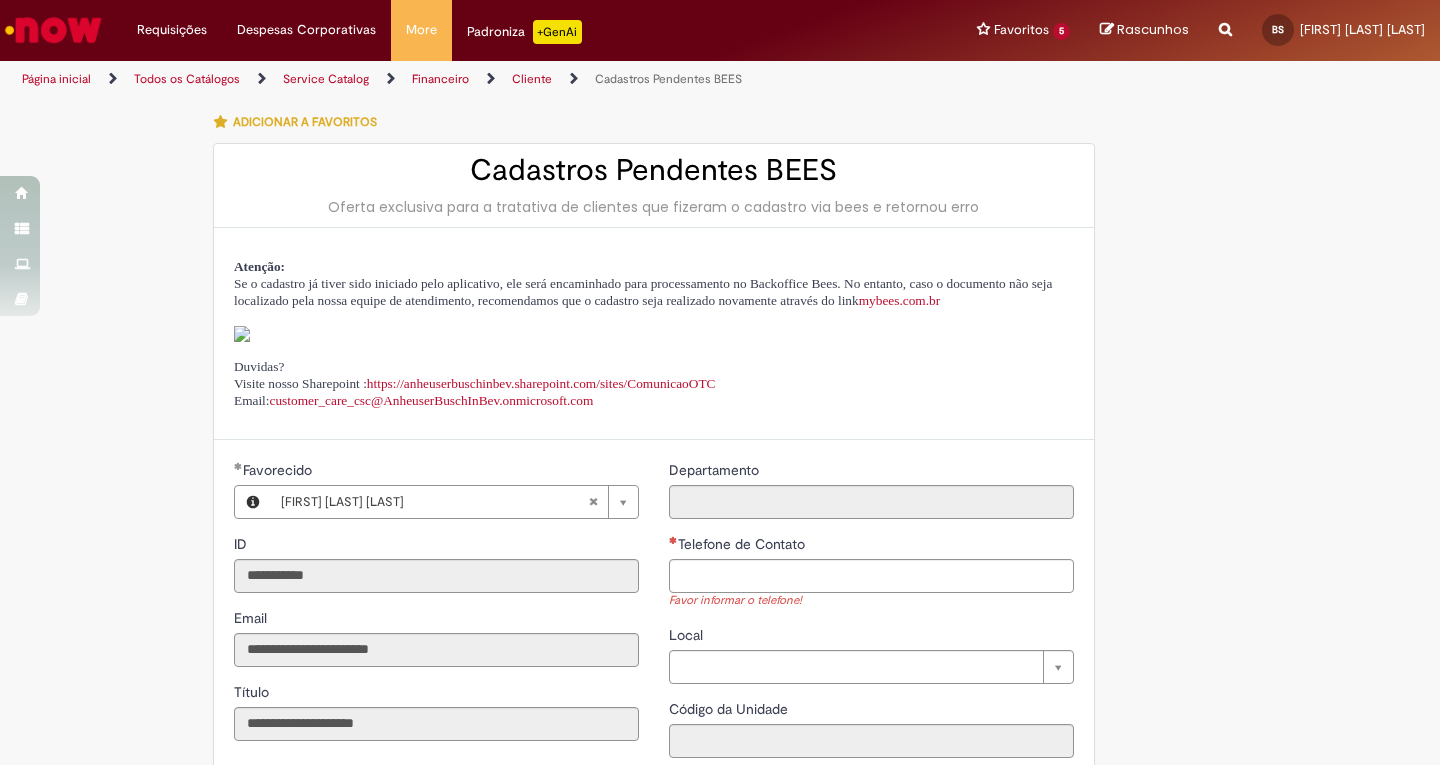 click at bounding box center [1225, 18] 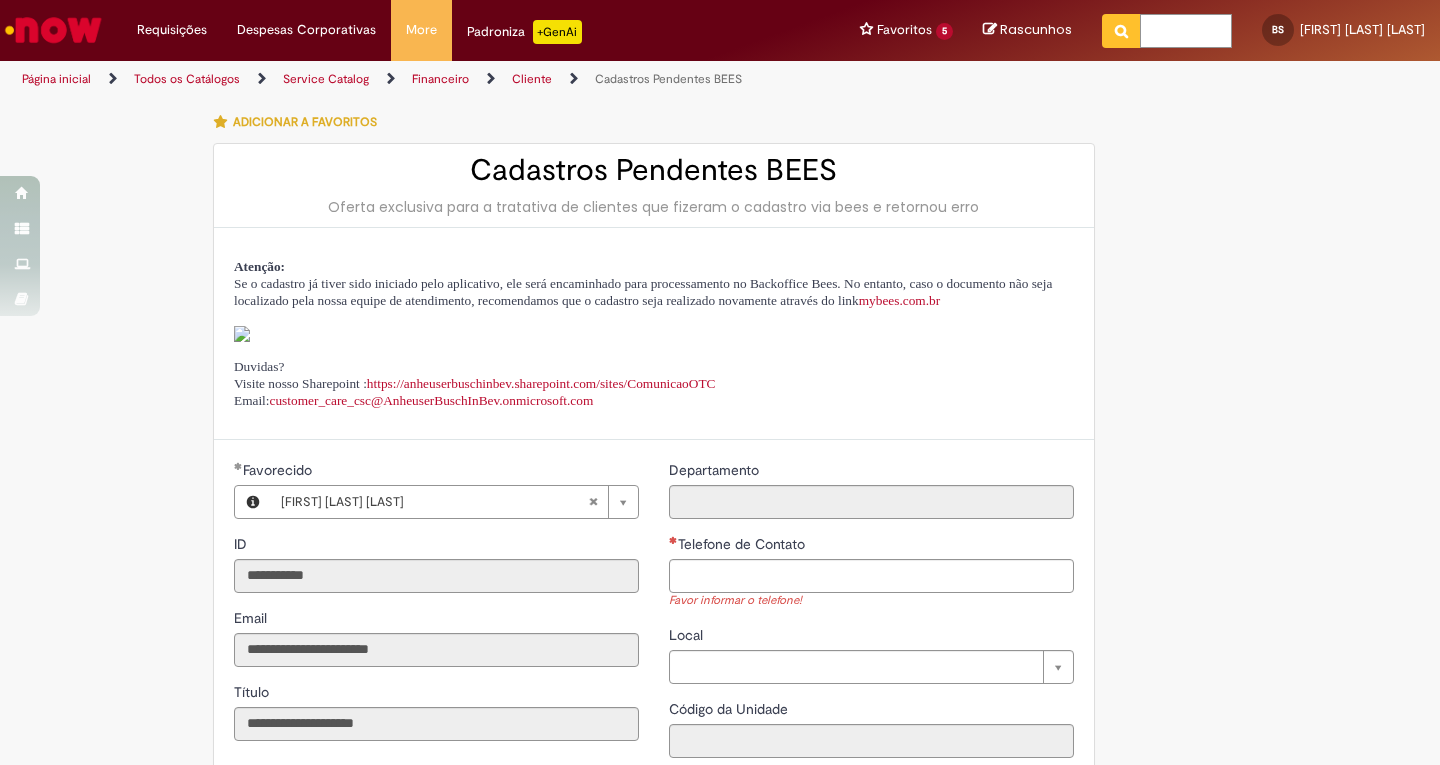 click at bounding box center [1186, 31] 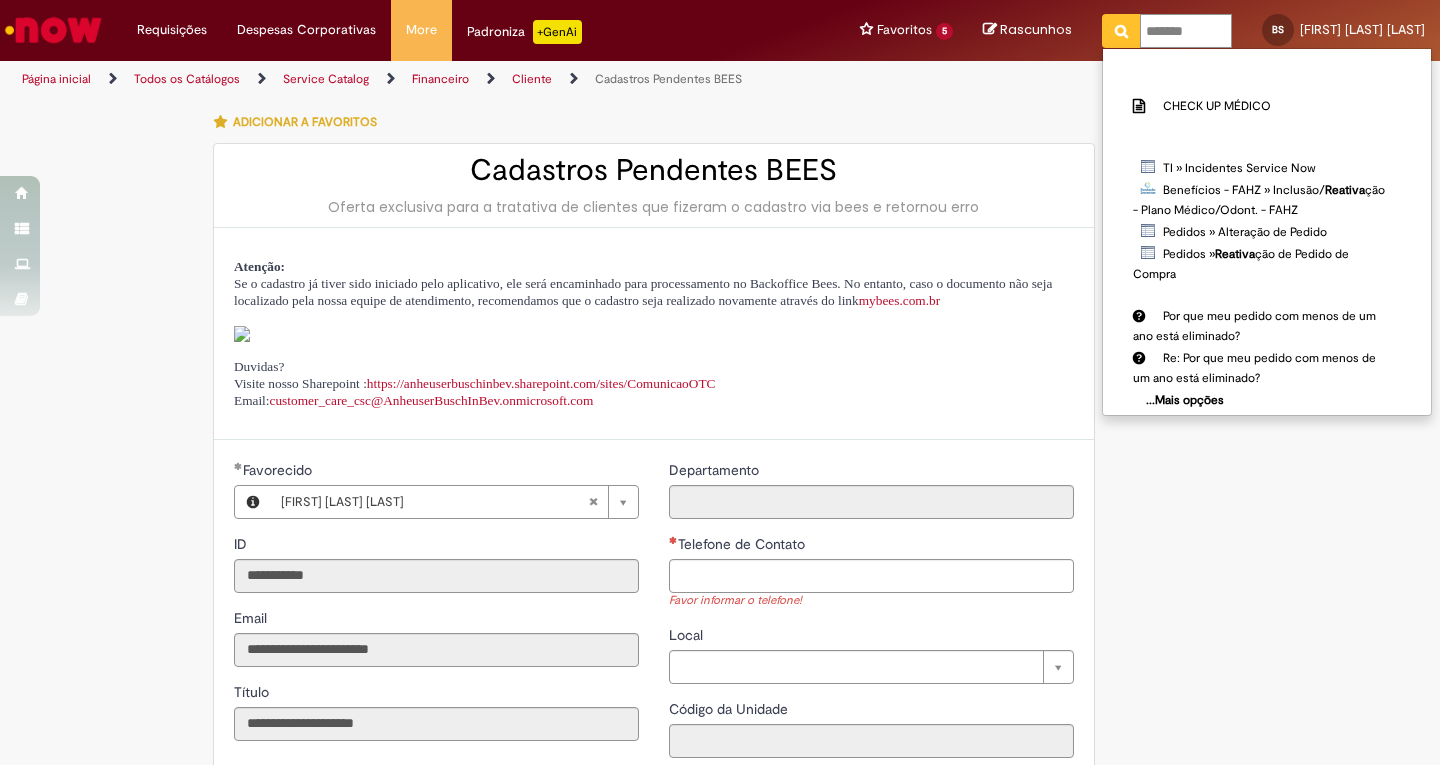click on "*******" at bounding box center (1186, 31) 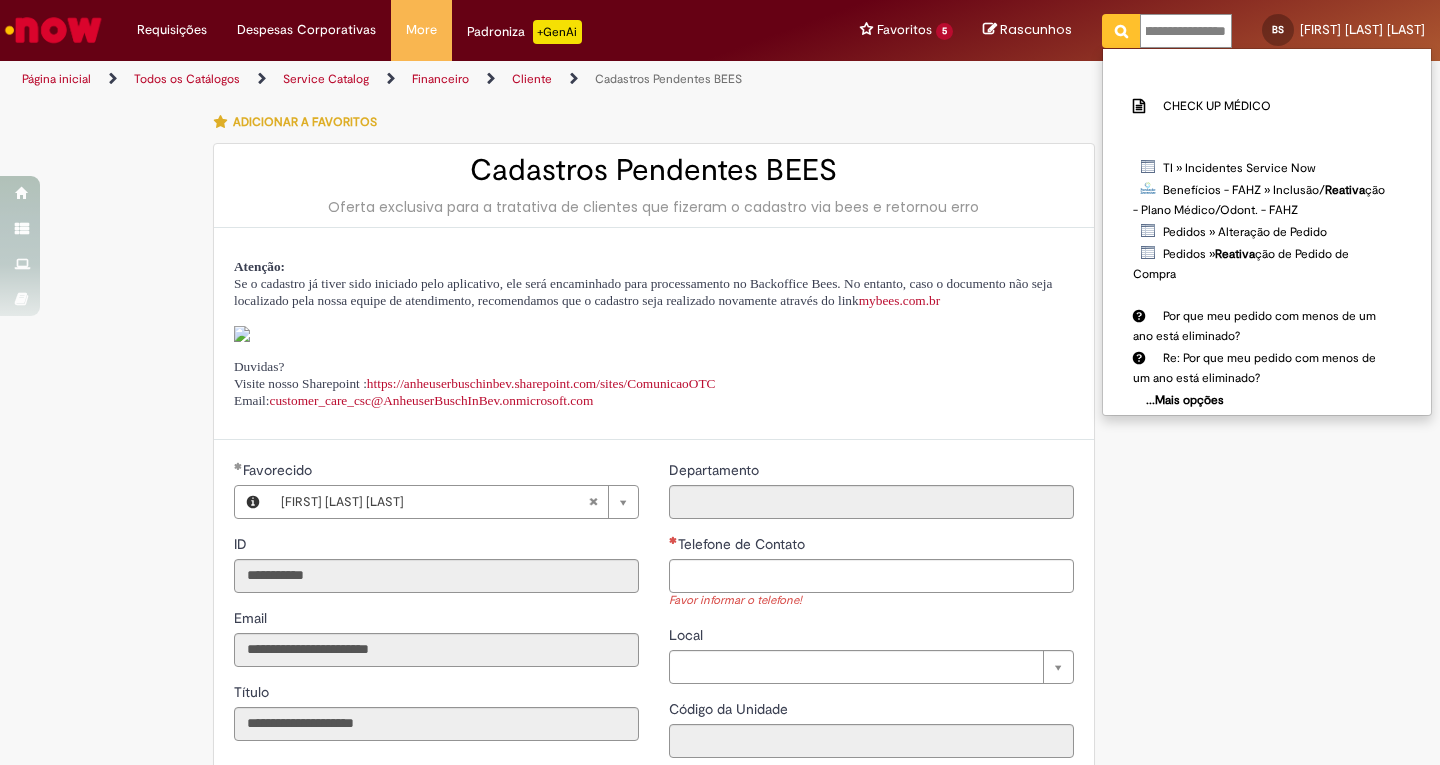 type on "**********" 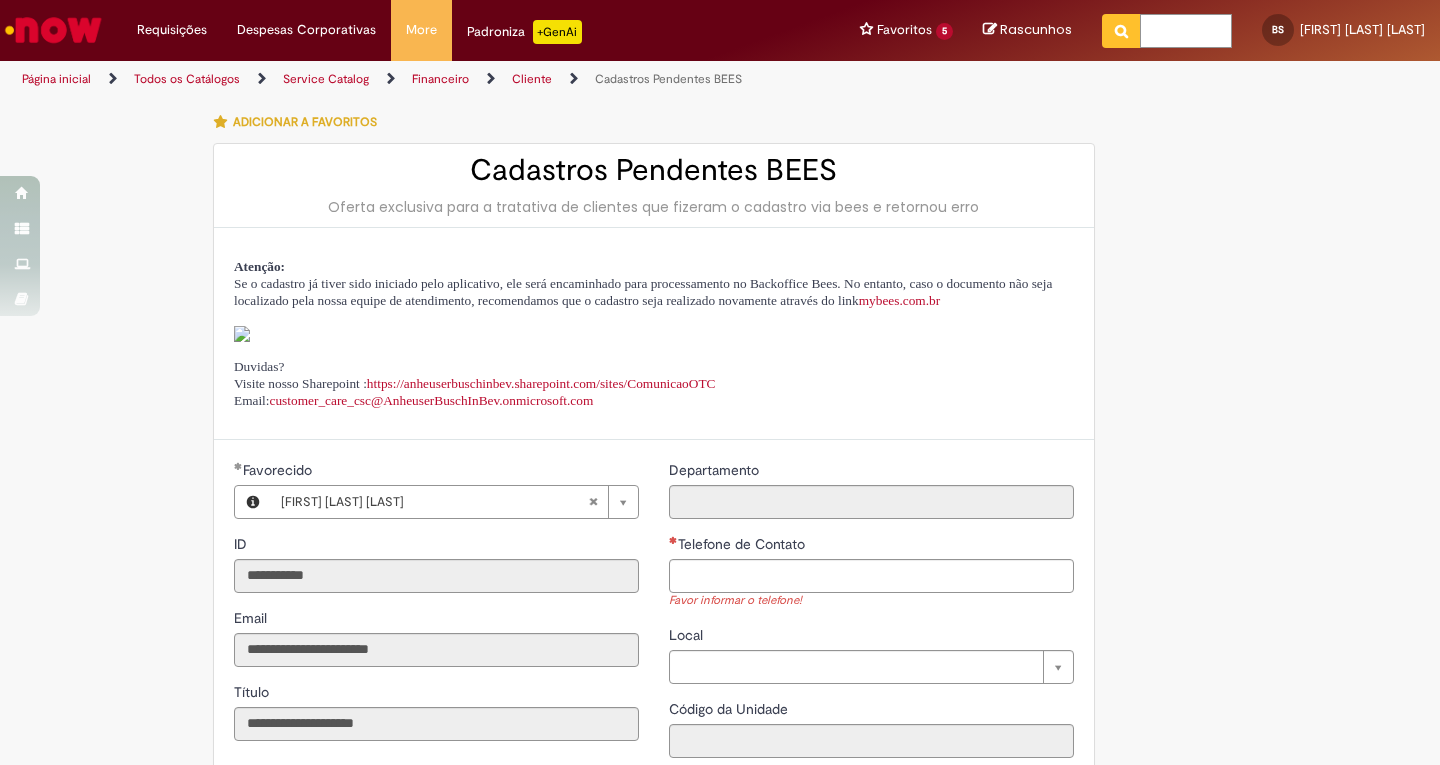 scroll, scrollTop: 0, scrollLeft: 0, axis: both 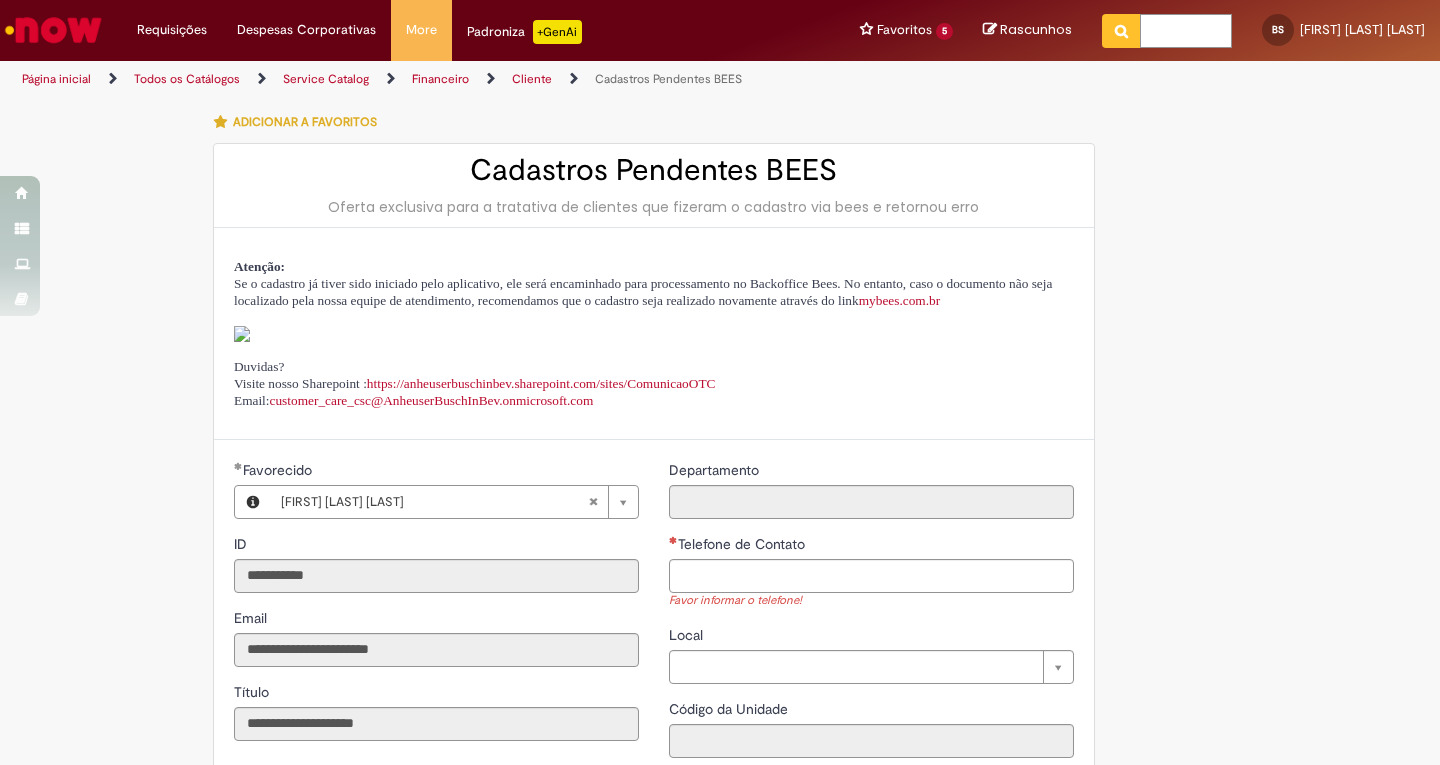 click at bounding box center [1186, 31] 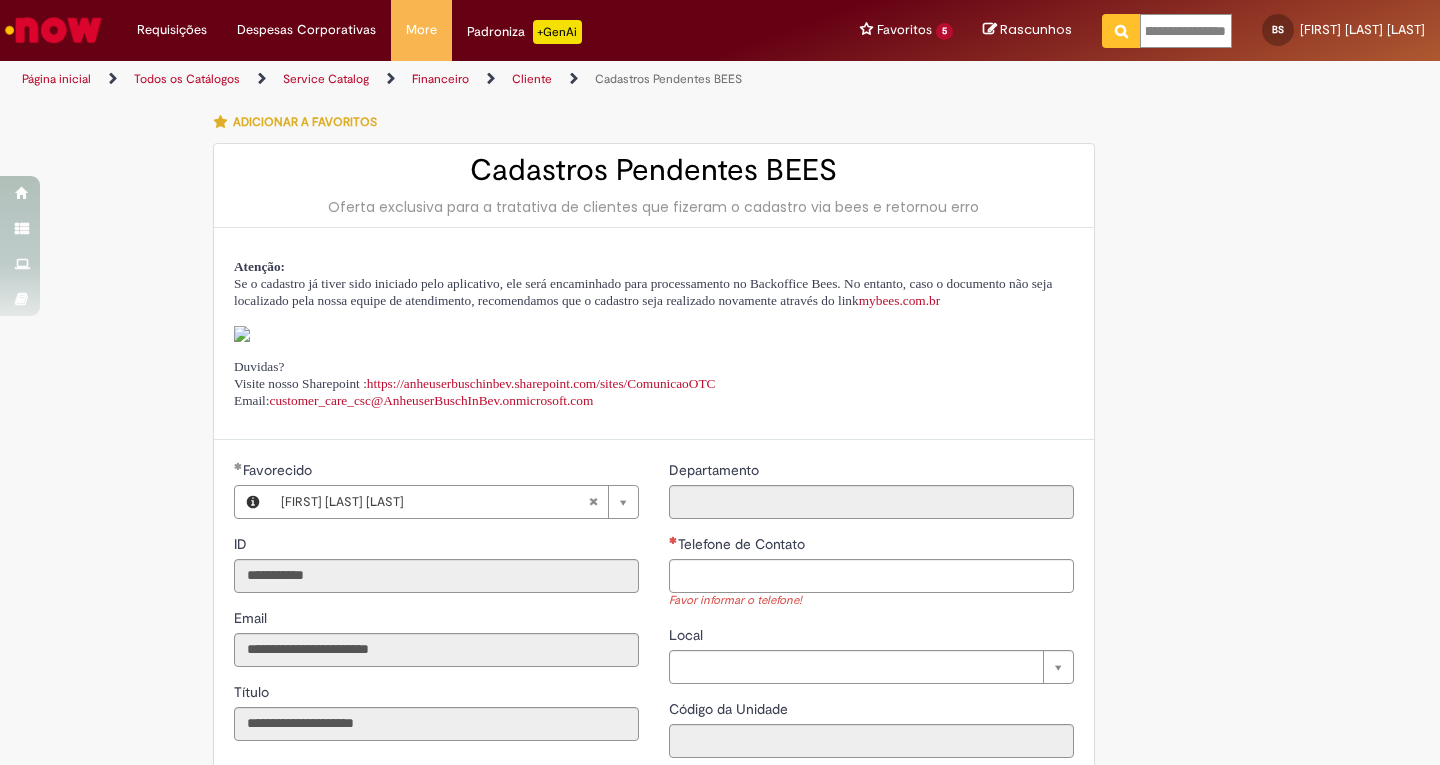 scroll, scrollTop: 0, scrollLeft: 64, axis: horizontal 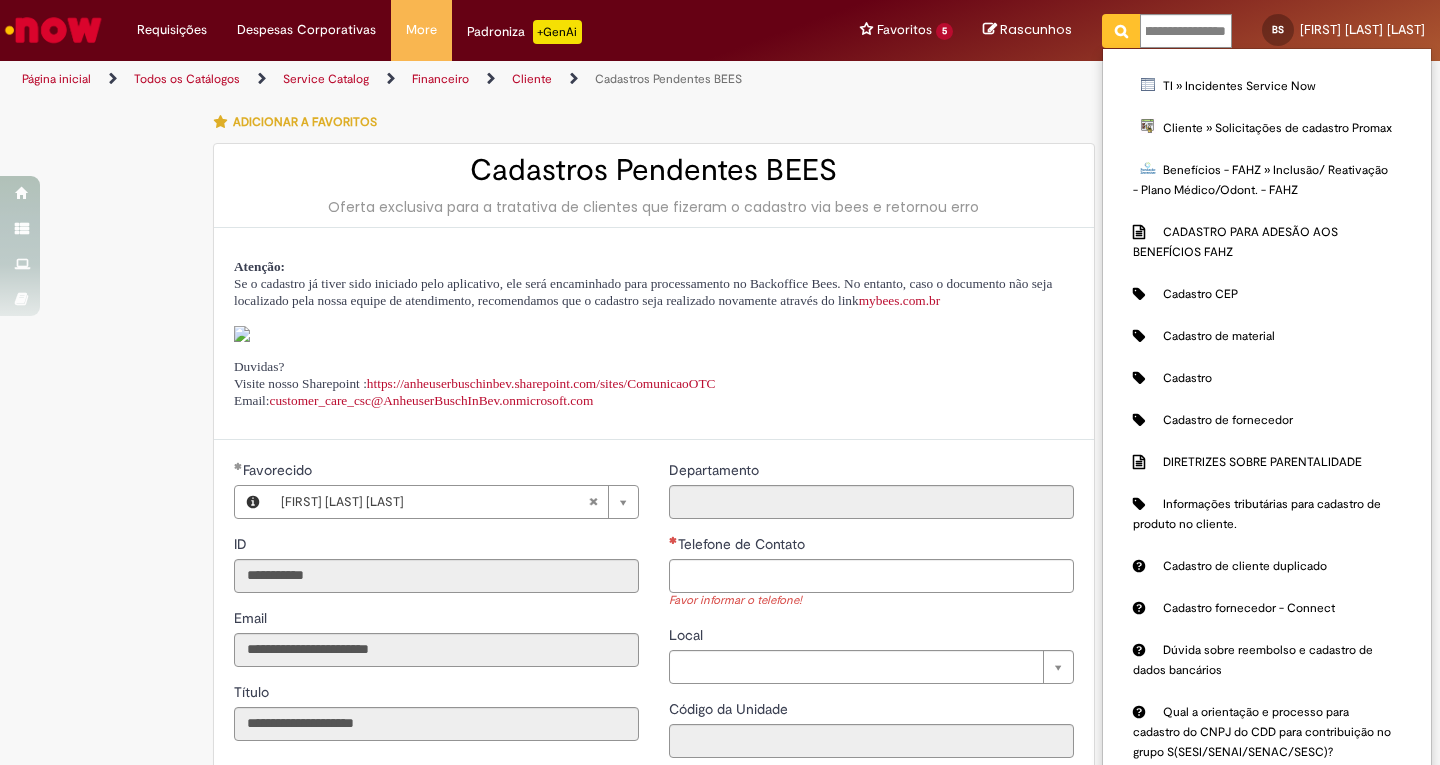 click at bounding box center [1121, 31] 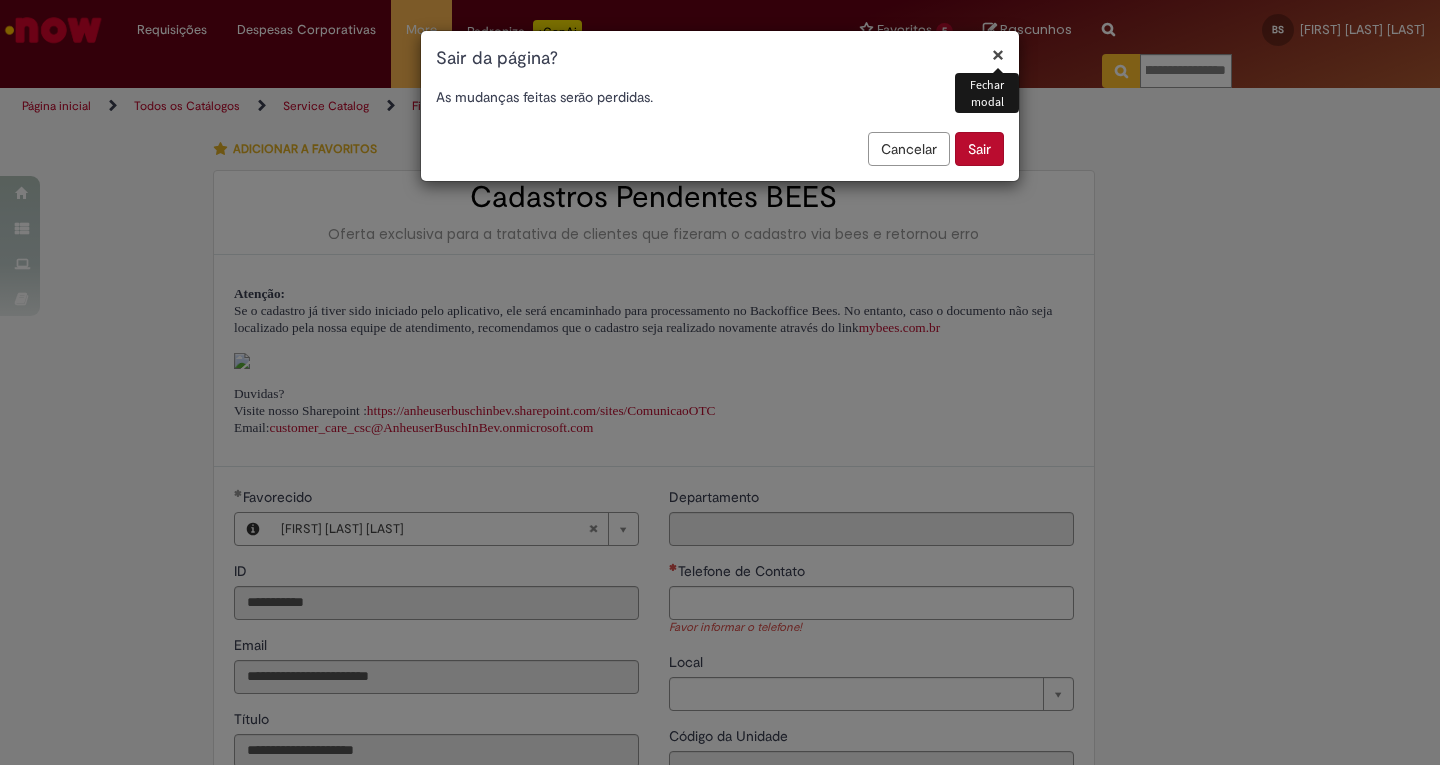 scroll, scrollTop: 0, scrollLeft: 0, axis: both 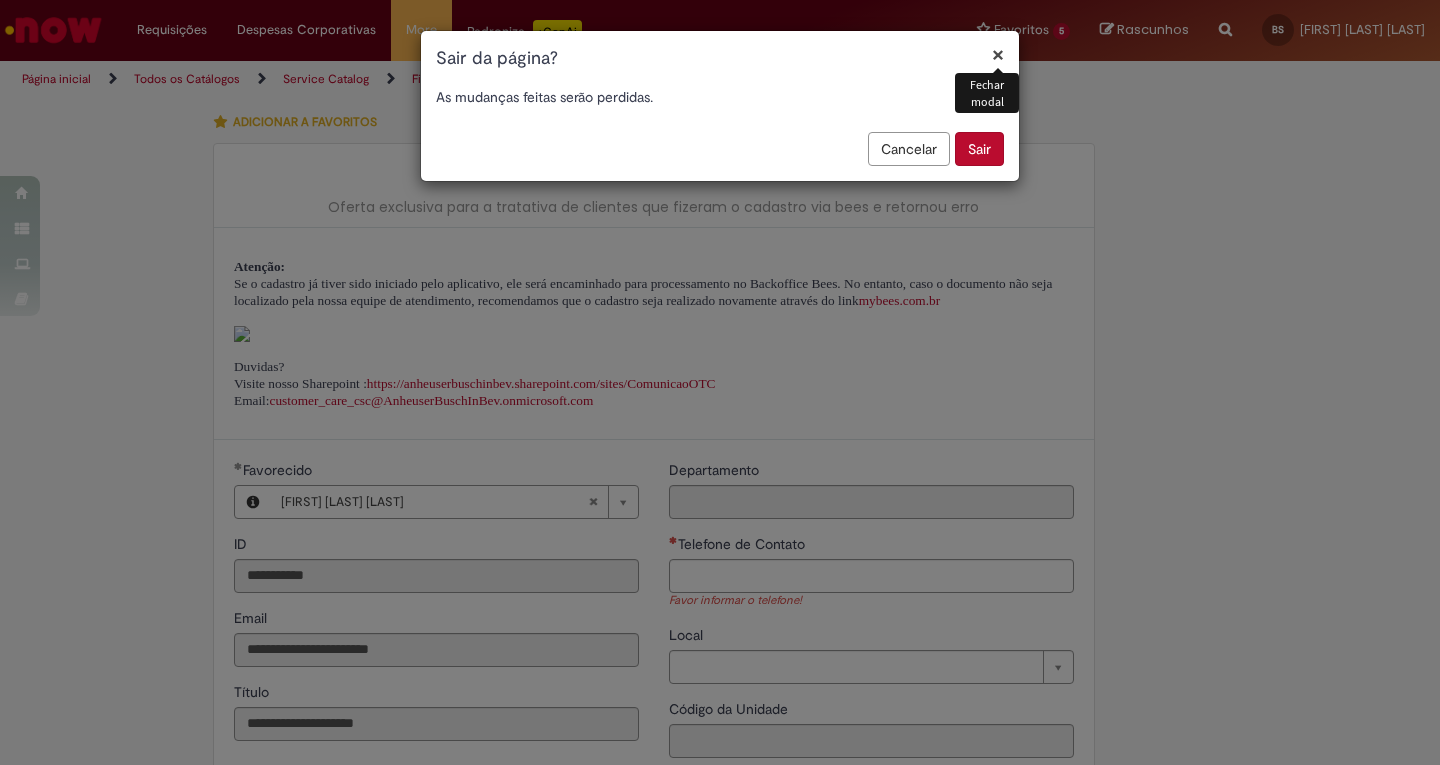 click on "Sair" at bounding box center [979, 149] 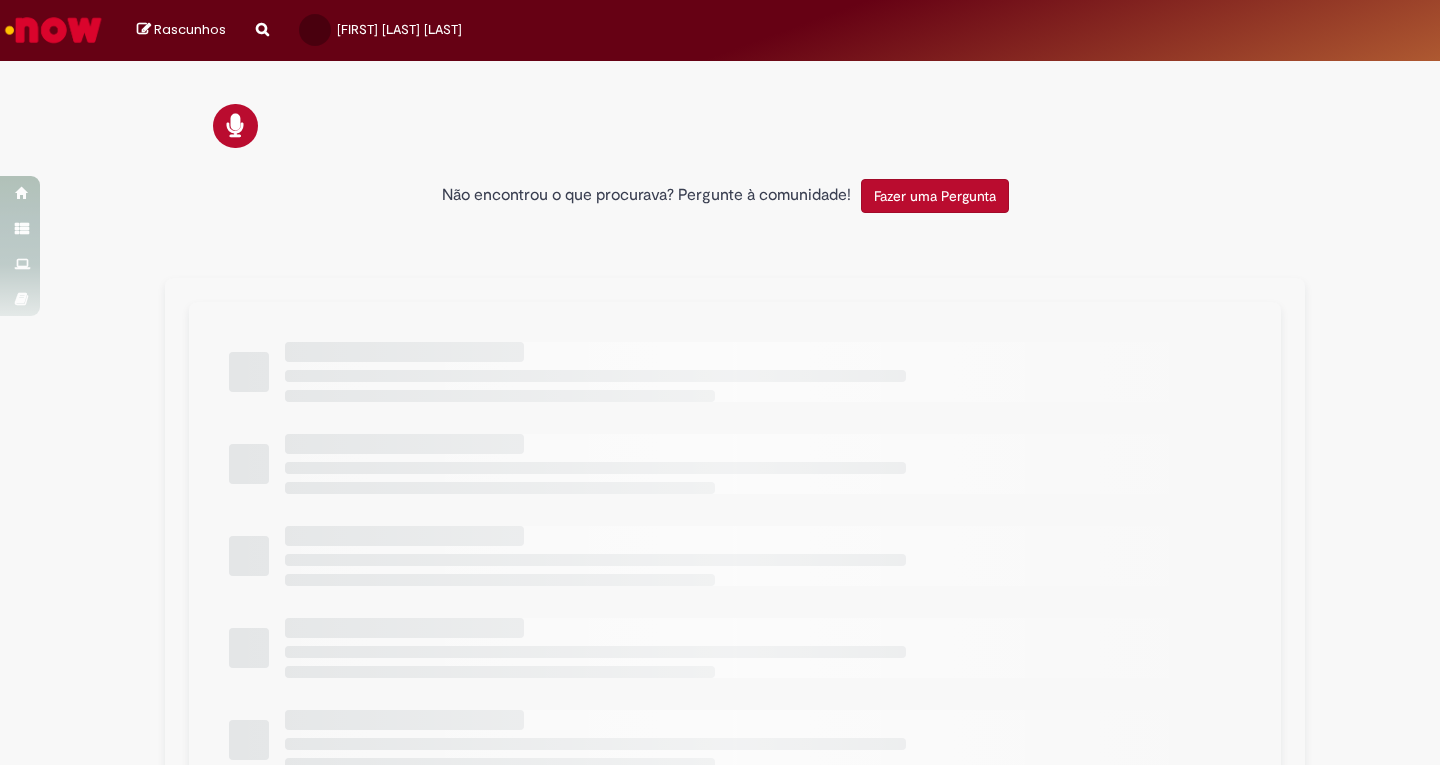 scroll, scrollTop: 0, scrollLeft: 0, axis: both 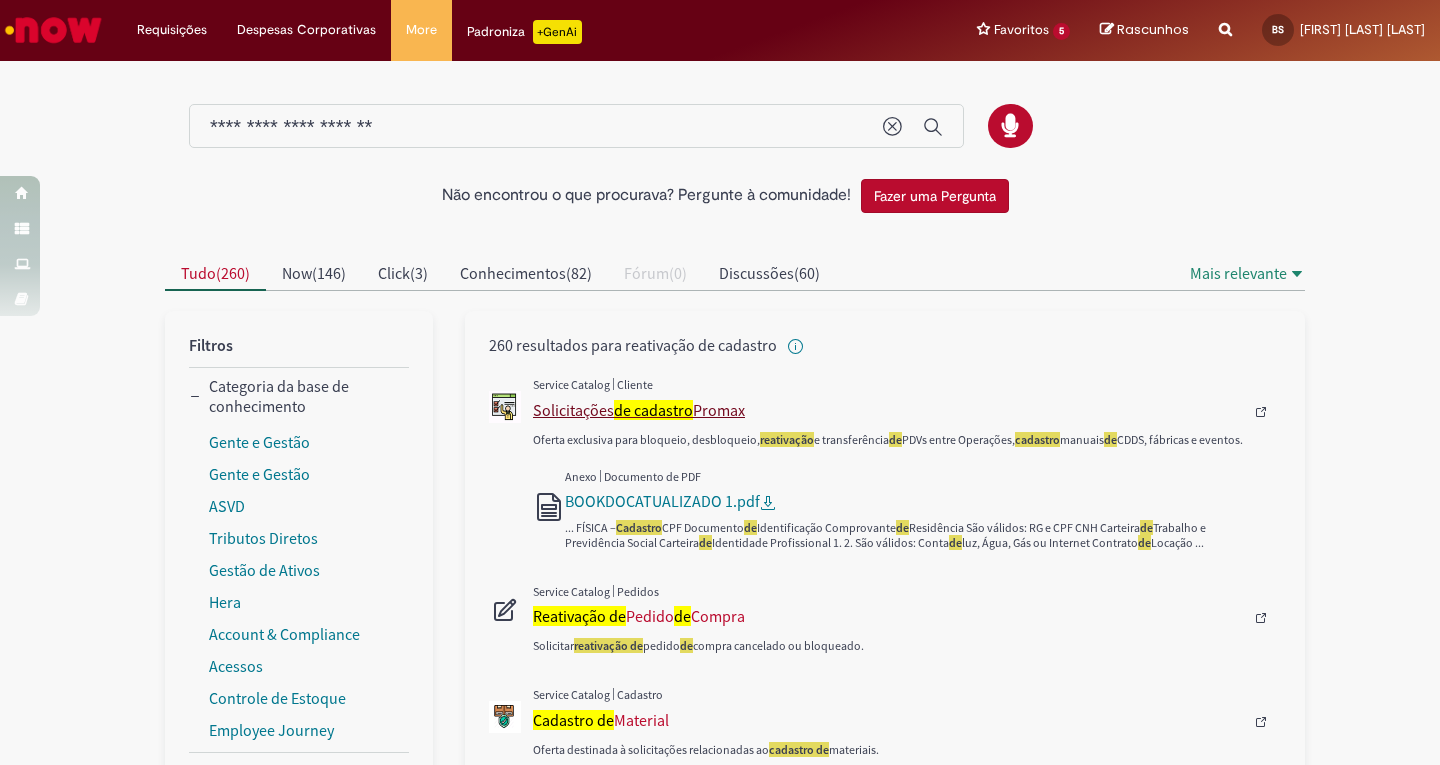 click on "Solicitações  de cadastro  Promax" at bounding box center (888, 410) 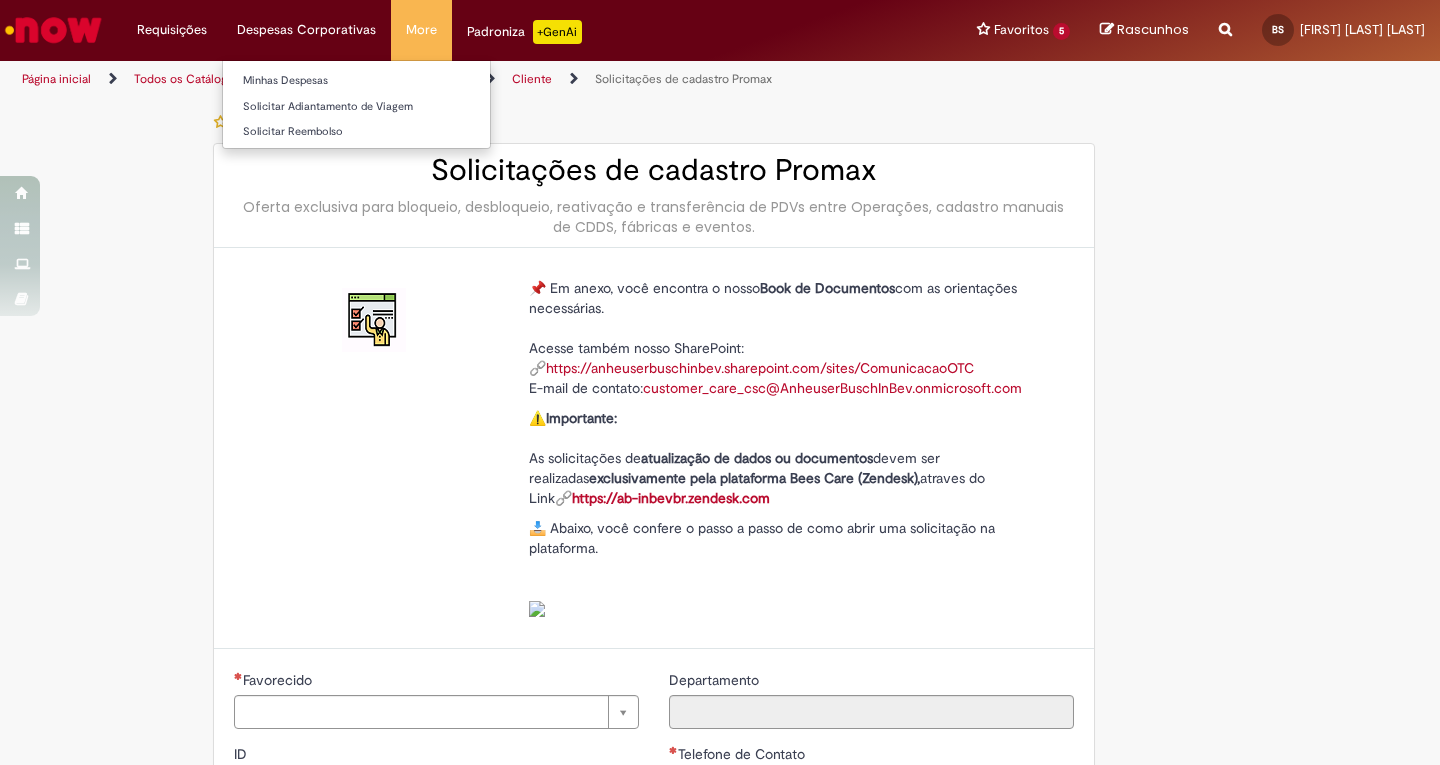type on "**********" 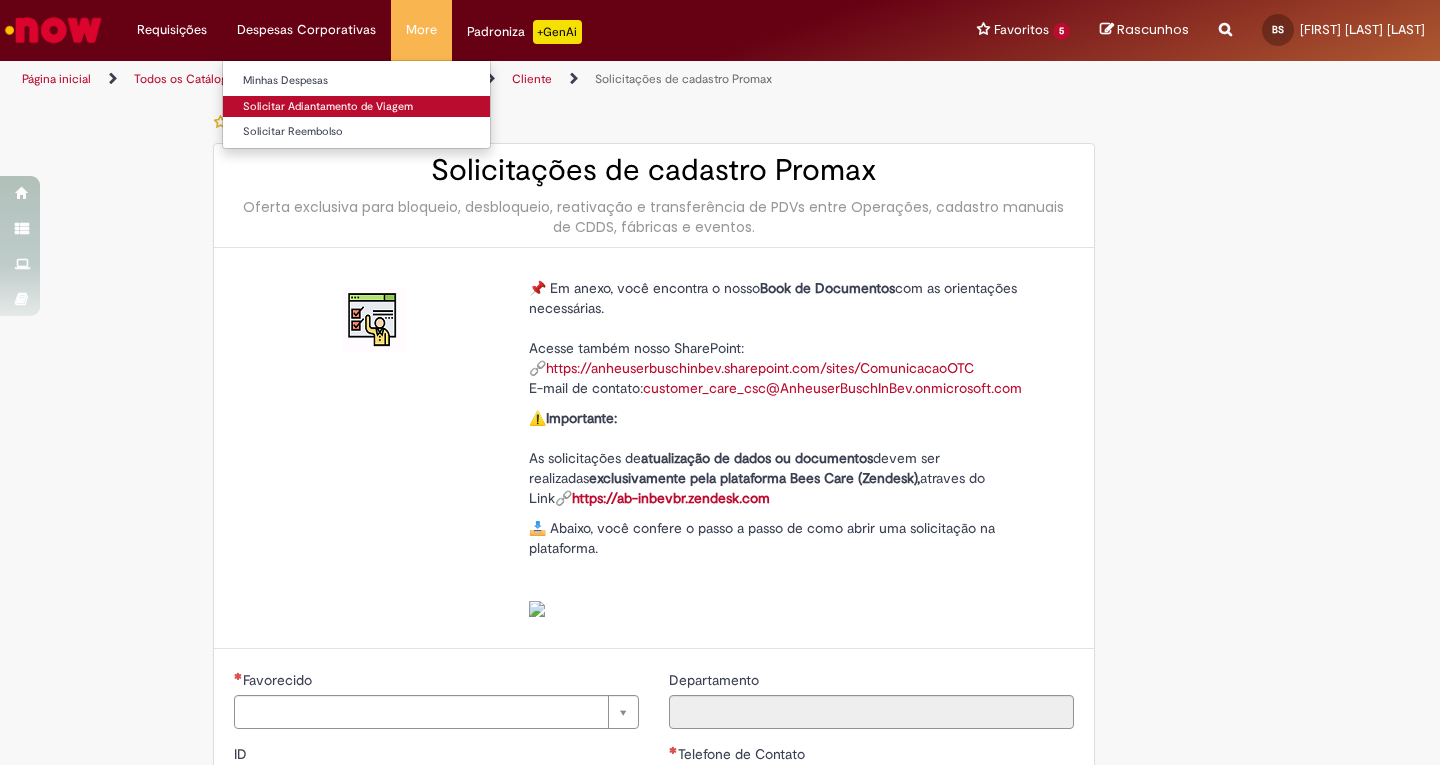 type on "**********" 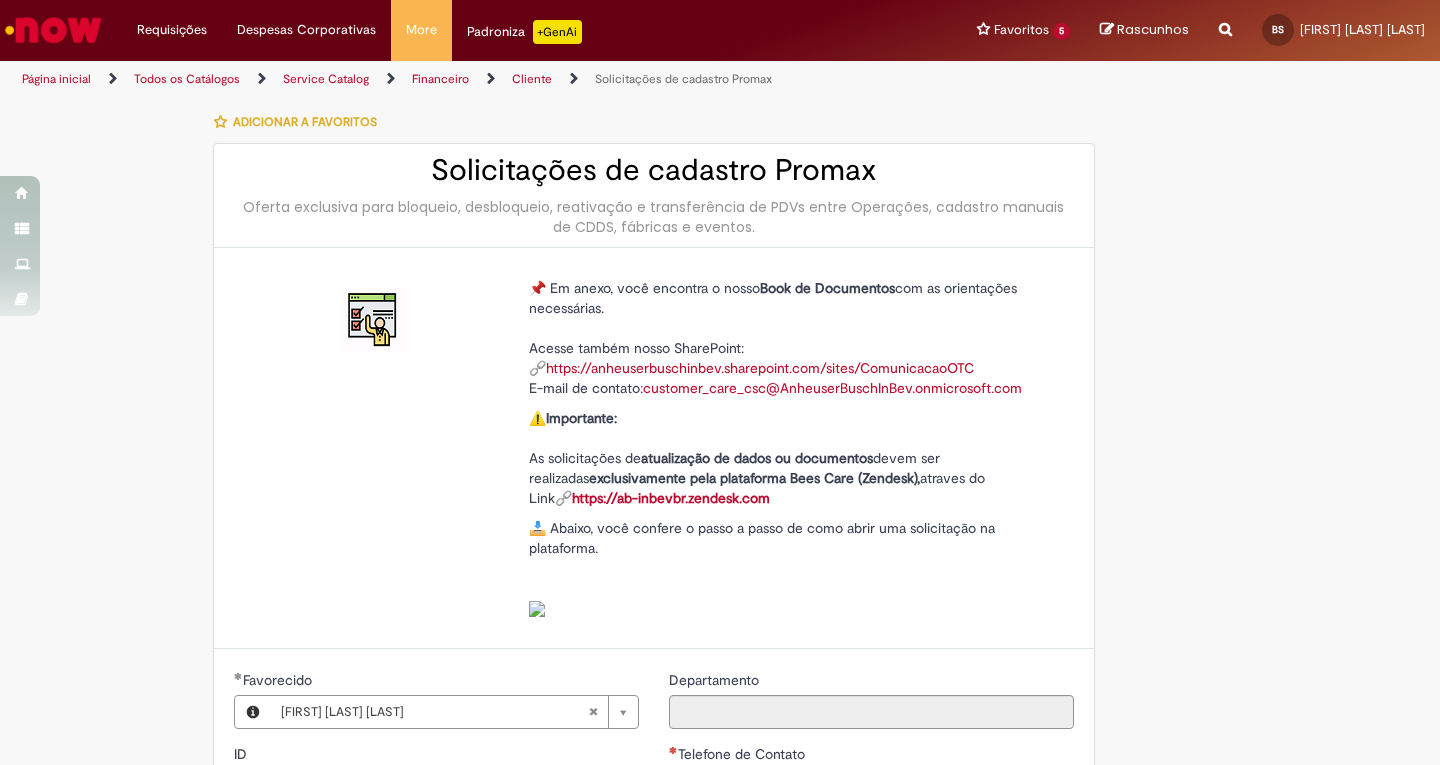 click on "Adicionar a Favoritos" at bounding box center (300, 122) 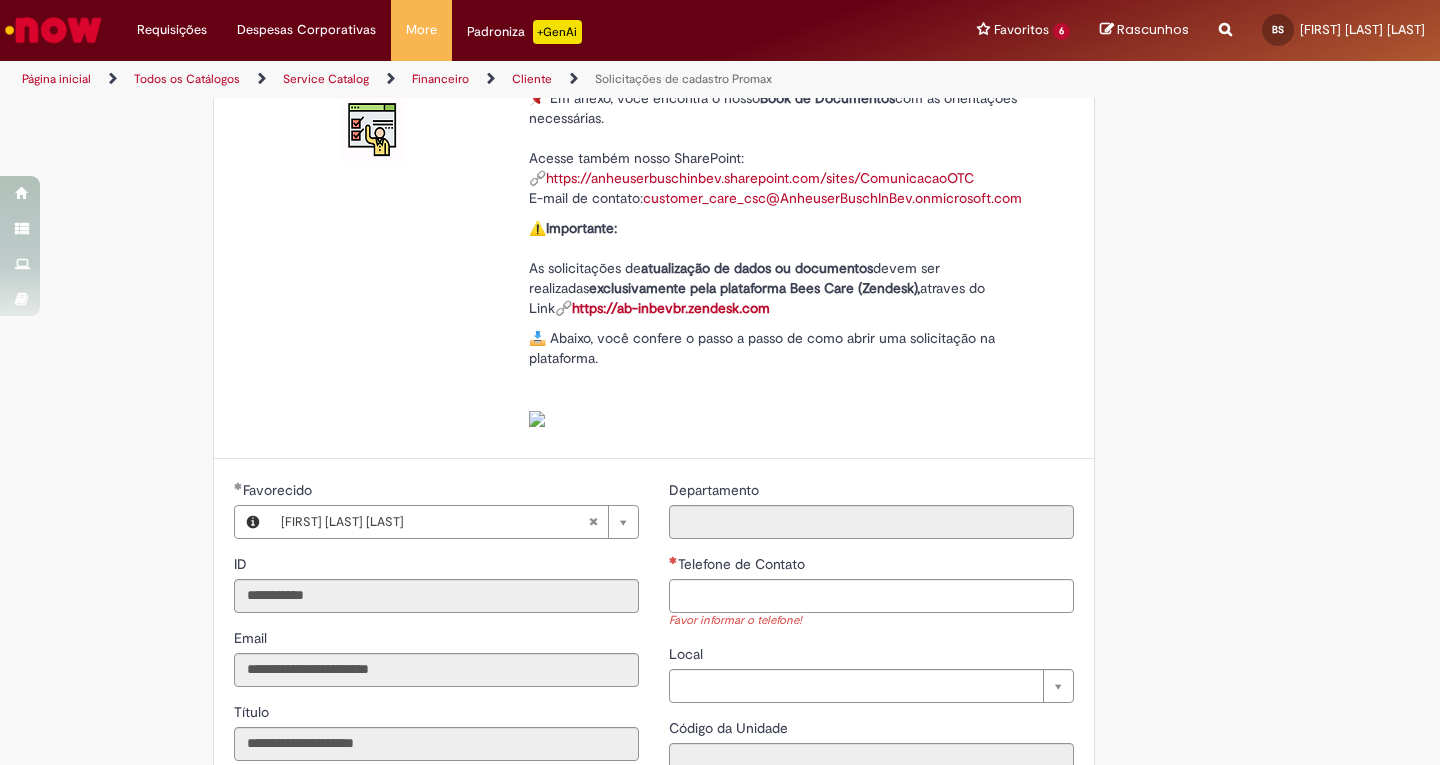 scroll, scrollTop: 700, scrollLeft: 0, axis: vertical 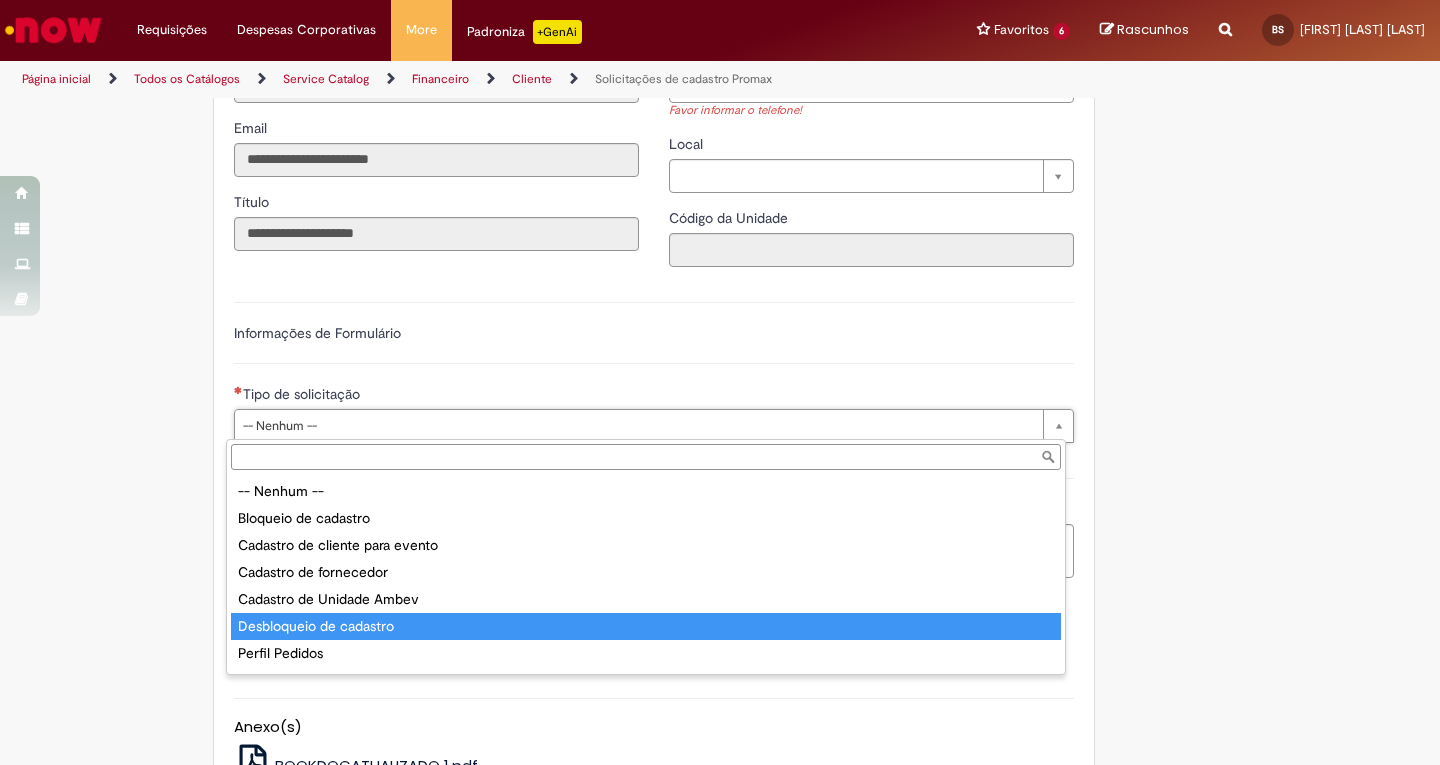 type on "**********" 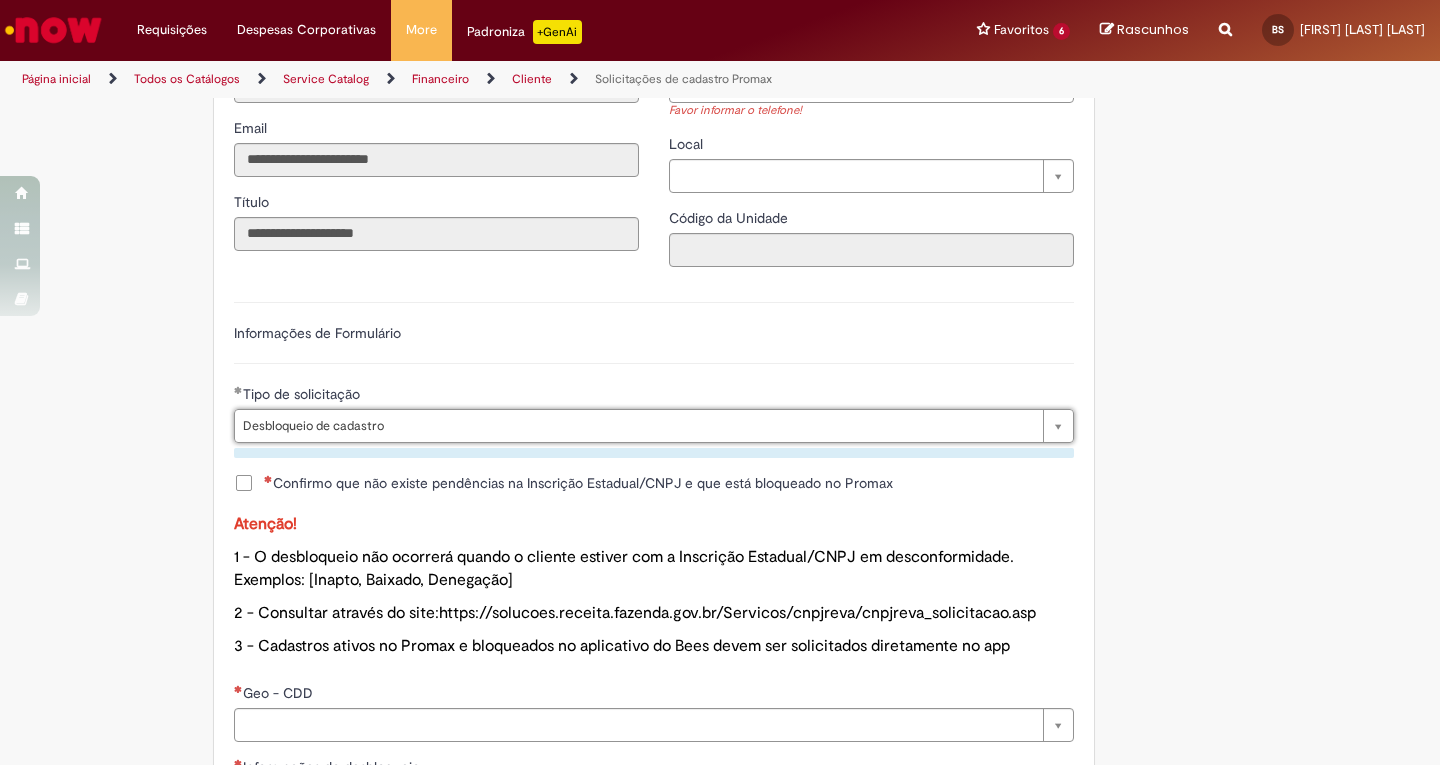 scroll, scrollTop: 1000, scrollLeft: 0, axis: vertical 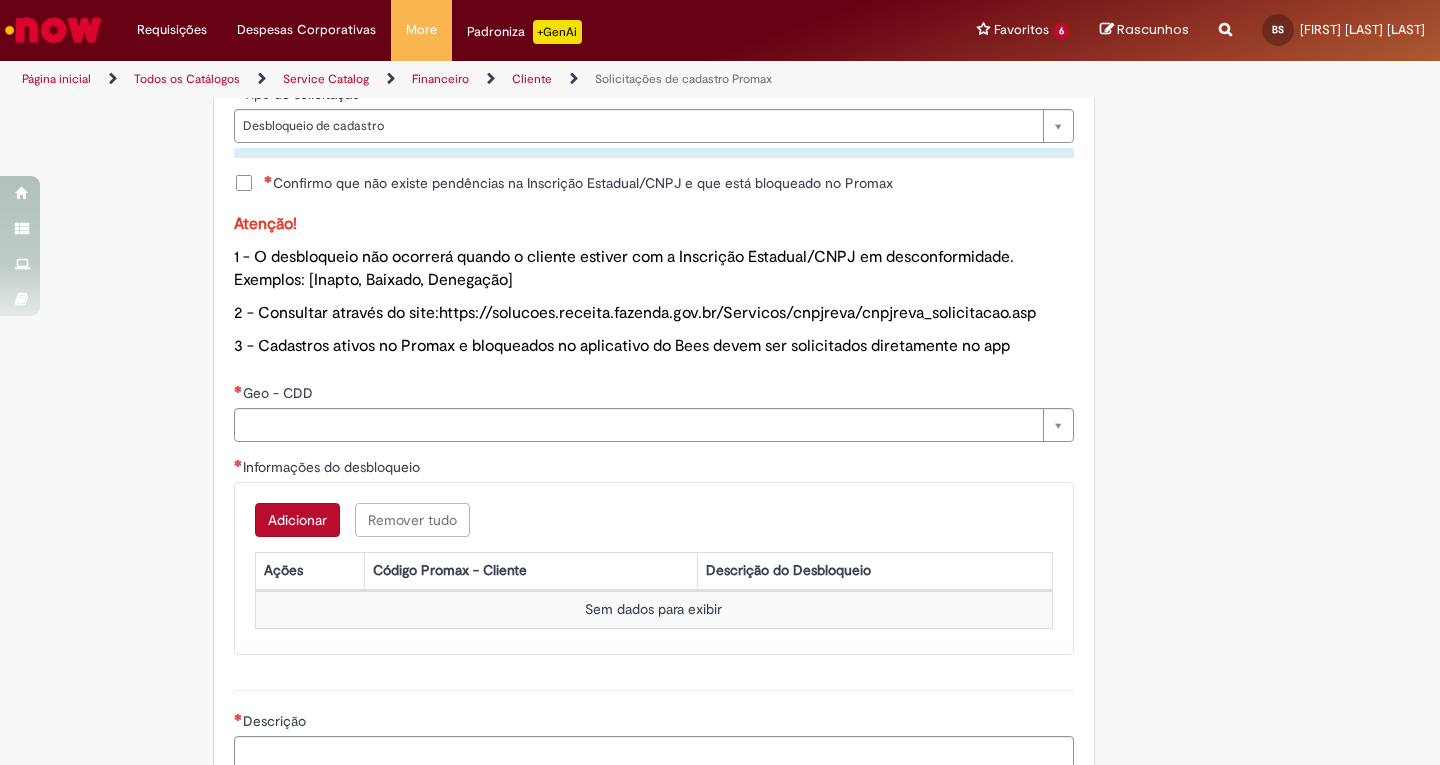 click on "Confirmo que não existe pendências na Inscrição Estadual/CNPJ e que está bloqueado no Promax" at bounding box center [578, 183] 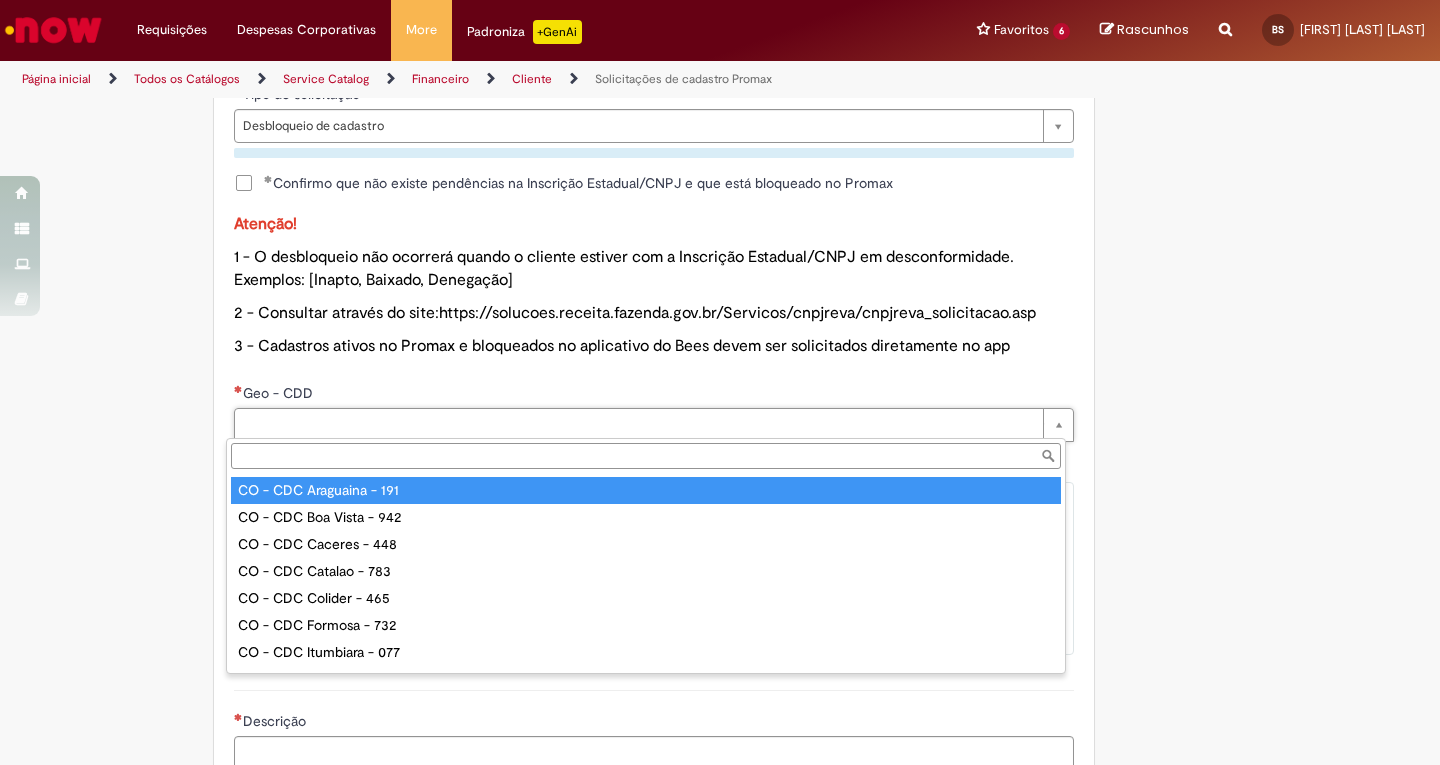 click on "Geo - CDD" at bounding box center (646, 456) 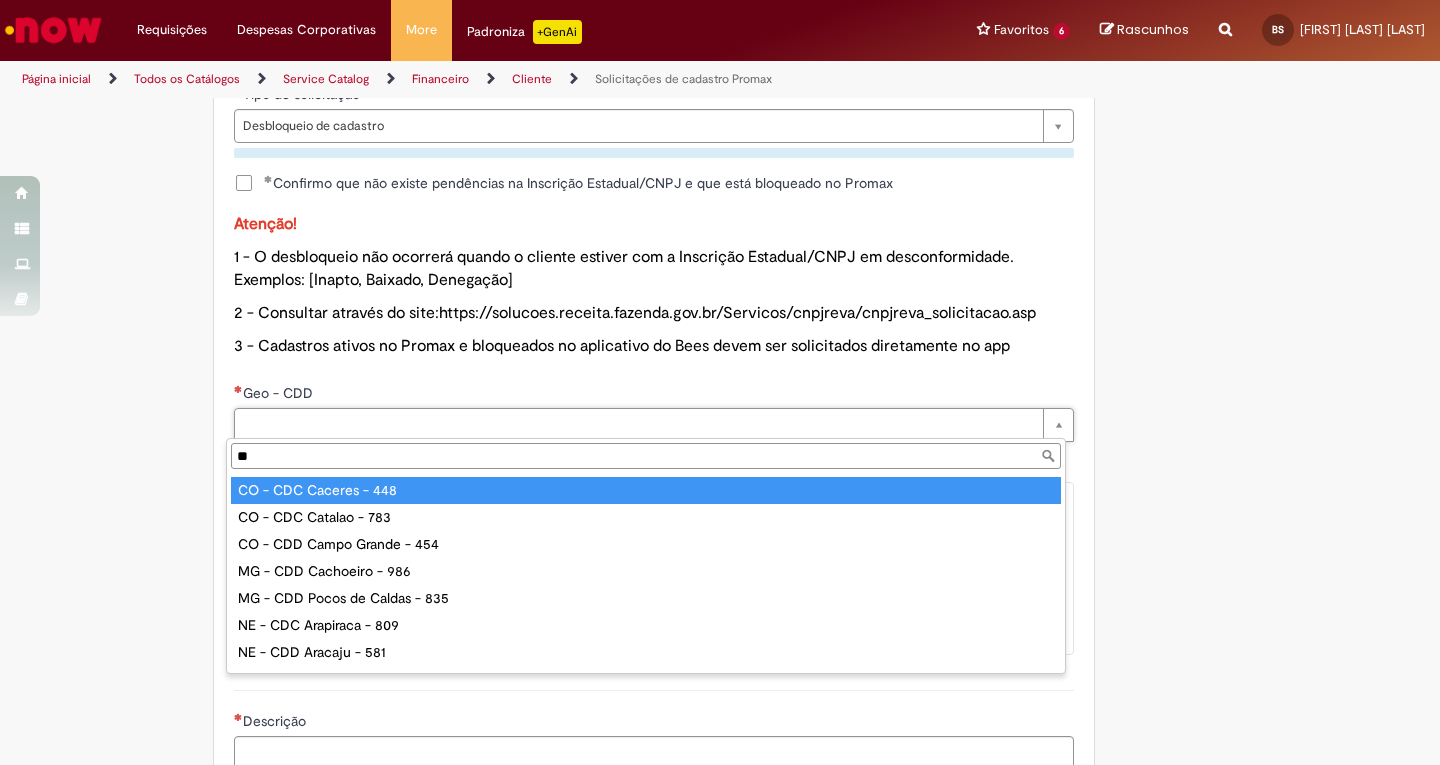 type on "*" 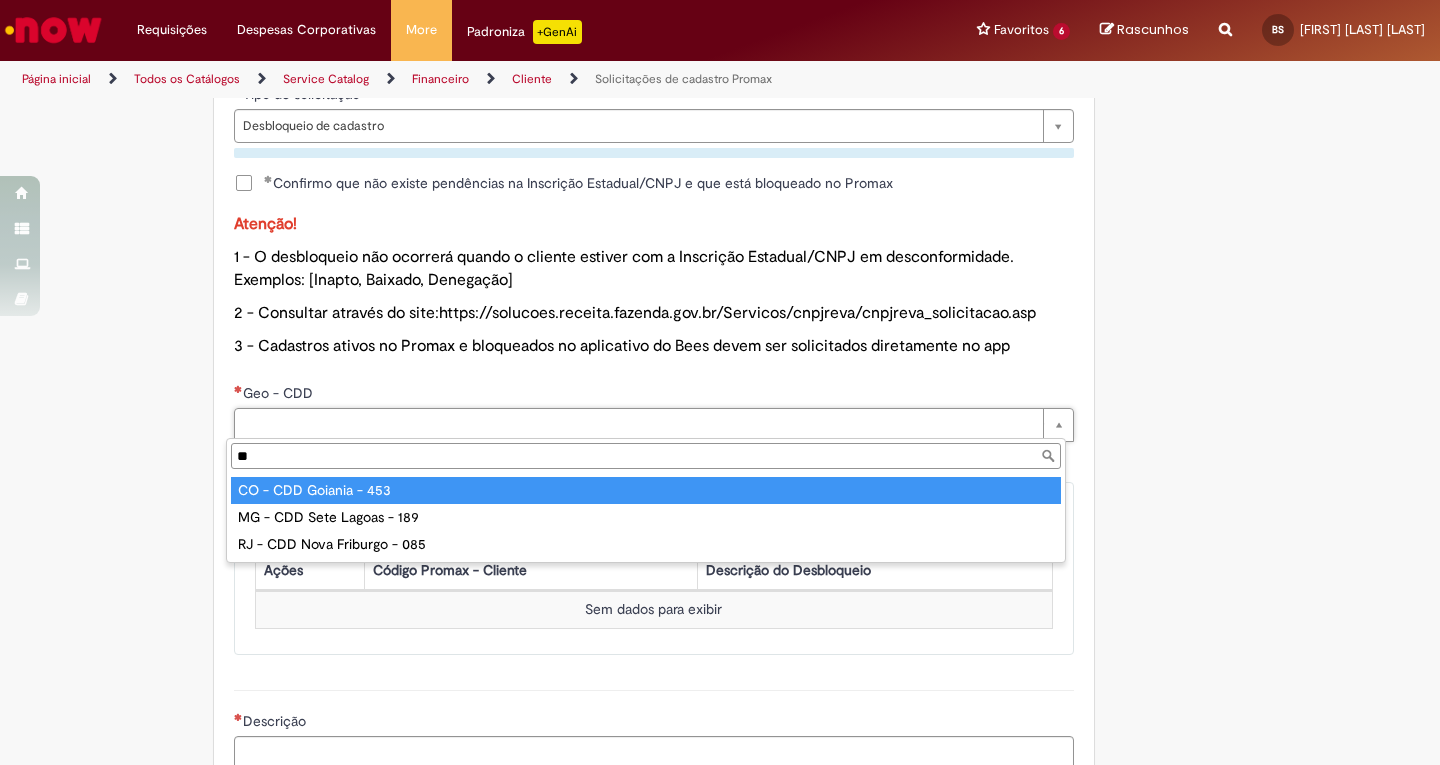 type on "*" 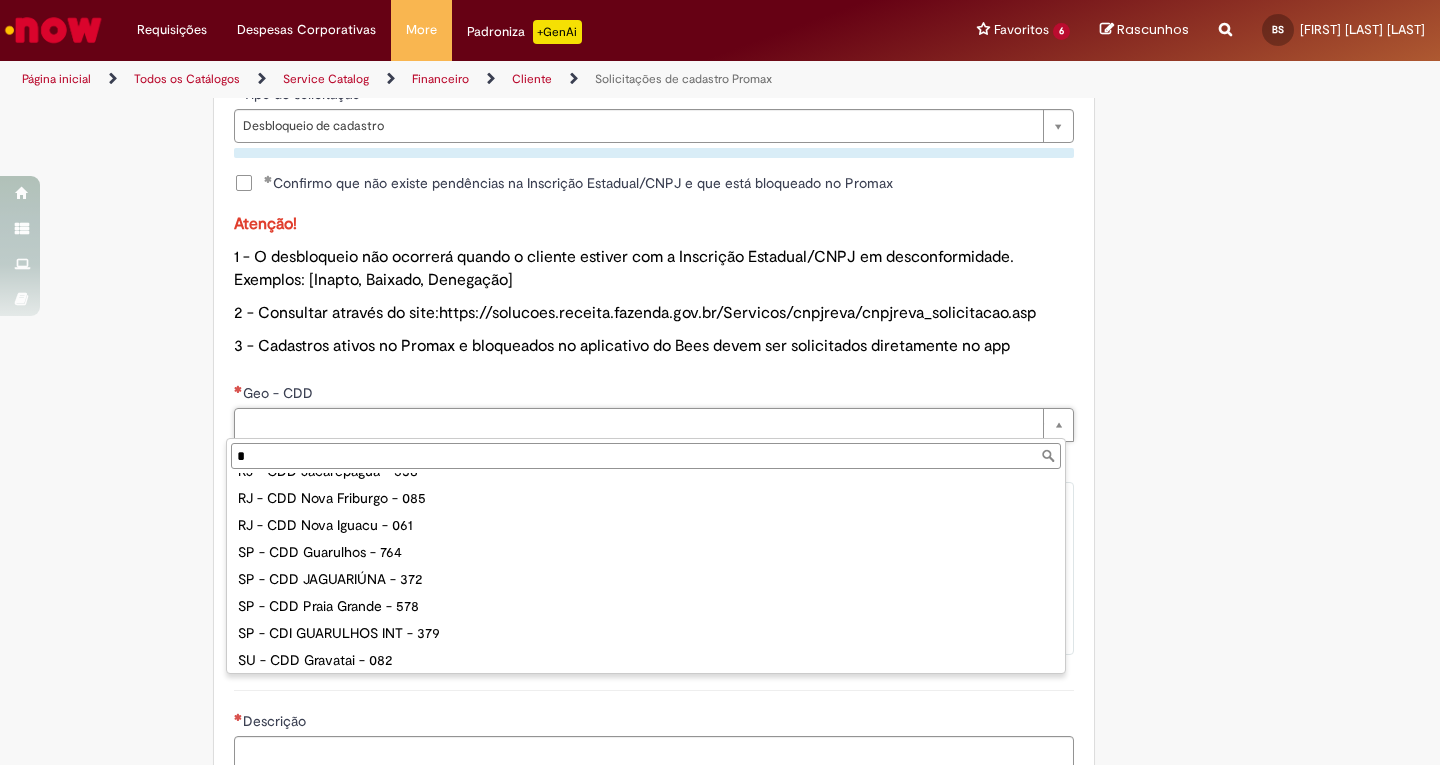 scroll, scrollTop: 888, scrollLeft: 0, axis: vertical 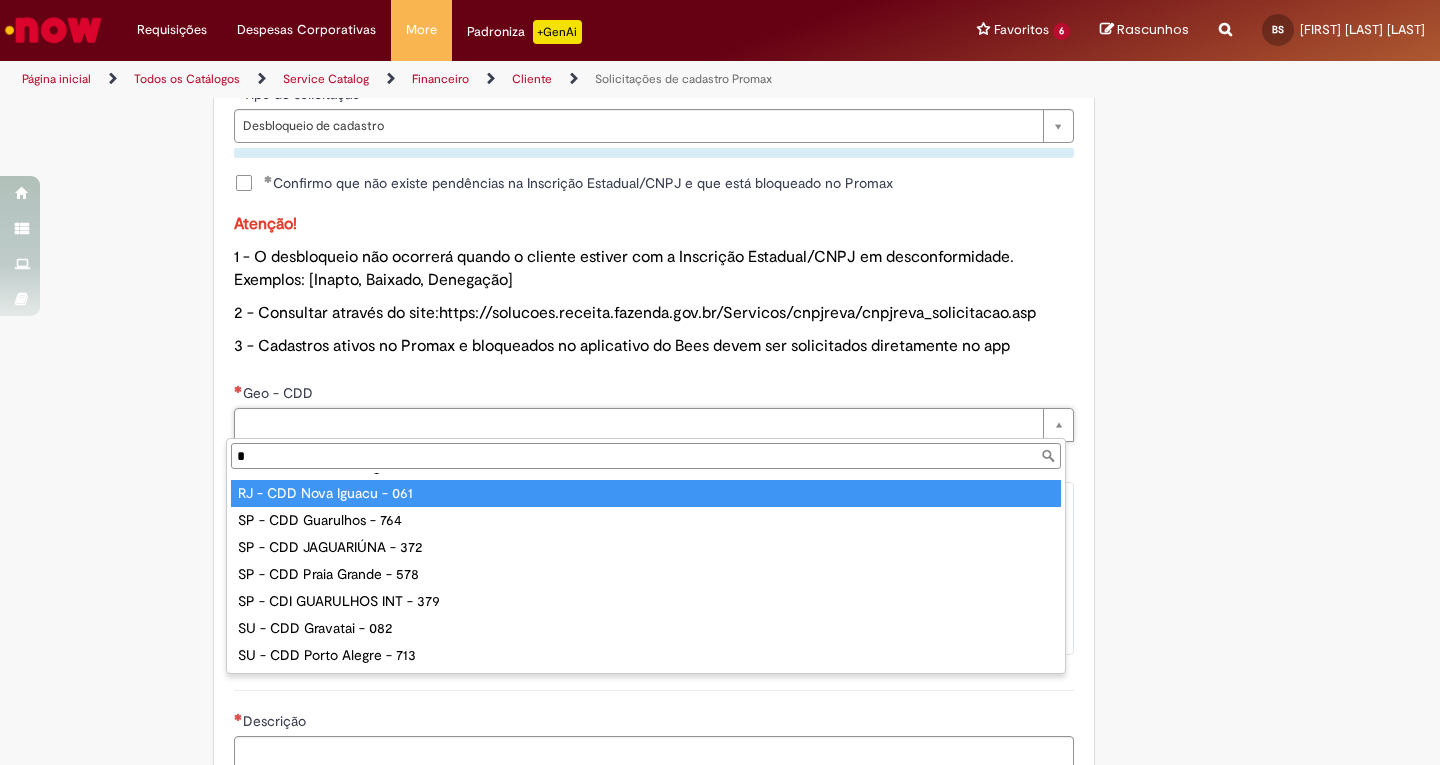 click on "*" at bounding box center (646, 456) 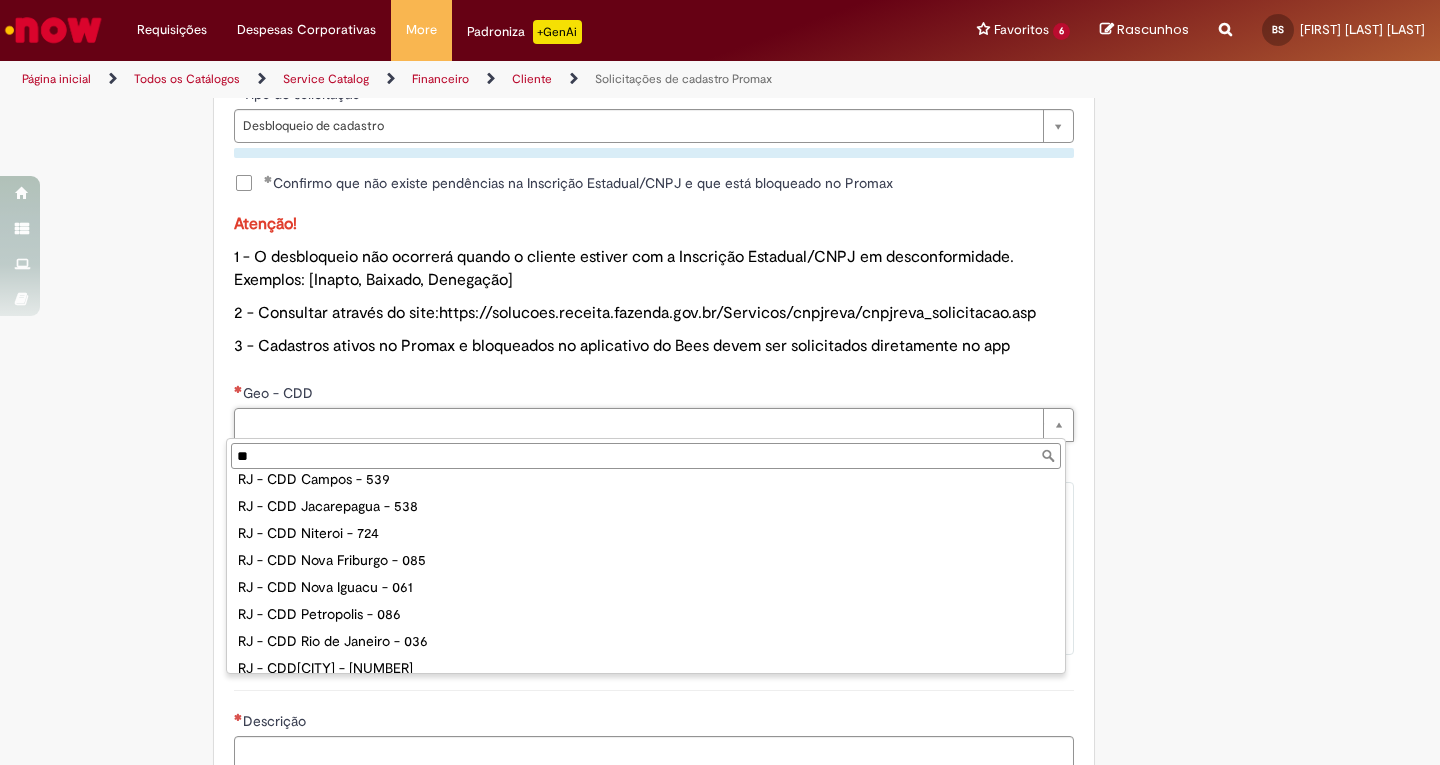 scroll, scrollTop: 0, scrollLeft: 0, axis: both 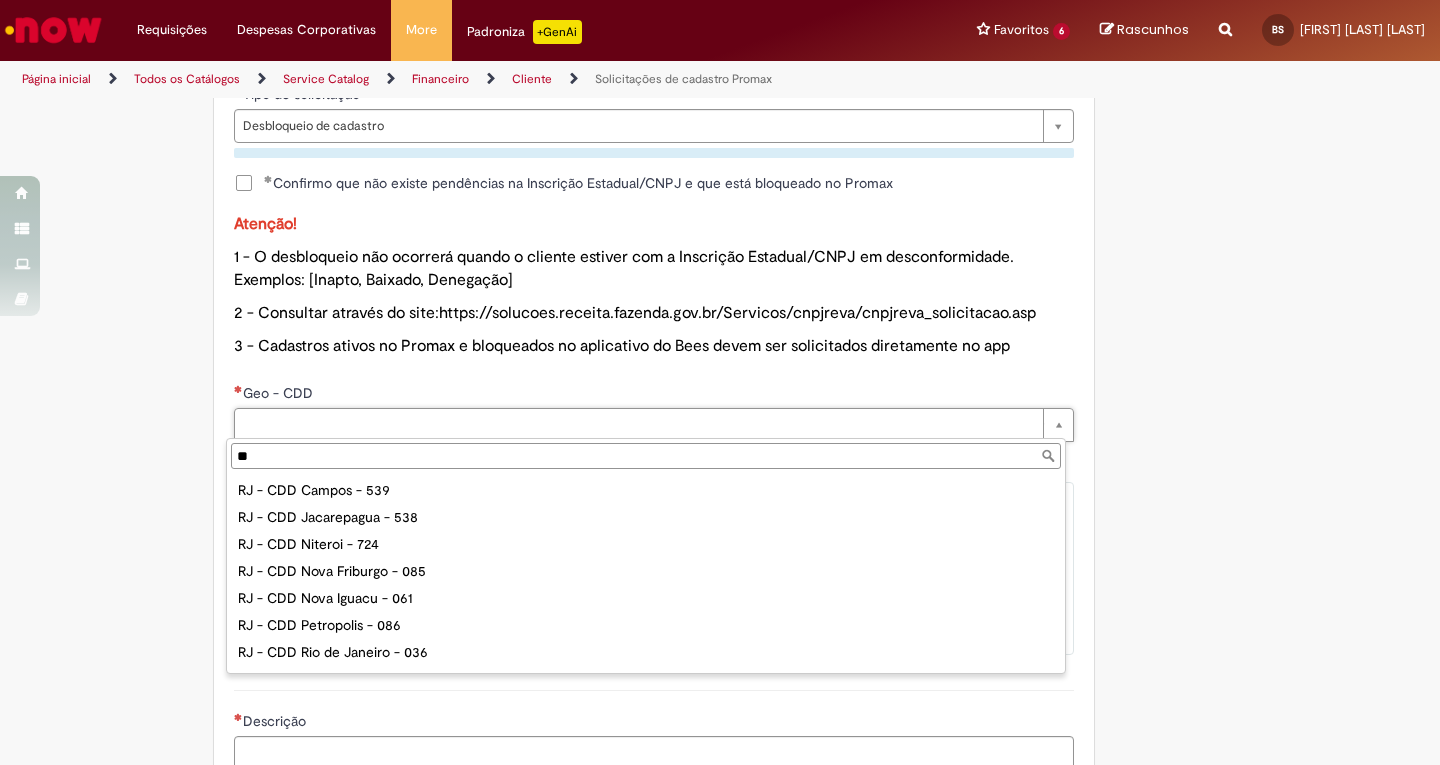 click on "**" at bounding box center (646, 456) 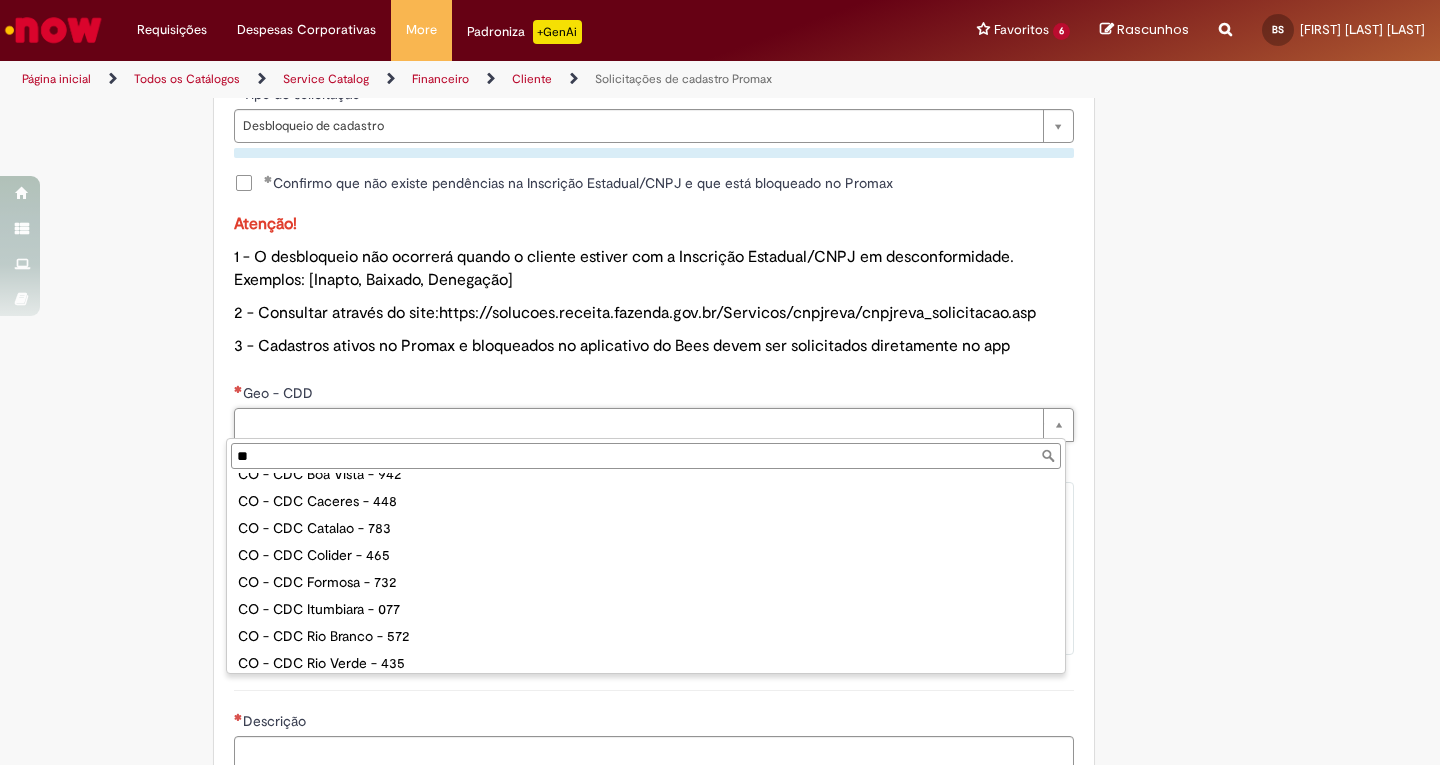 scroll, scrollTop: 0, scrollLeft: 0, axis: both 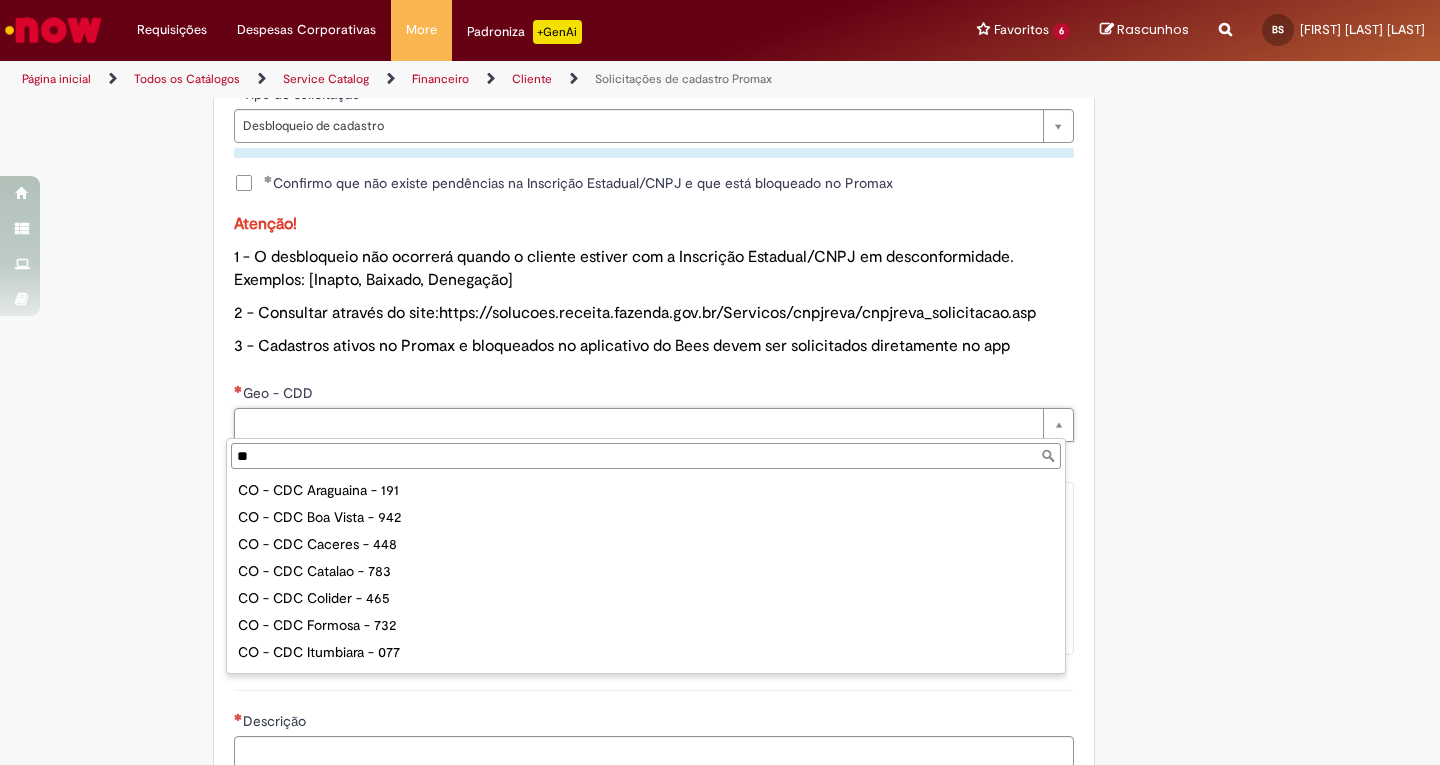 click on "**" at bounding box center [646, 456] 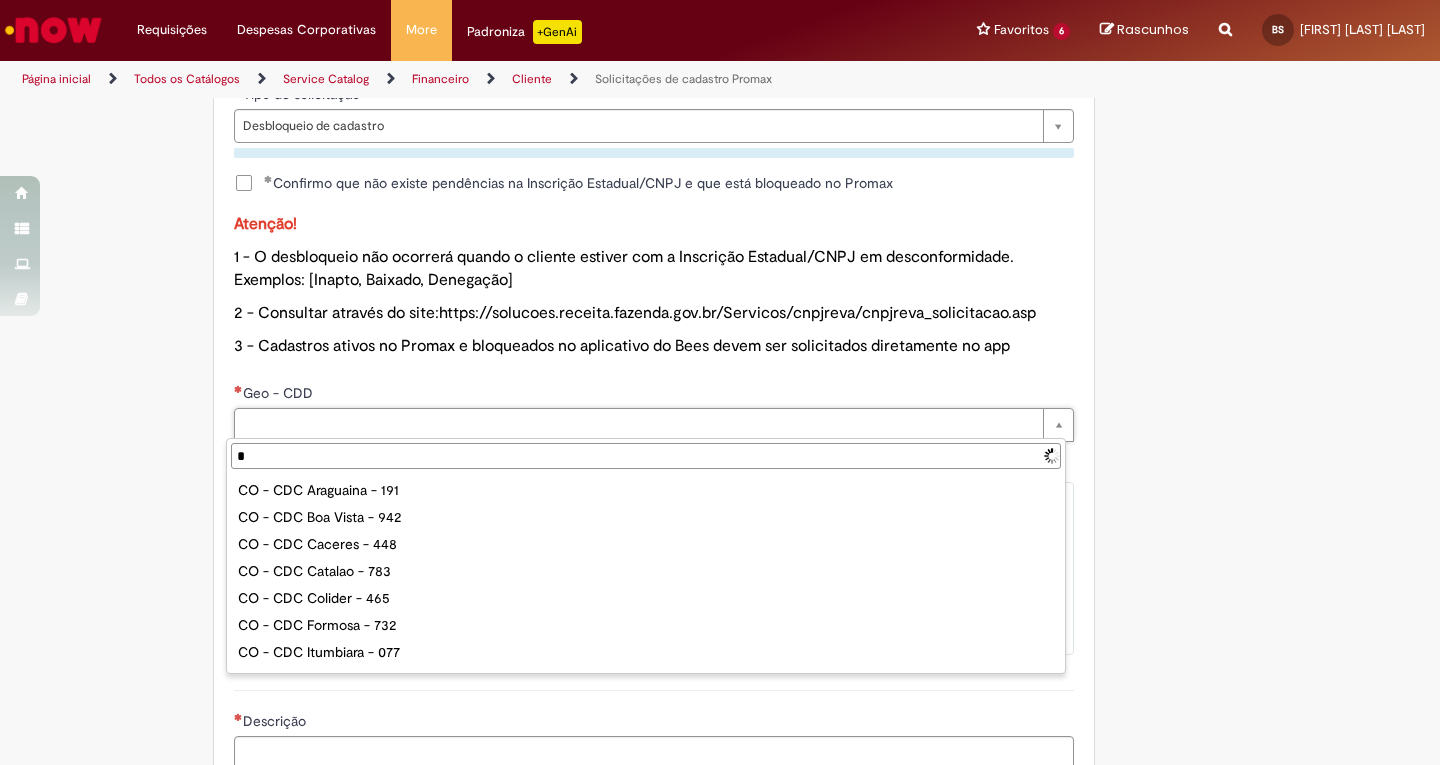 type on "**" 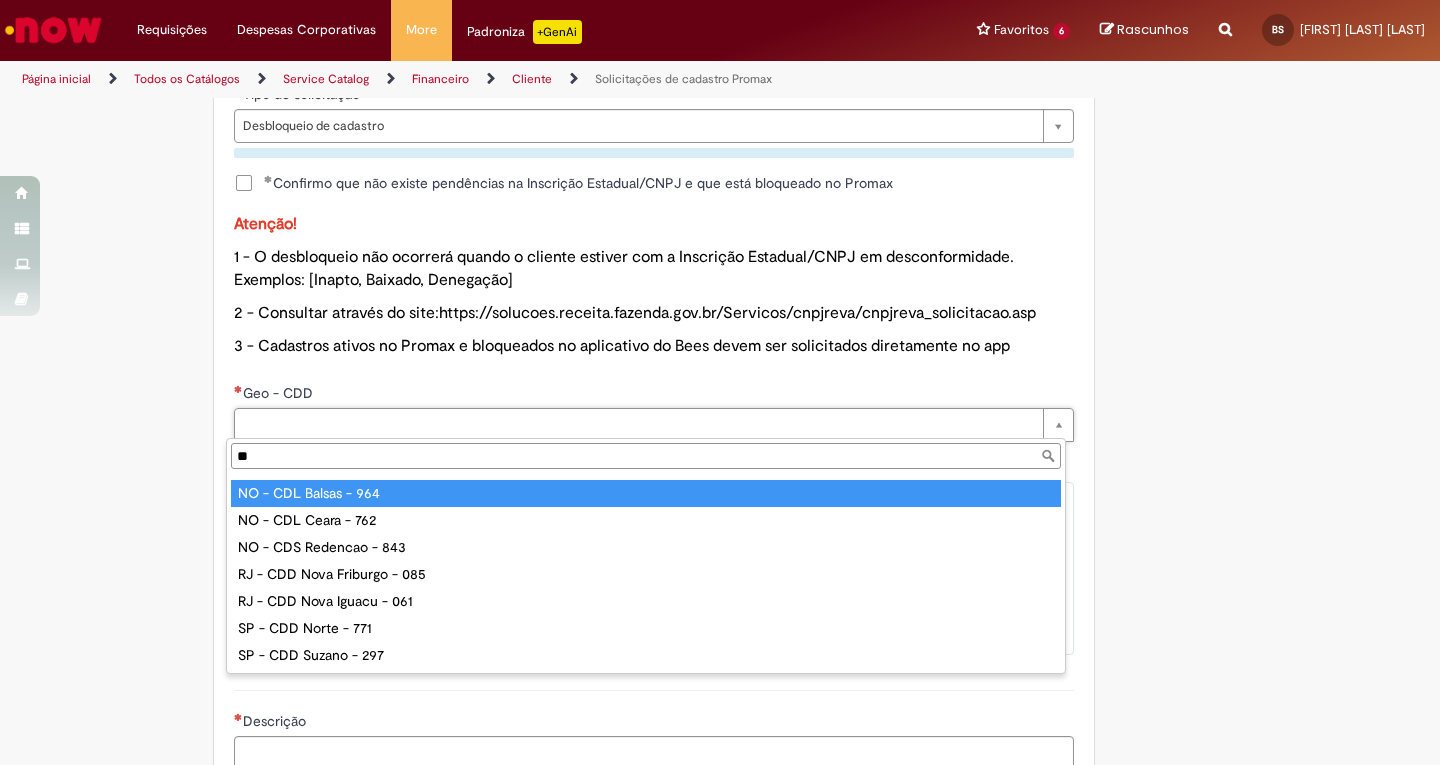 scroll, scrollTop: 436, scrollLeft: 0, axis: vertical 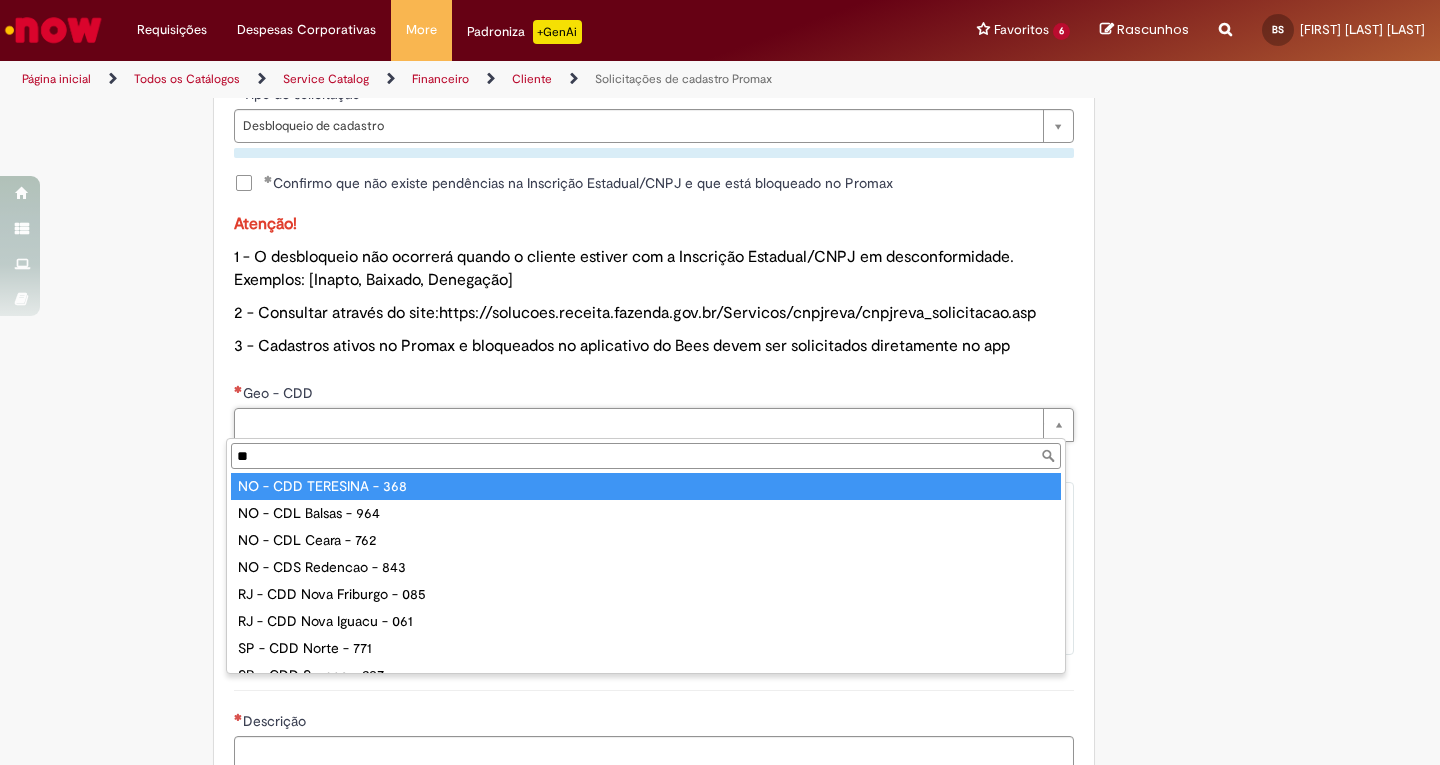 drag, startPoint x: 299, startPoint y: 458, endPoint x: 252, endPoint y: 453, distance: 47.26521 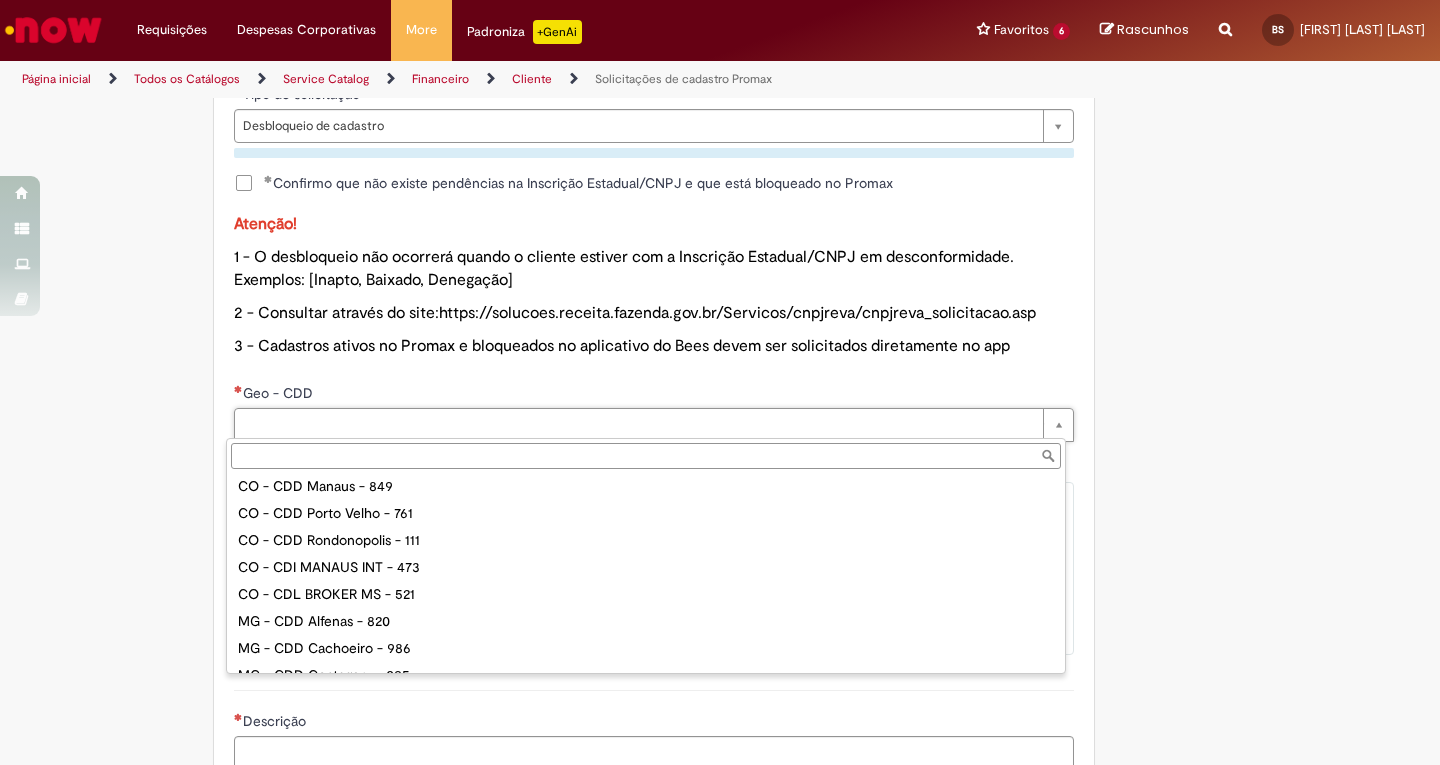 scroll, scrollTop: 0, scrollLeft: 0, axis: both 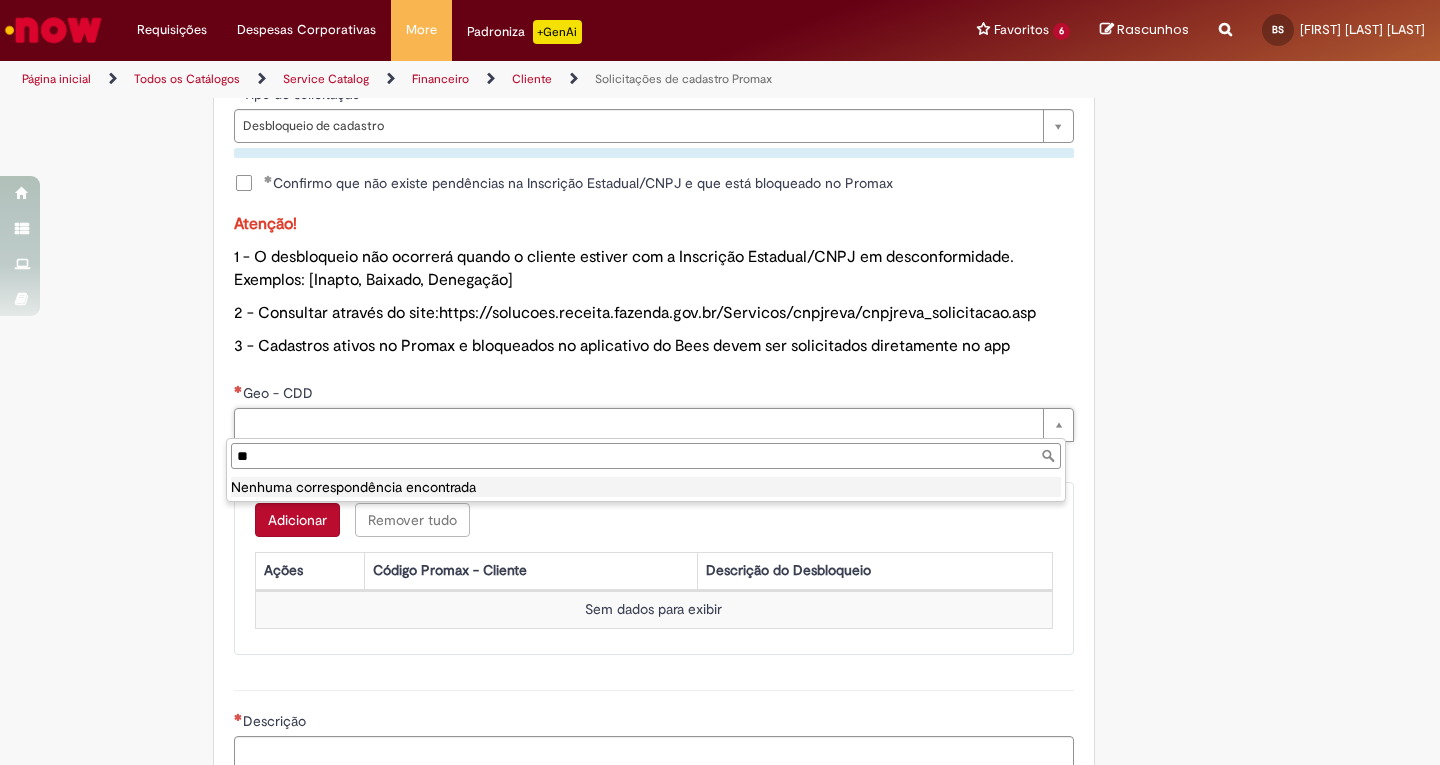 type on "*" 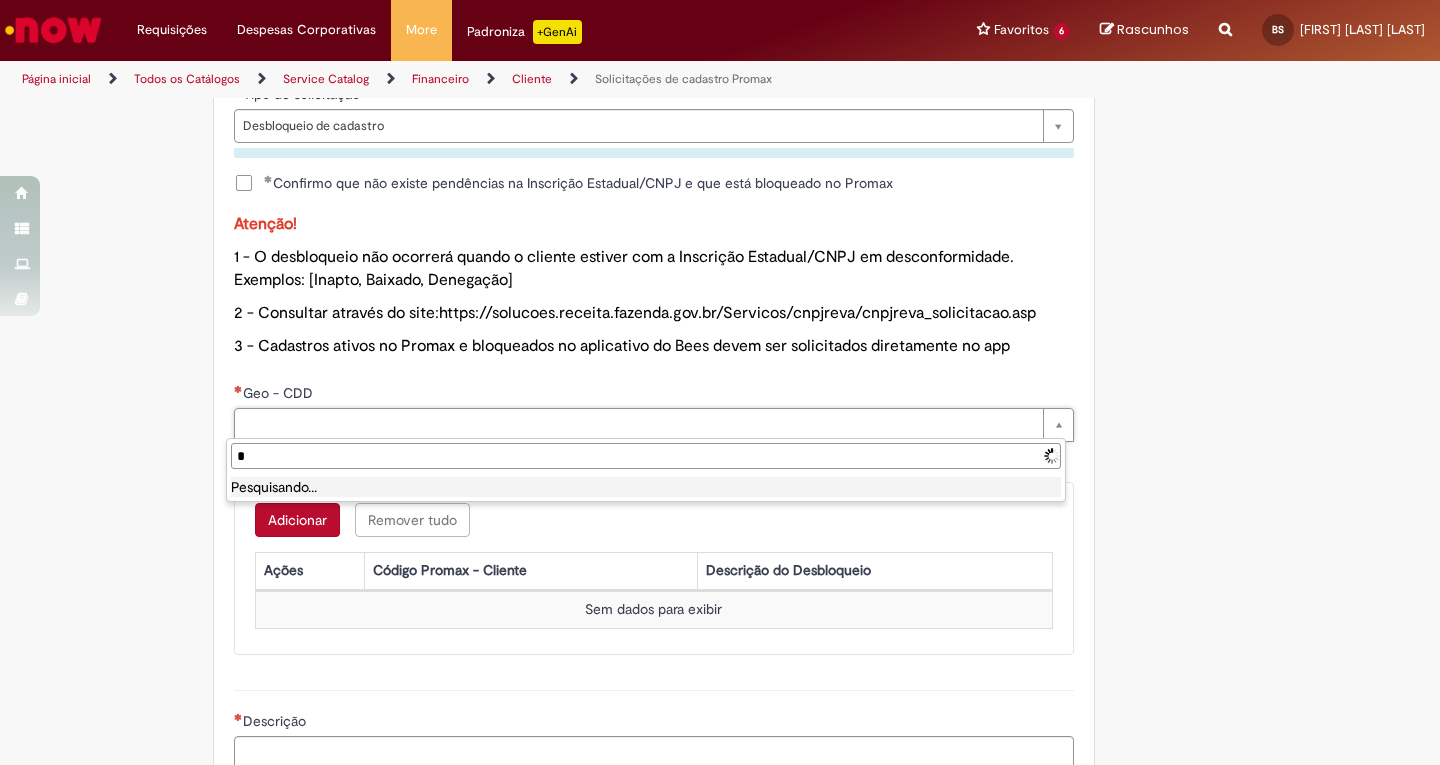 type 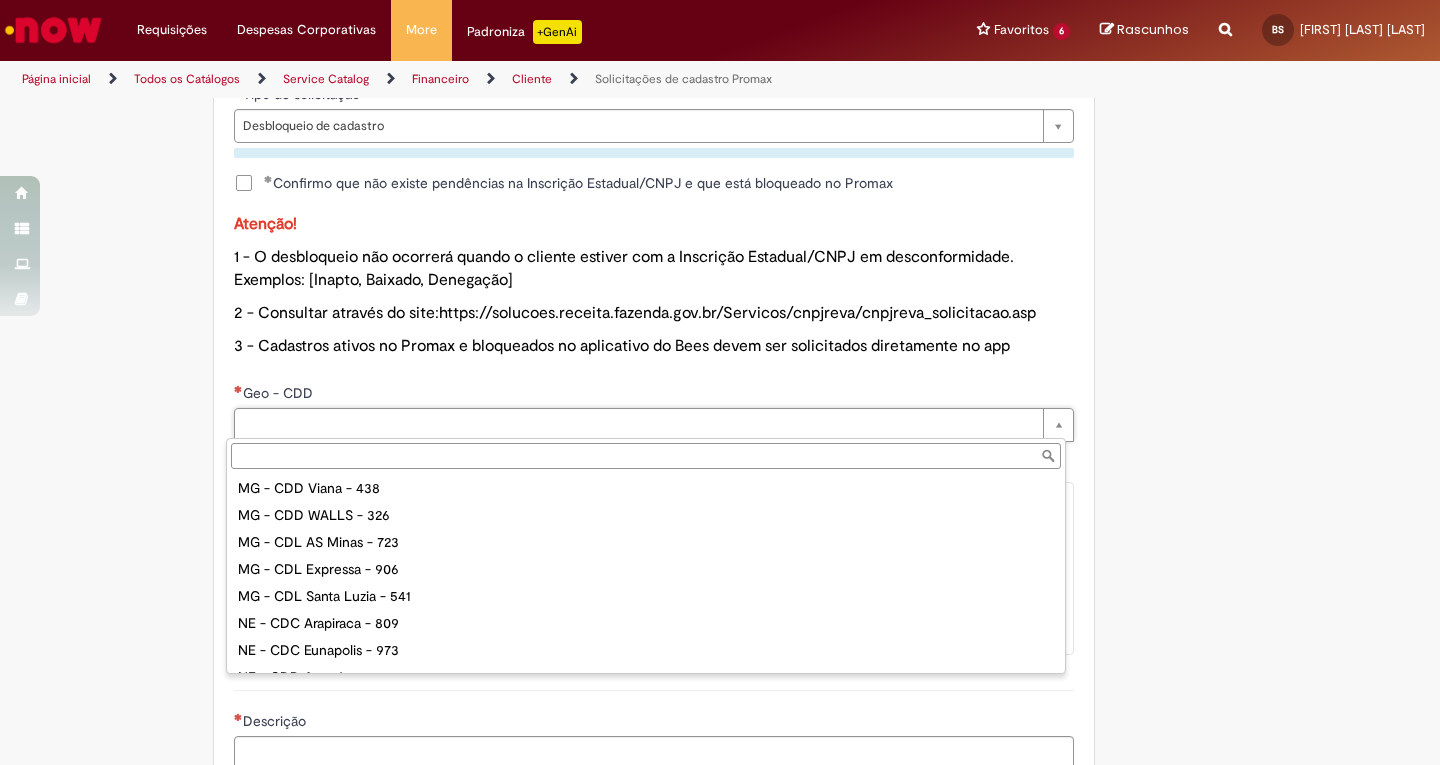 scroll, scrollTop: 0, scrollLeft: 0, axis: both 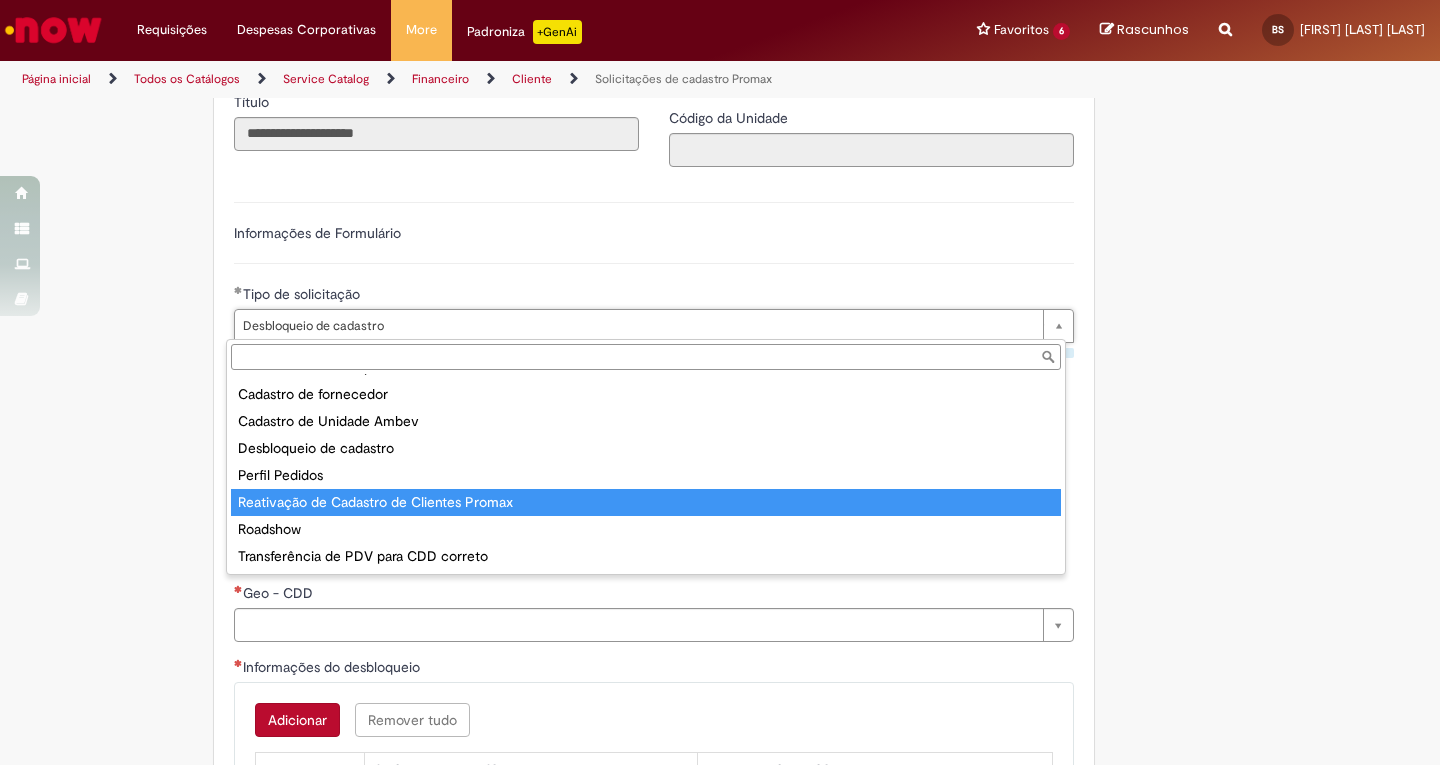 type on "**********" 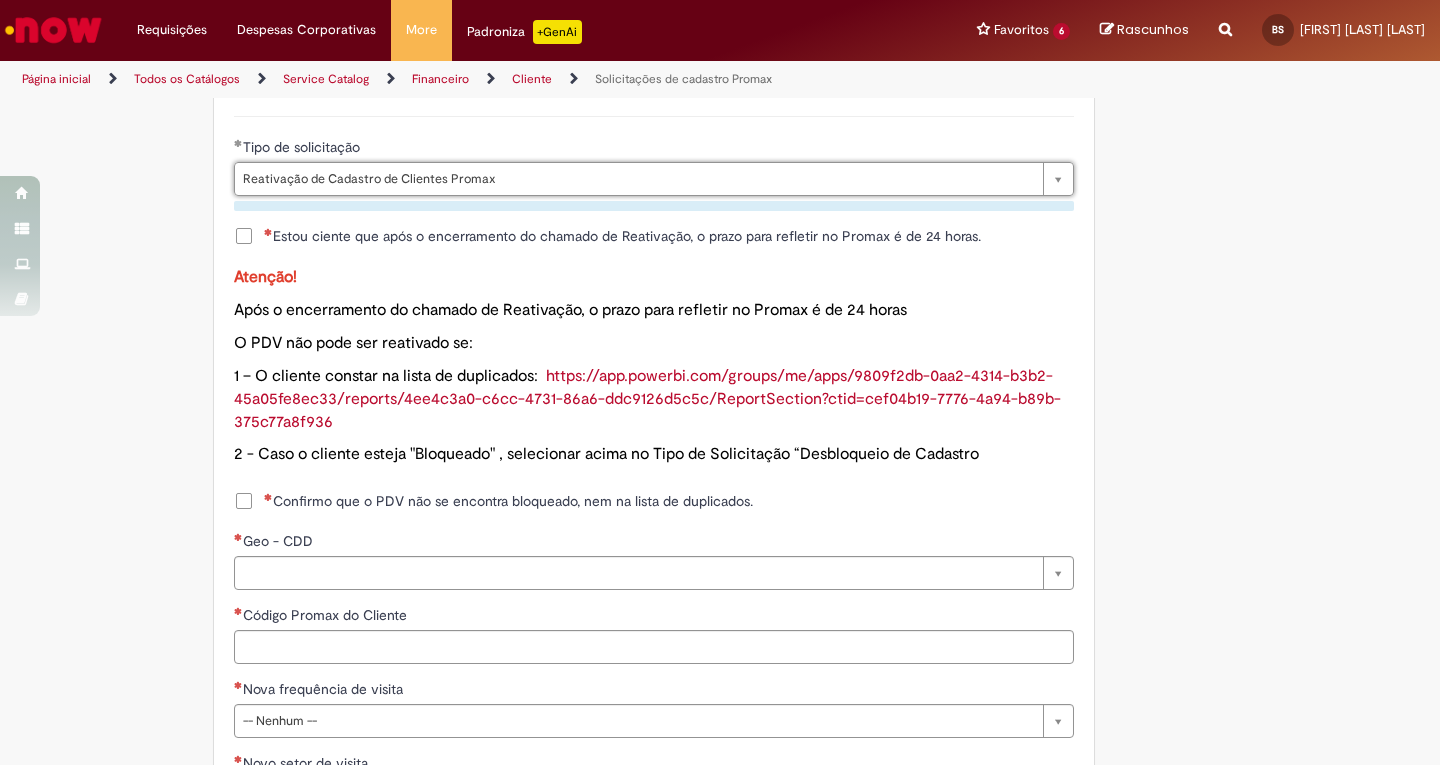 scroll, scrollTop: 1200, scrollLeft: 0, axis: vertical 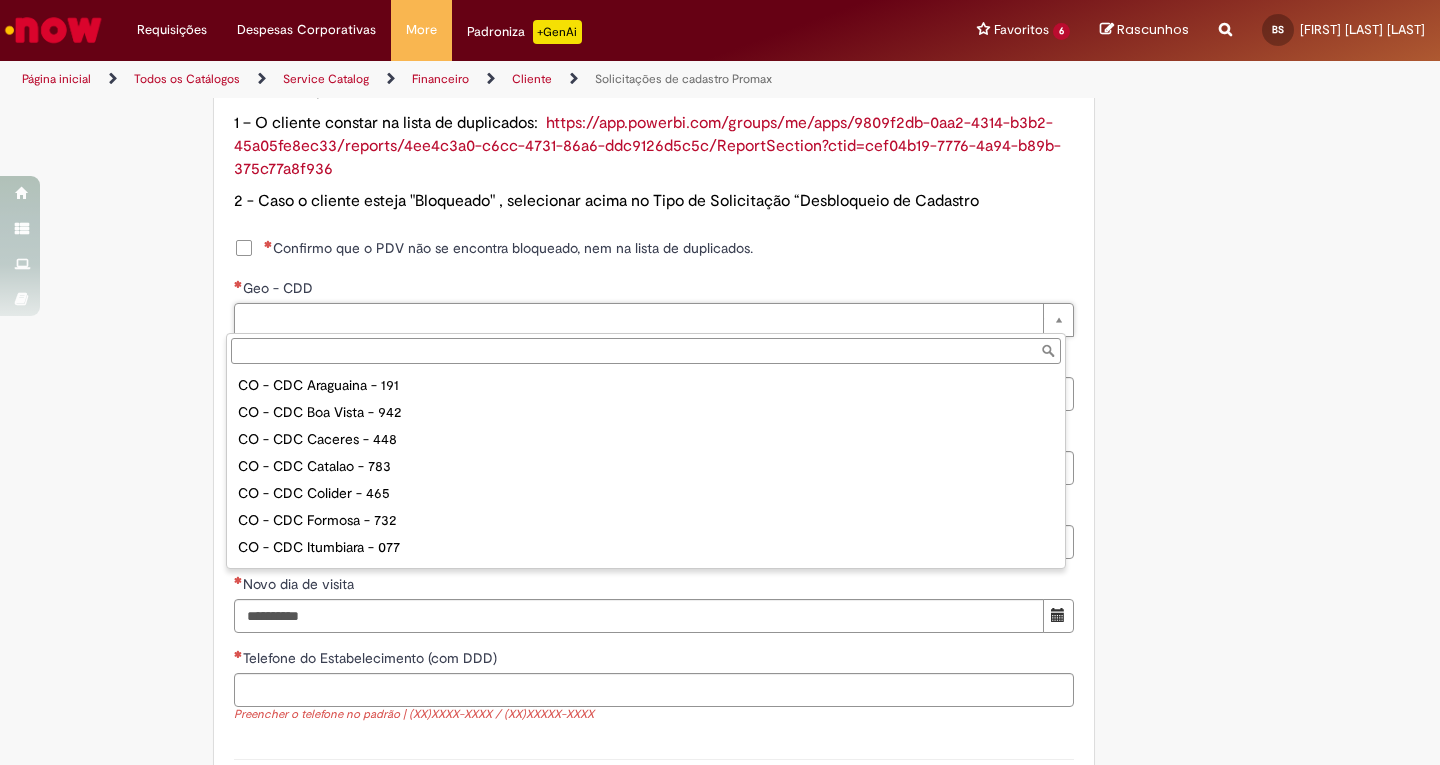 click on "Geo - CDD" at bounding box center [646, 351] 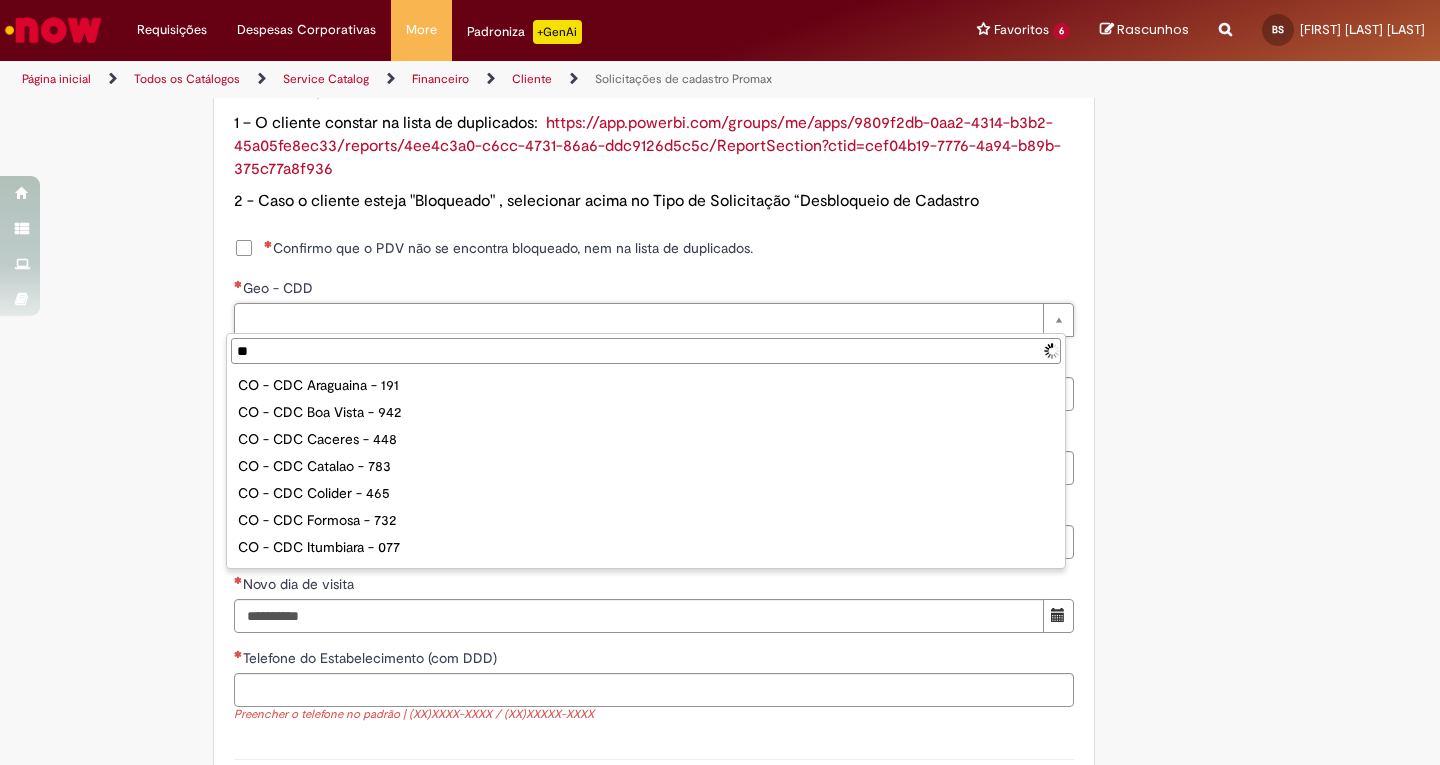 type on "***" 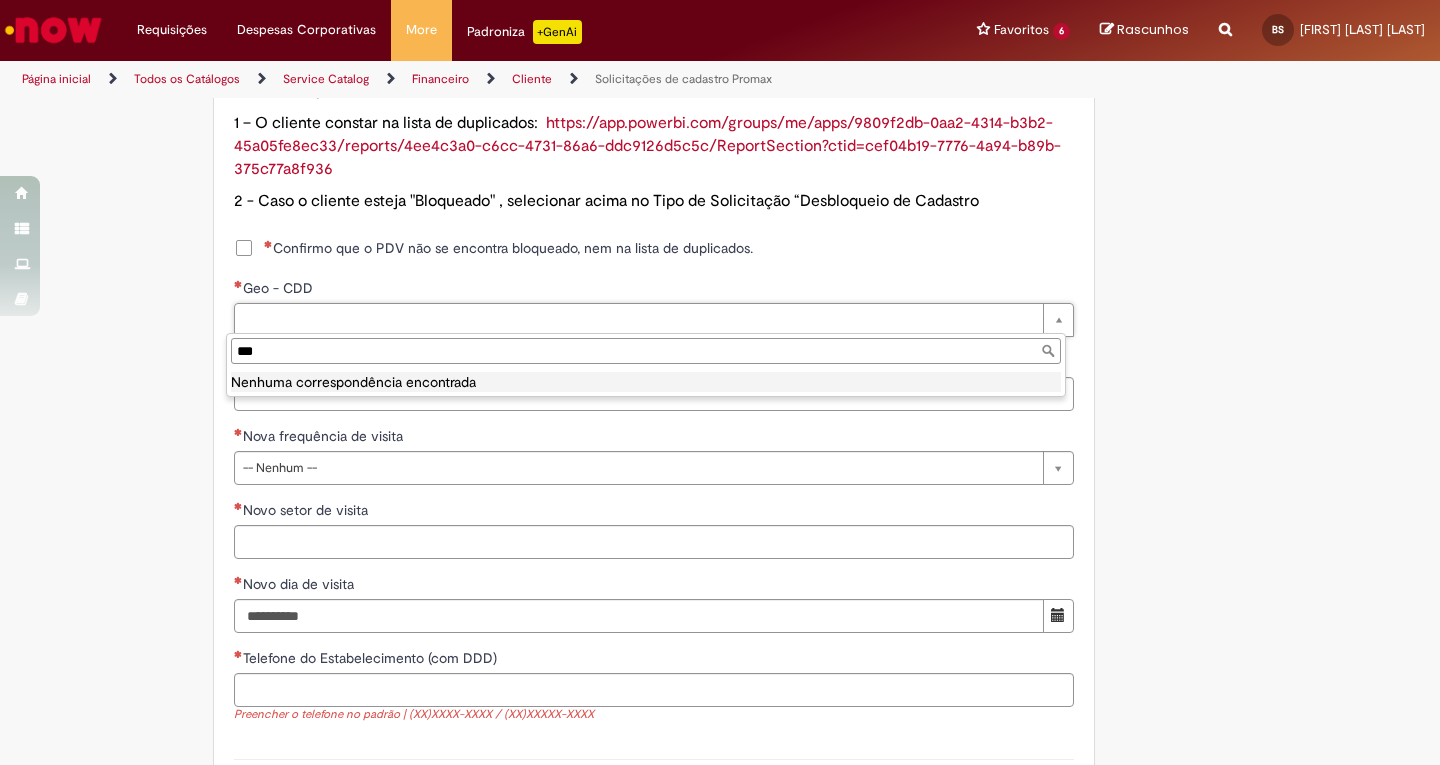 drag, startPoint x: 435, startPoint y: 351, endPoint x: 221, endPoint y: 349, distance: 214.00934 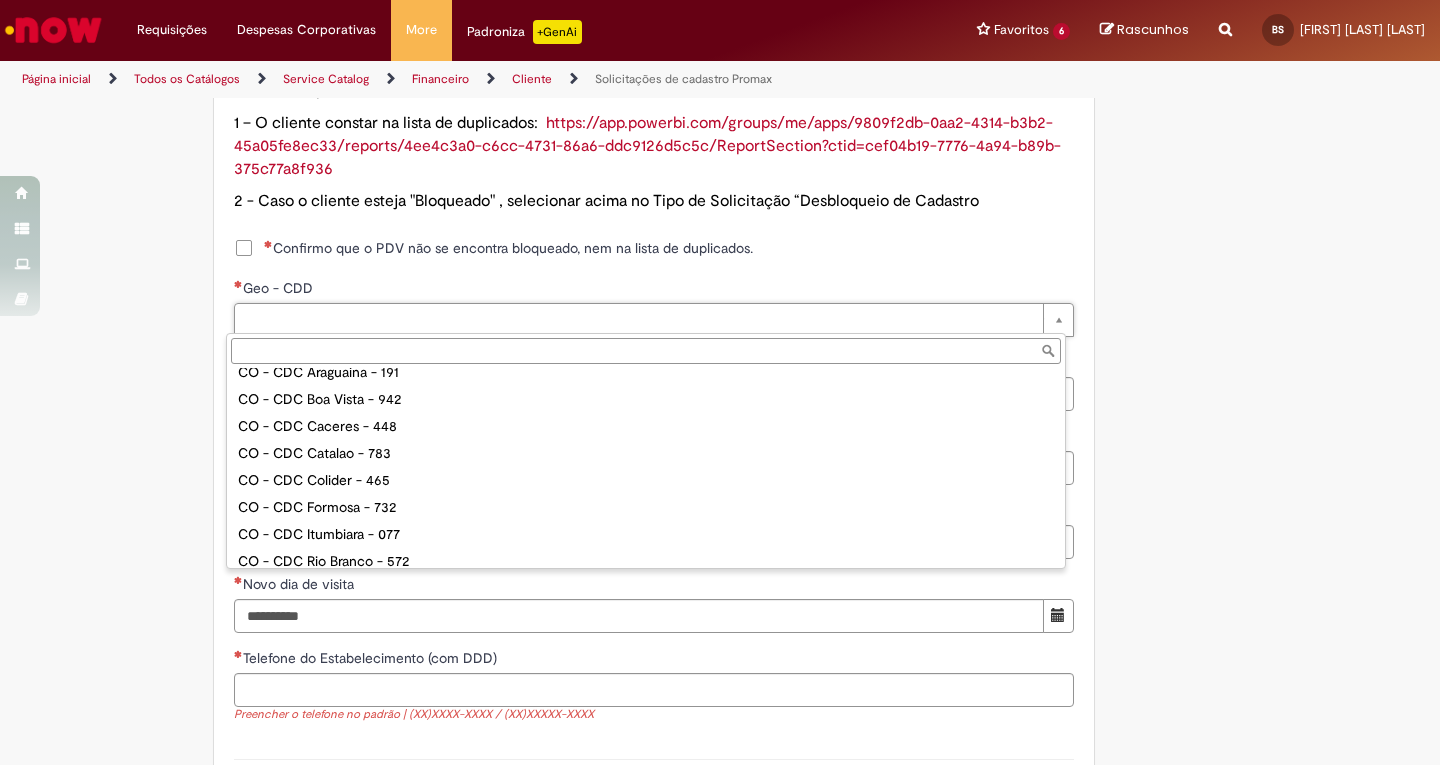 scroll, scrollTop: 0, scrollLeft: 0, axis: both 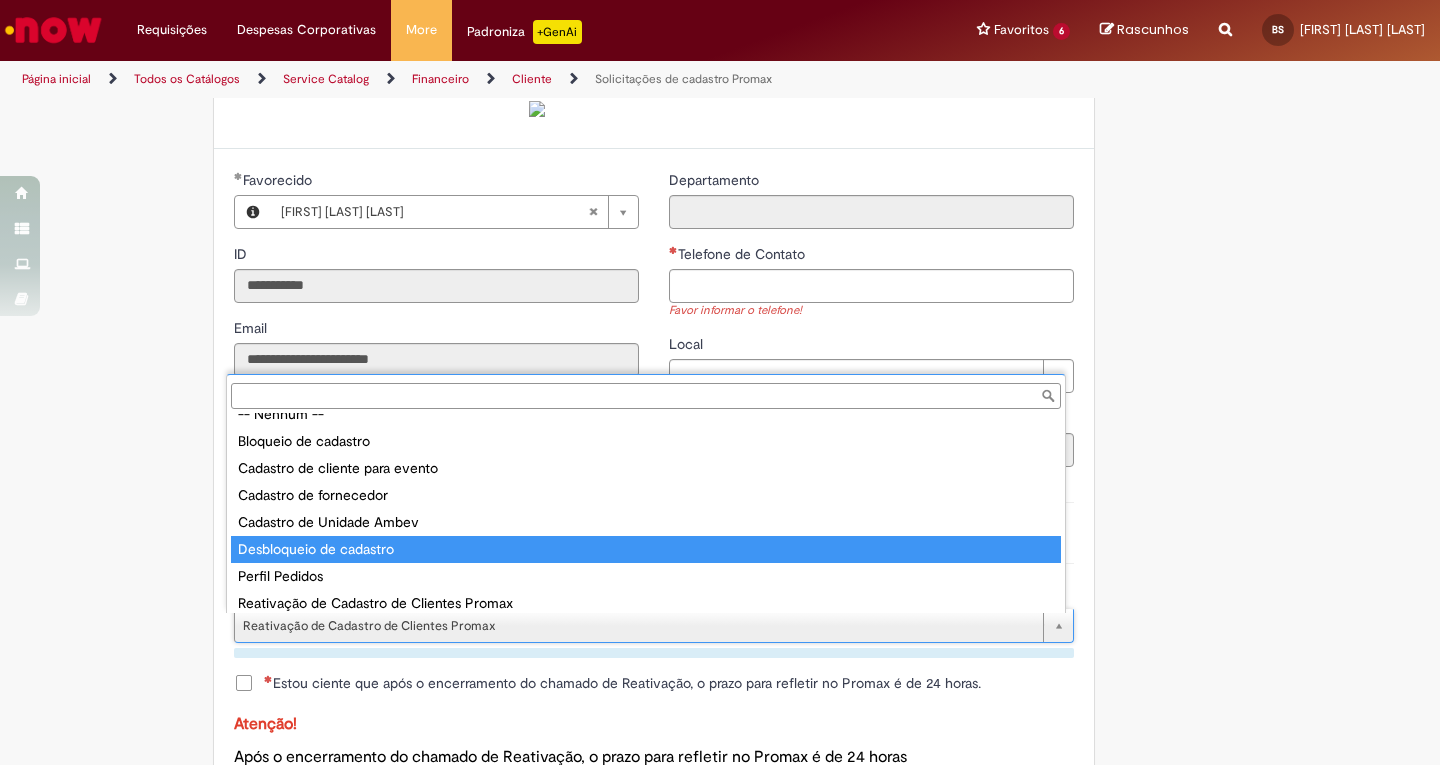 type on "**********" 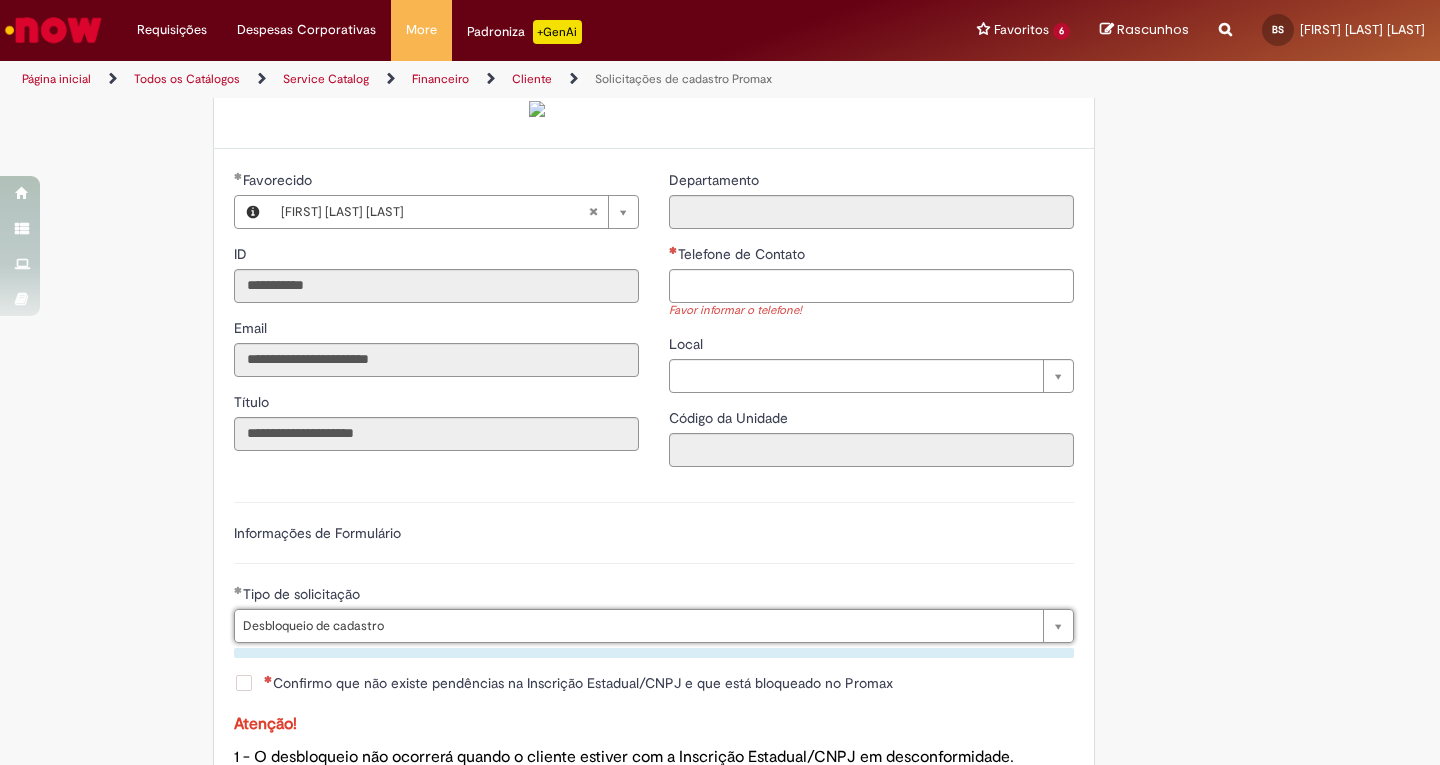 scroll, scrollTop: 0, scrollLeft: 155, axis: horizontal 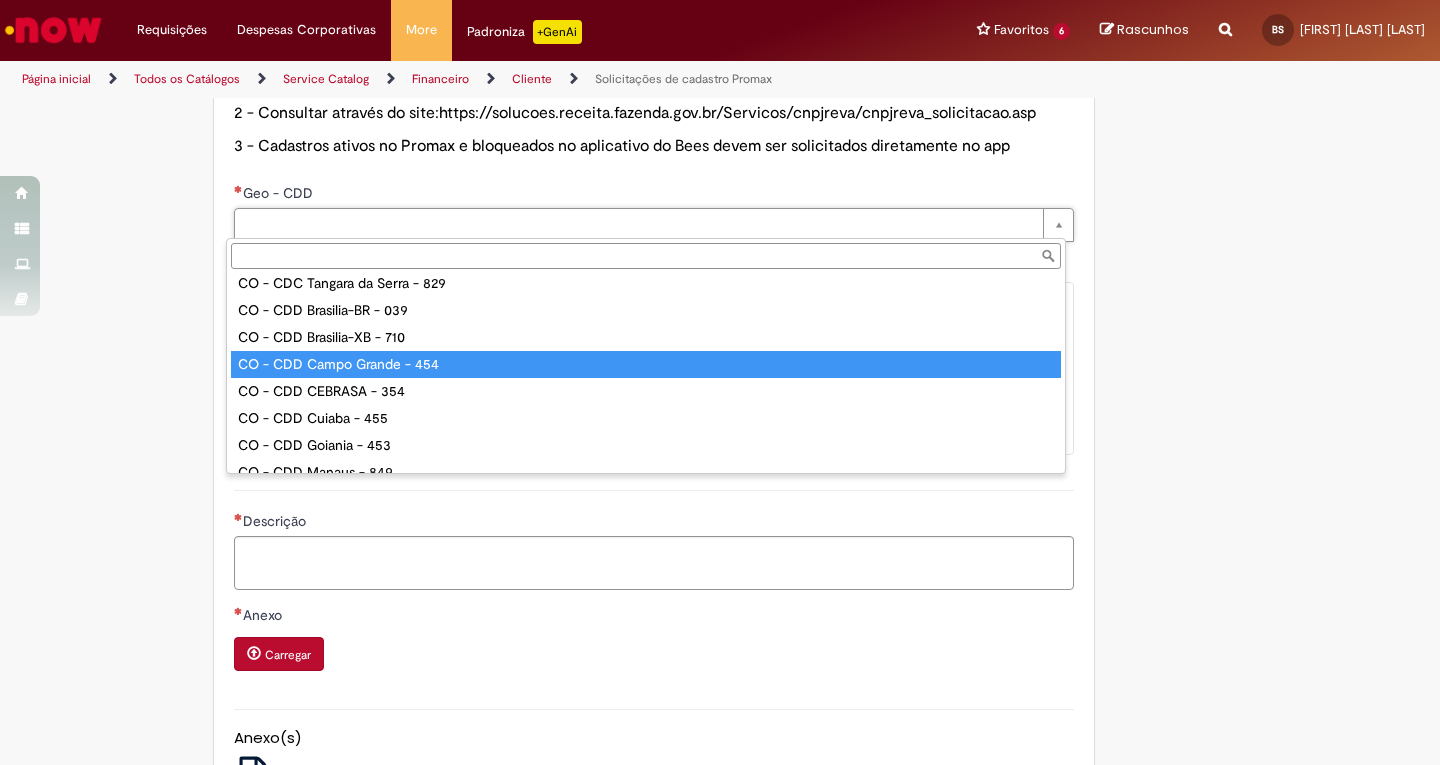 type on "**********" 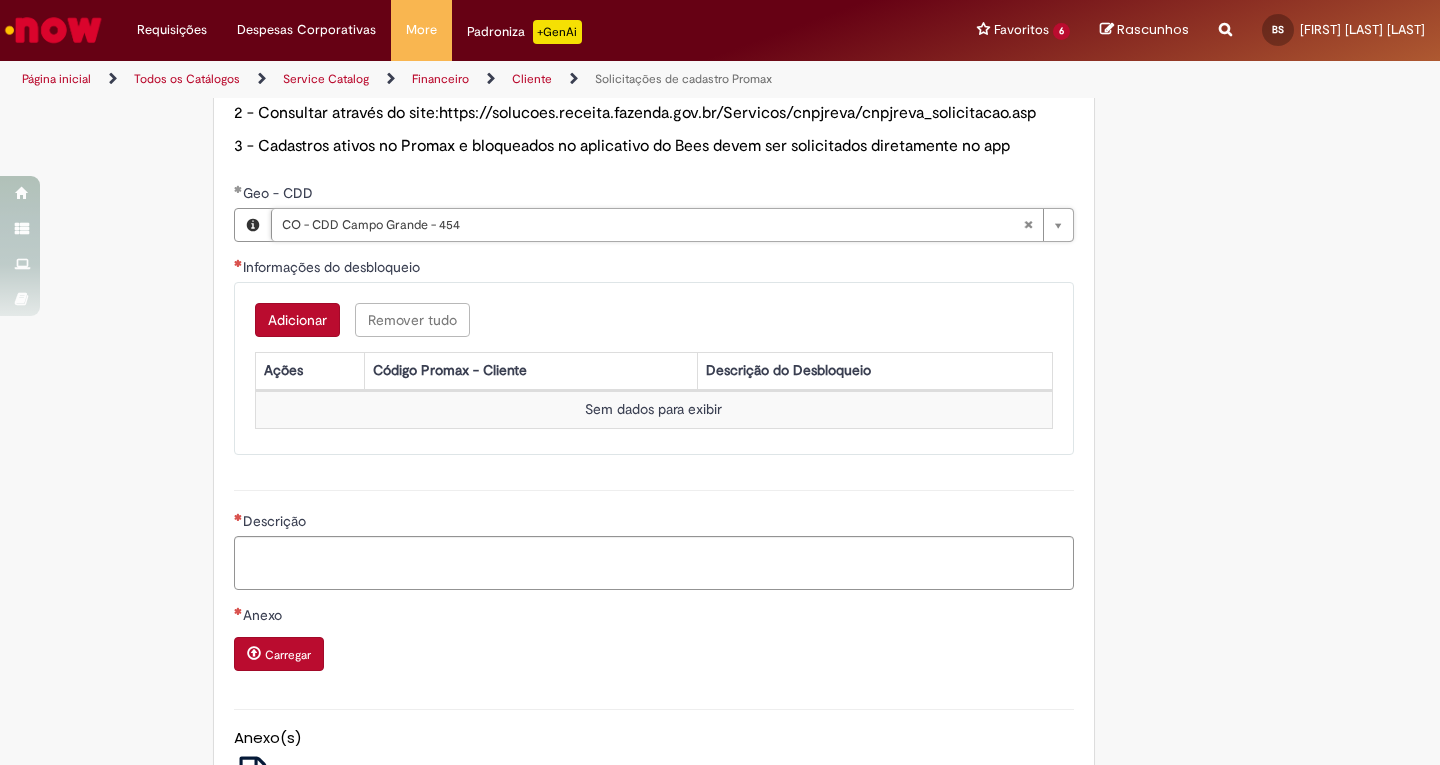 type 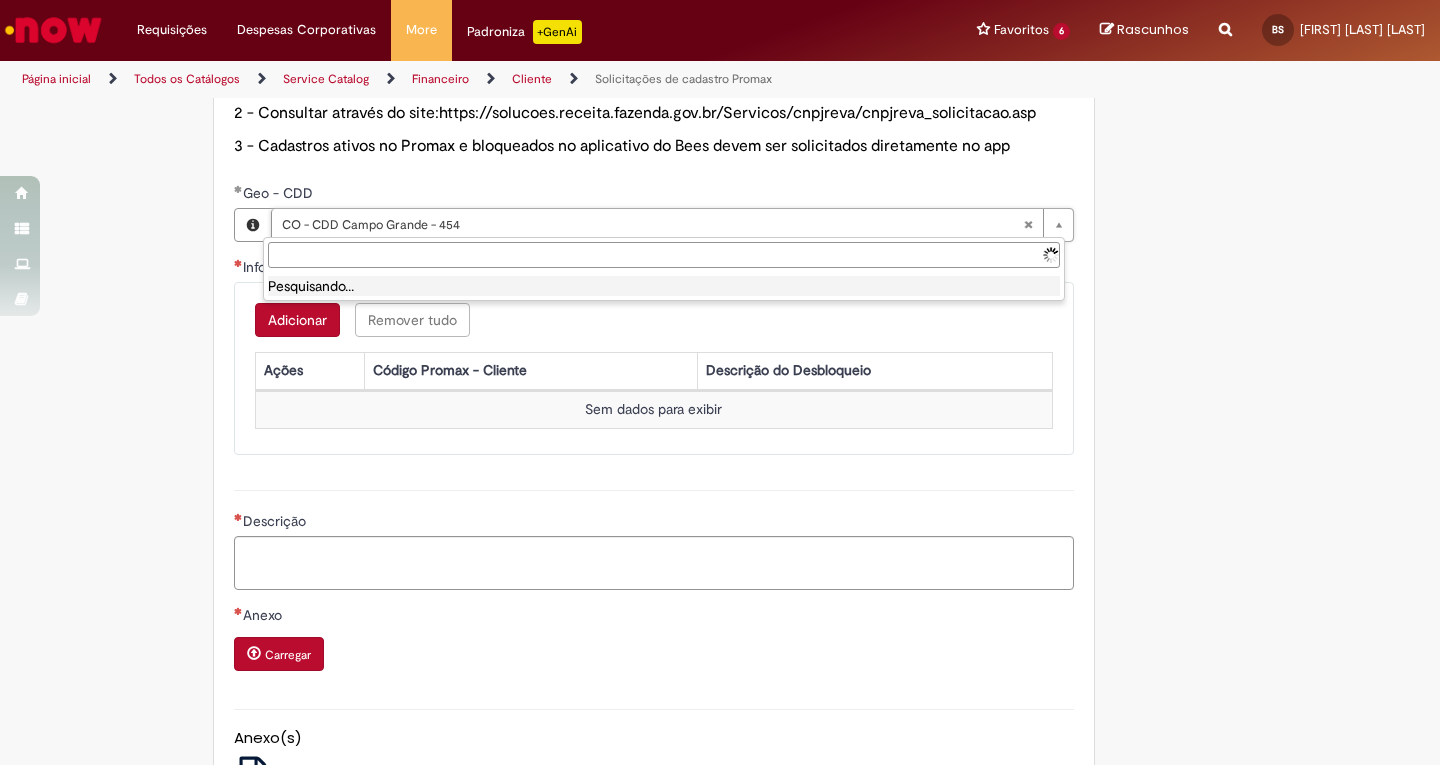 type on "**********" 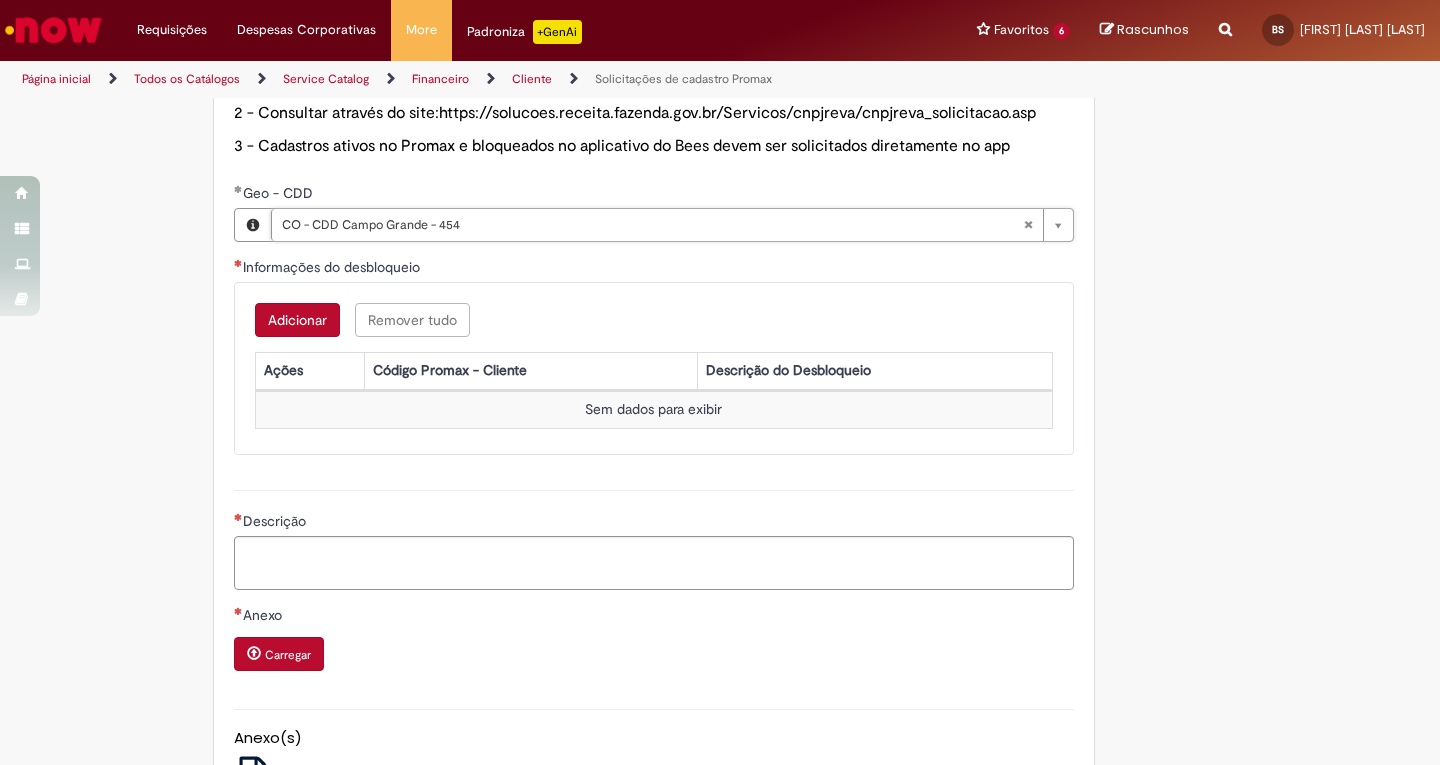 scroll, scrollTop: 0, scrollLeft: 199, axis: horizontal 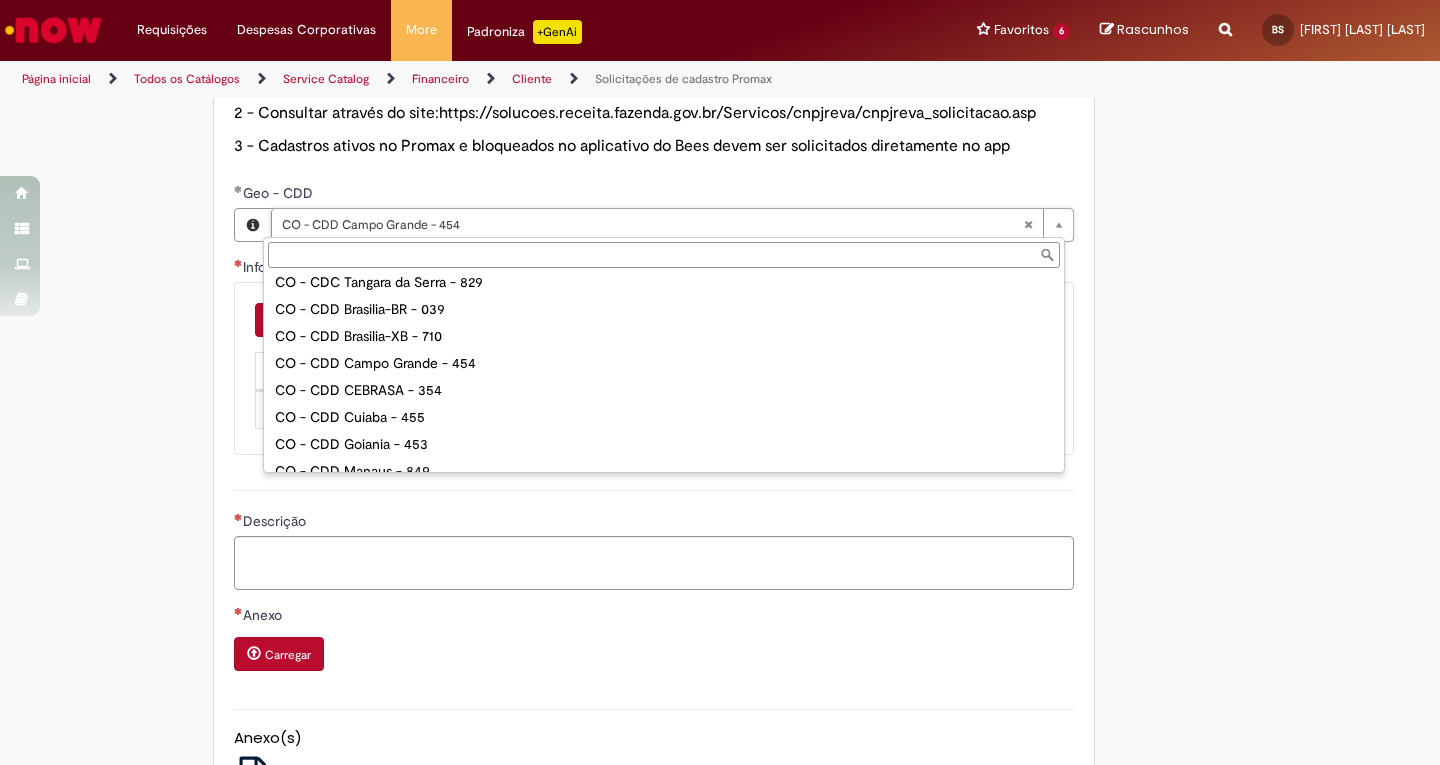 drag, startPoint x: 500, startPoint y: 228, endPoint x: 410, endPoint y: 200, distance: 94.254974 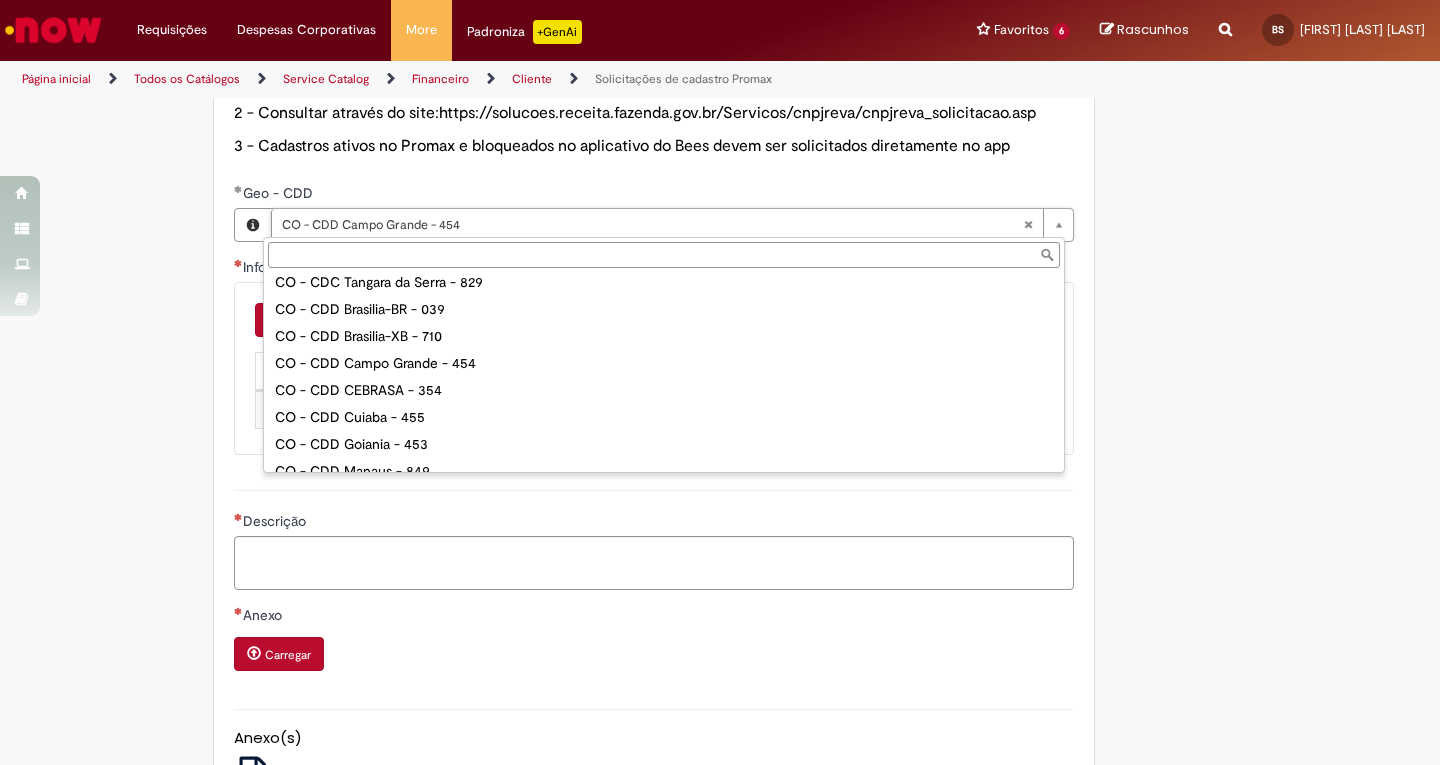type on "**********" 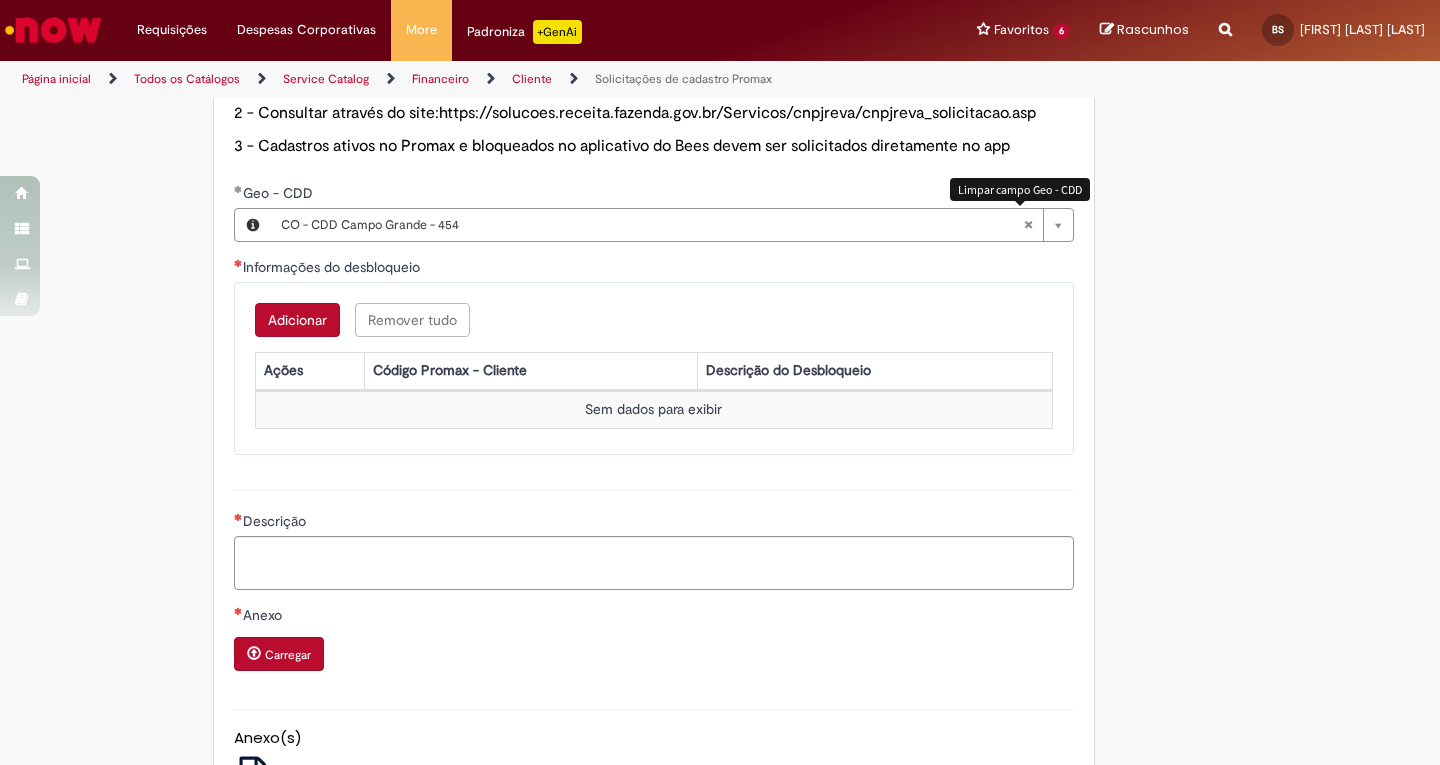 click at bounding box center (1028, 225) 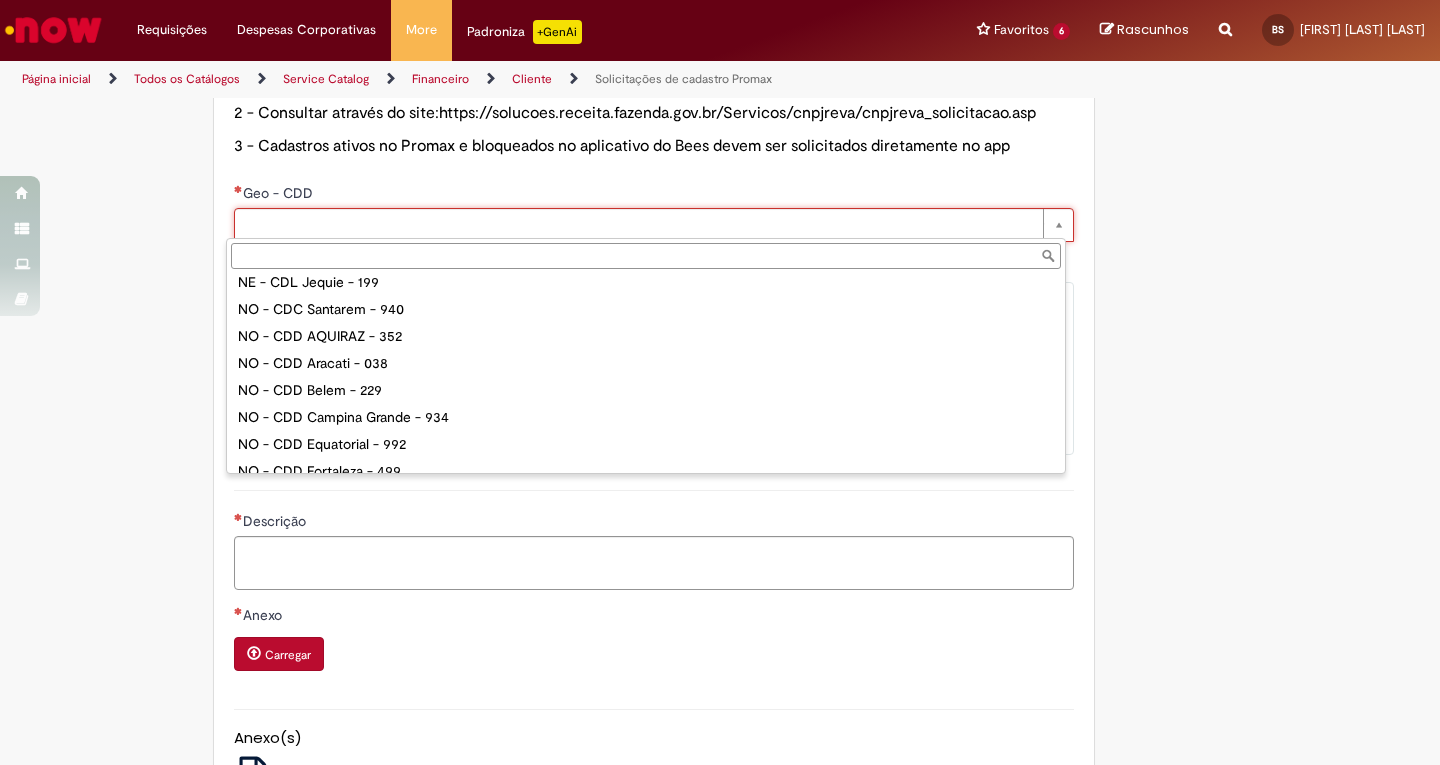 scroll, scrollTop: 1621, scrollLeft: 0, axis: vertical 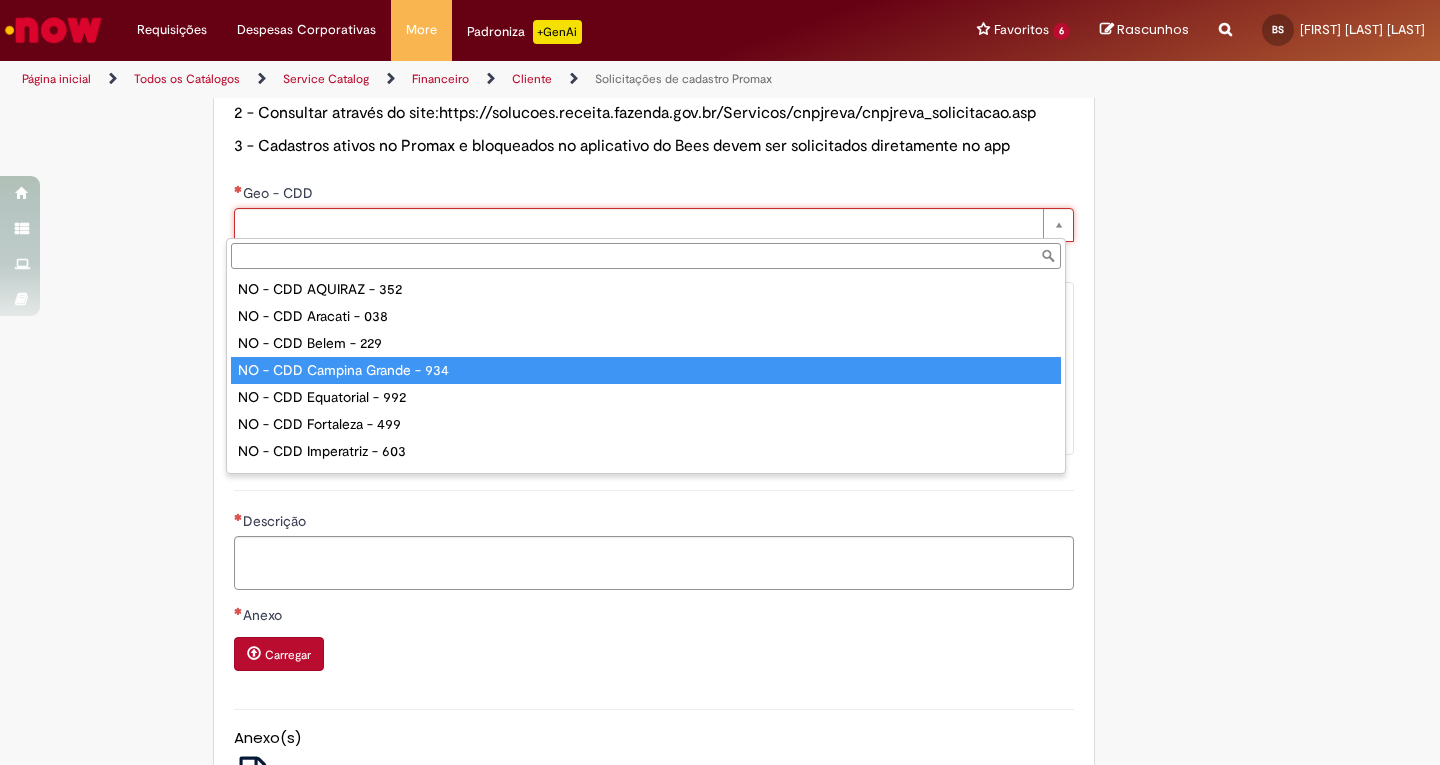 type on "**********" 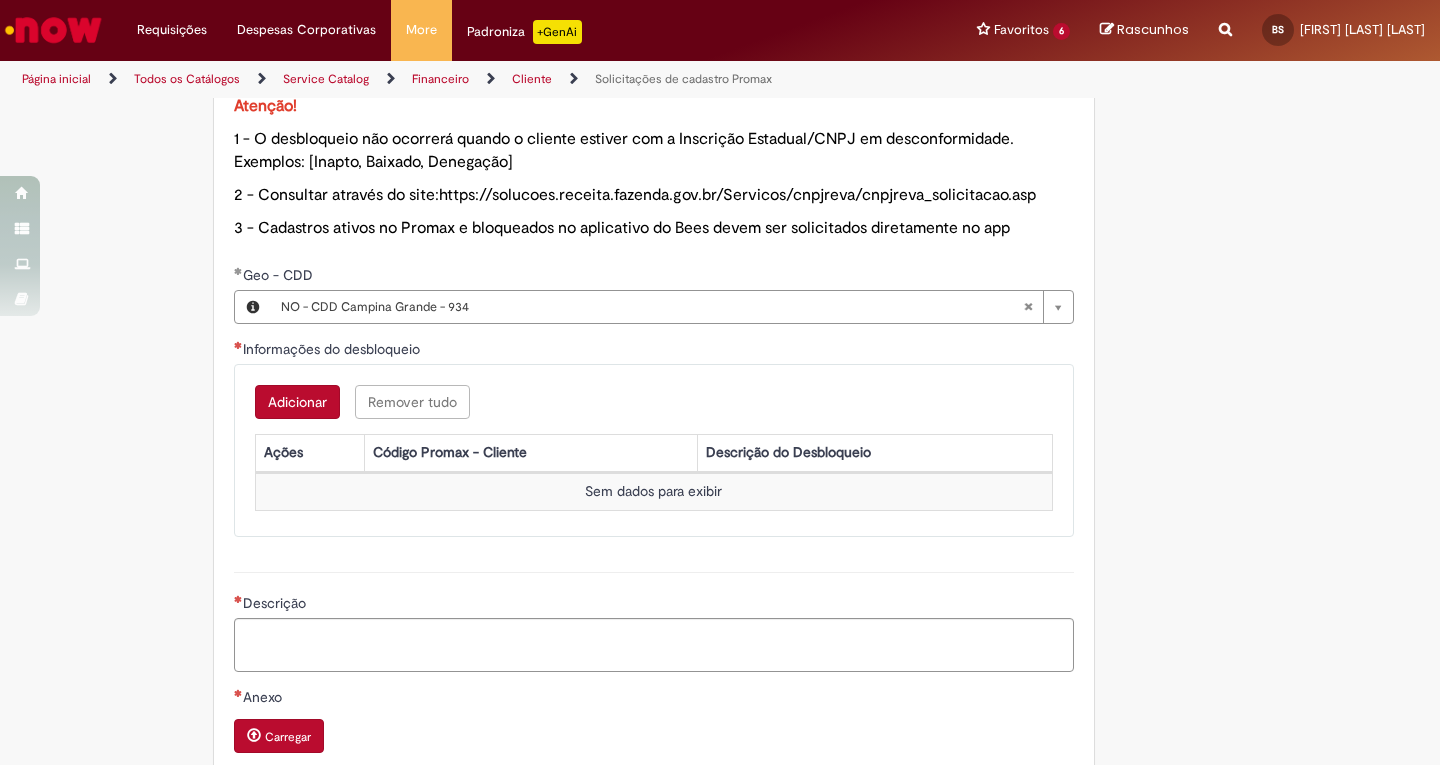 scroll, scrollTop: 1300, scrollLeft: 0, axis: vertical 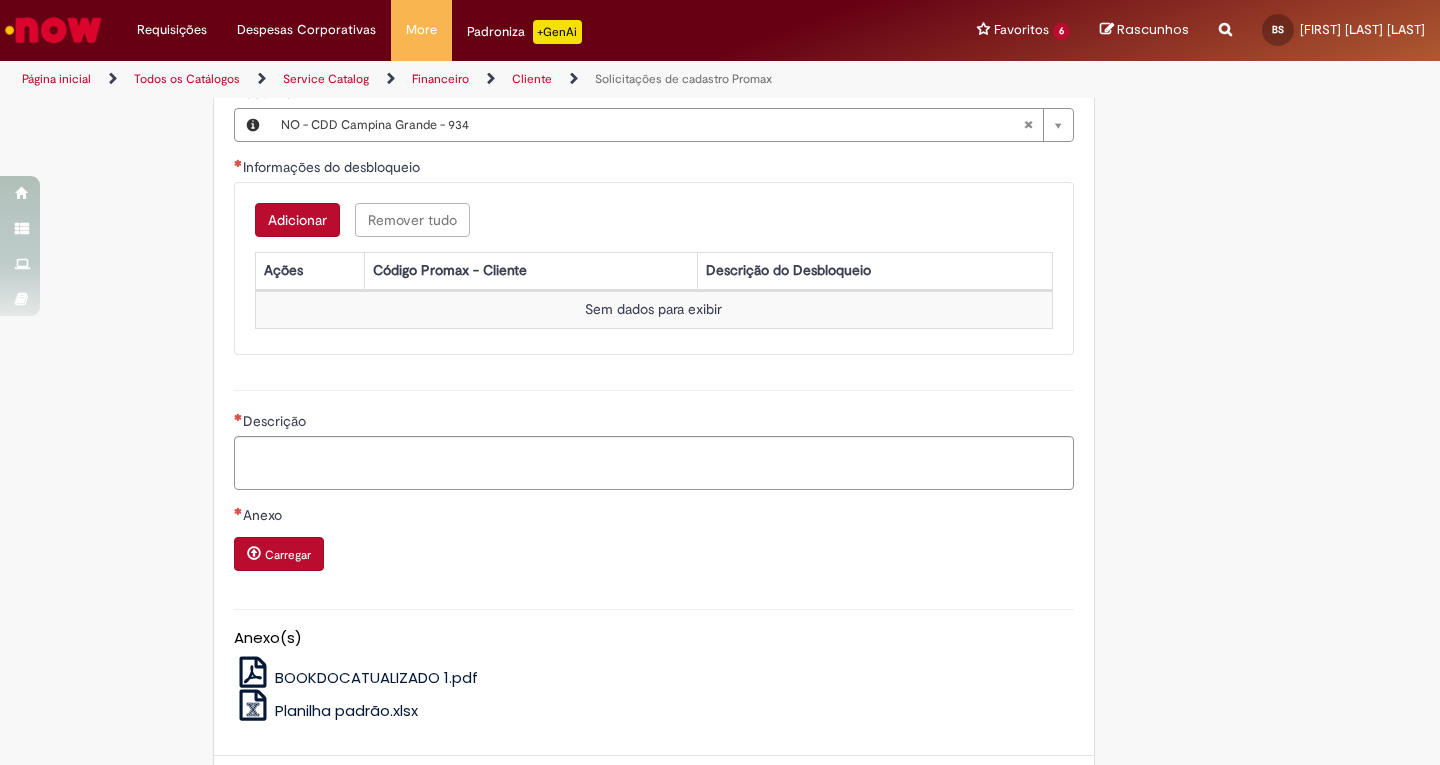 type 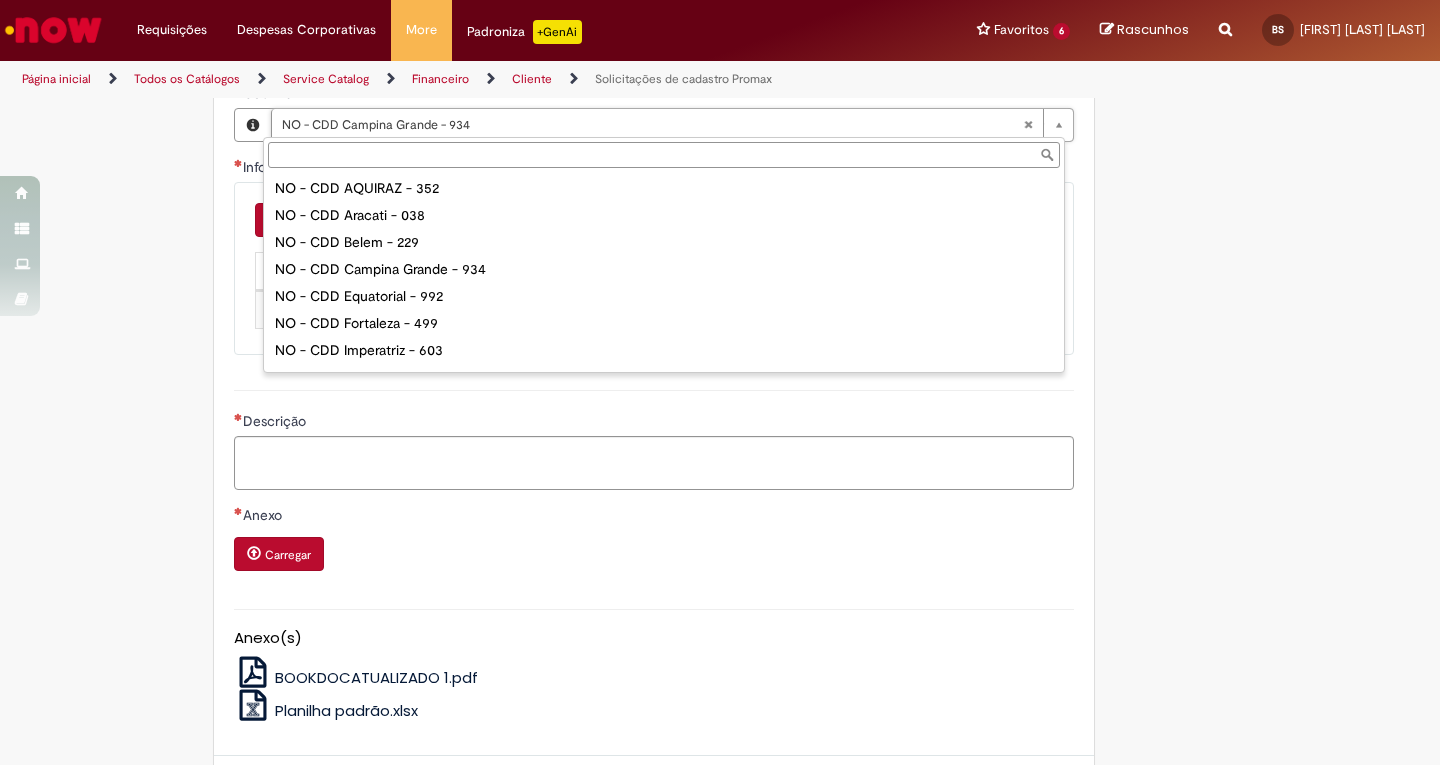 type on "**********" 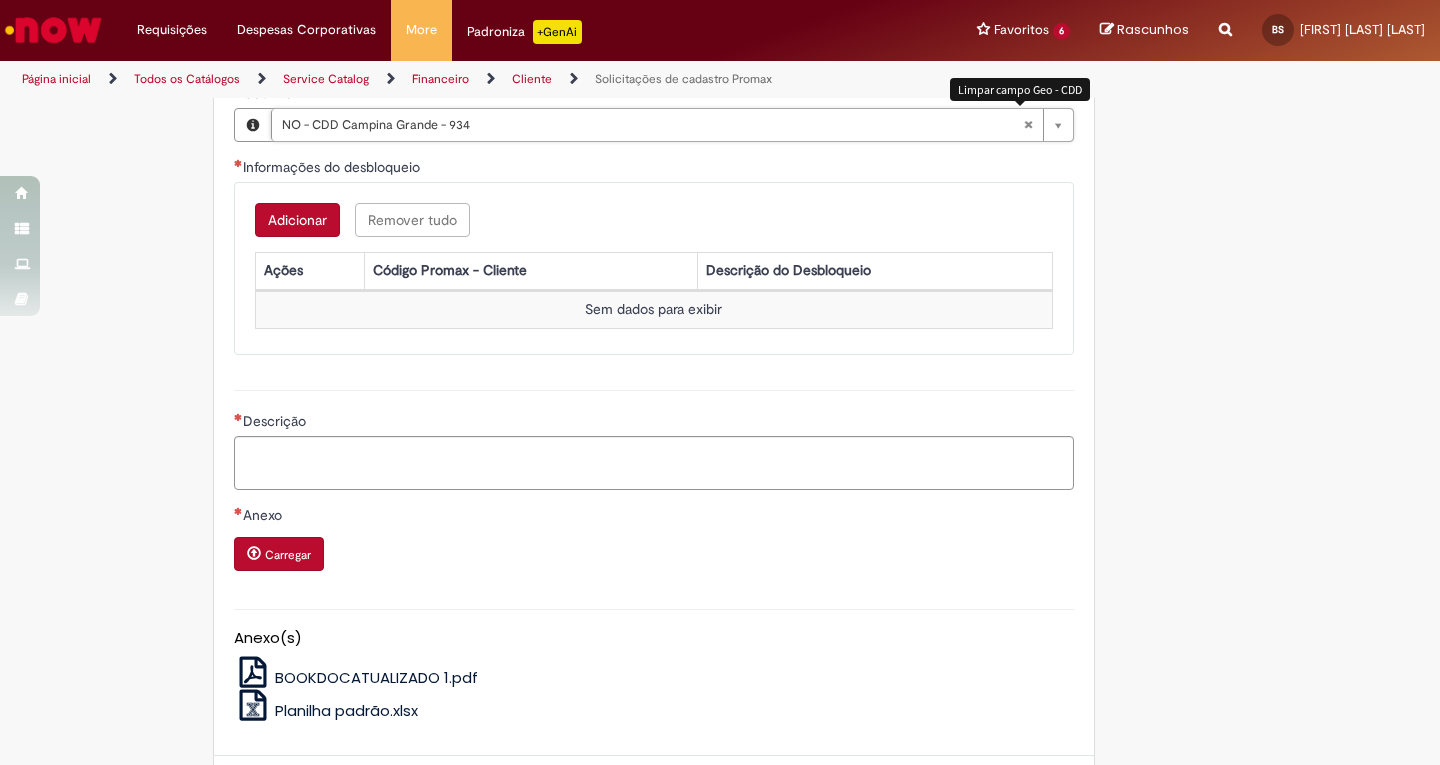scroll, scrollTop: 0, scrollLeft: 209, axis: horizontal 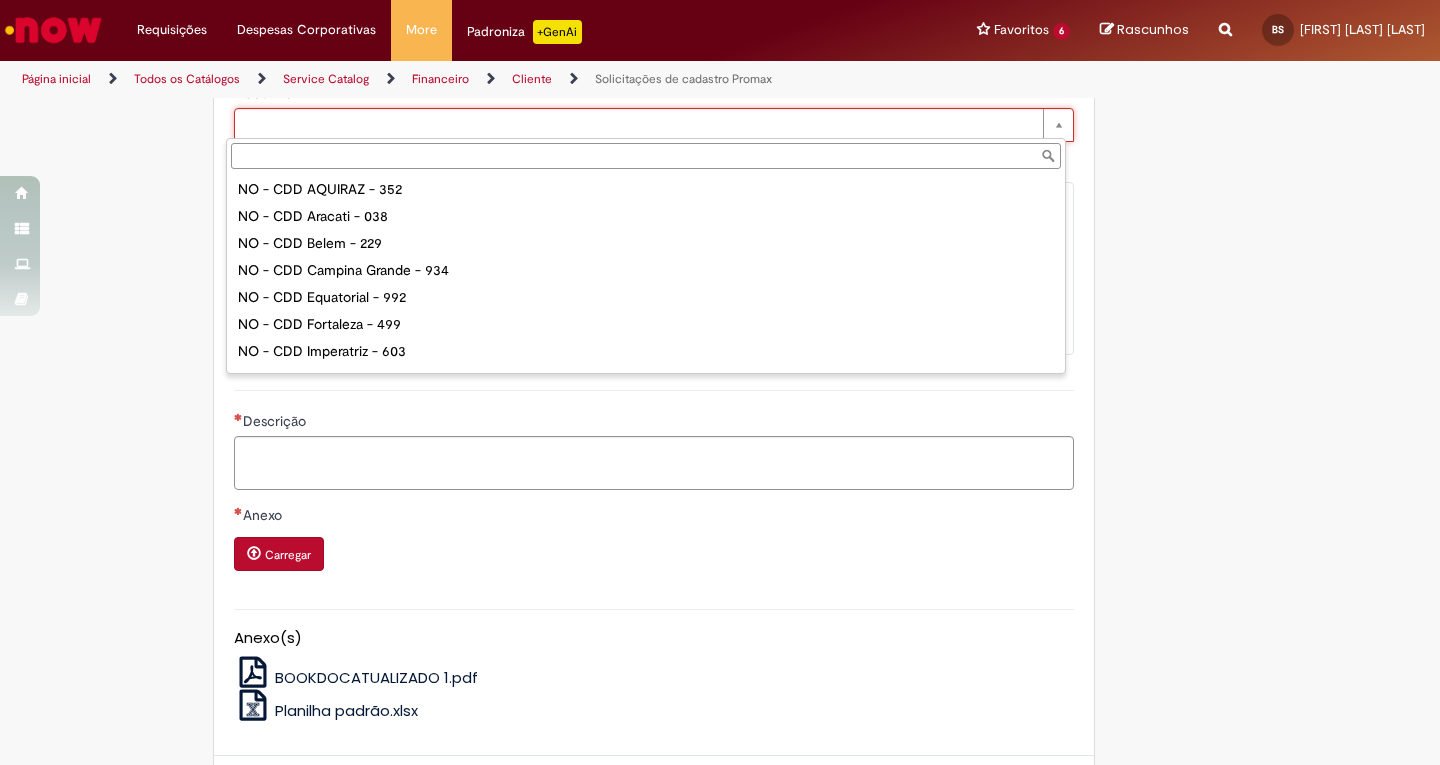 paste on "**********" 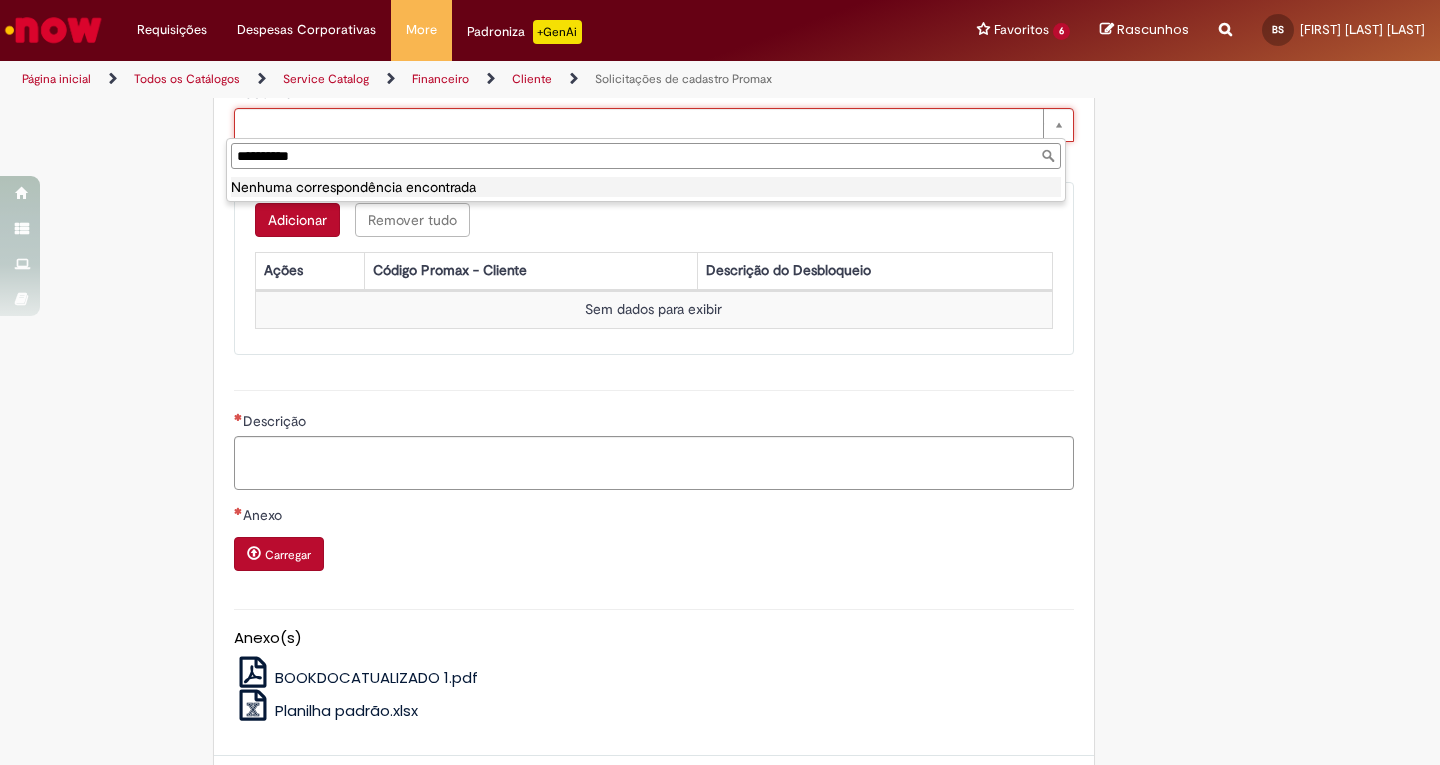 click on "**********" at bounding box center [646, 156] 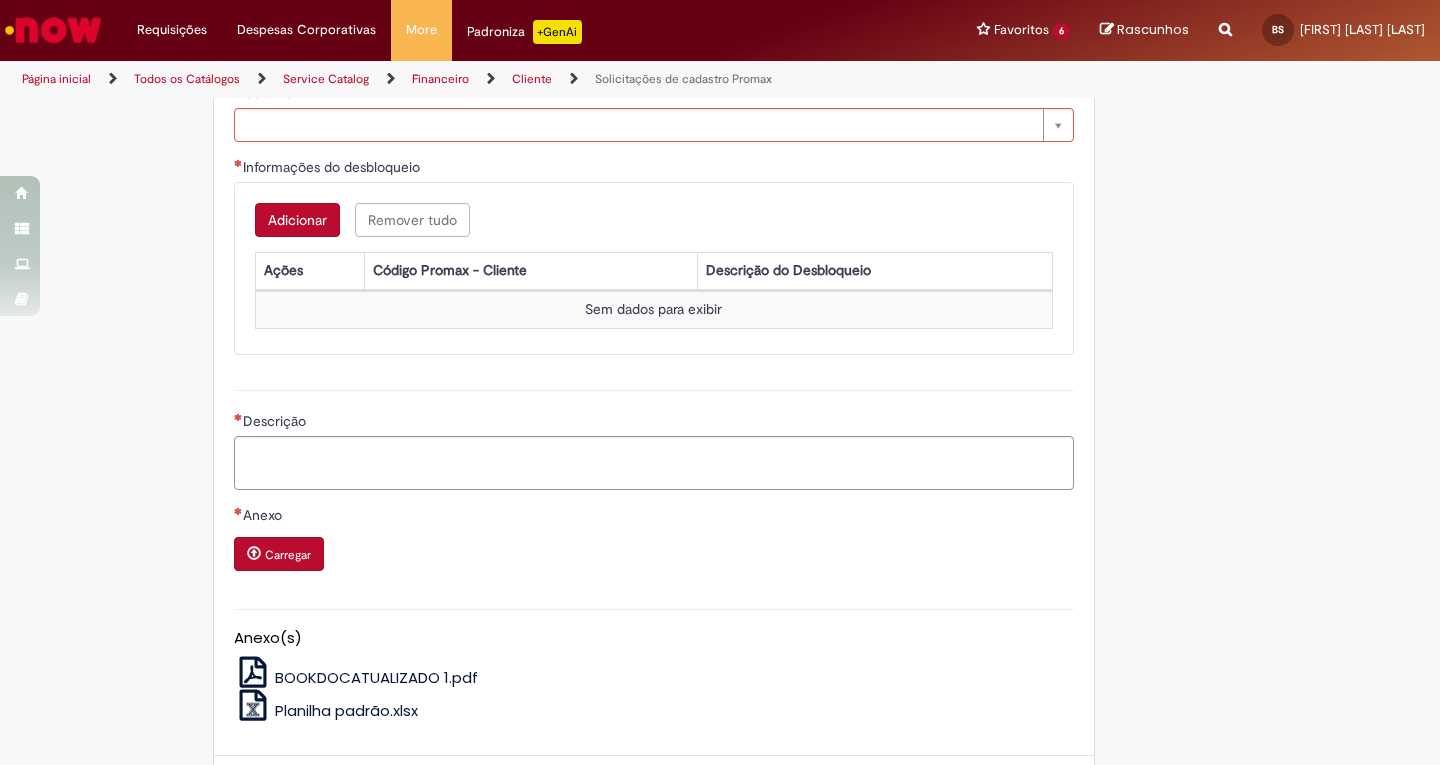 click on "Descrição" at bounding box center [654, 437] 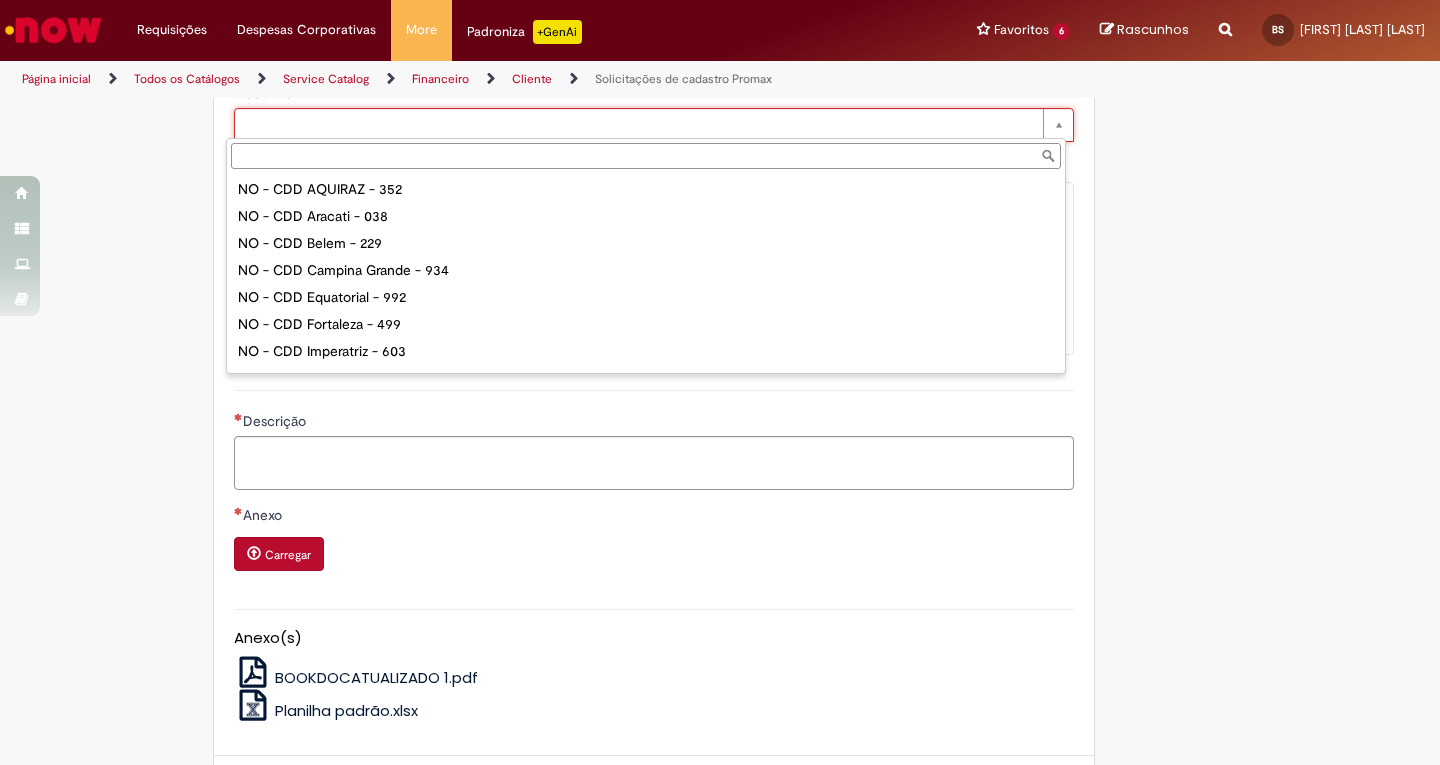click on "Geo - CDD" at bounding box center [646, 156] 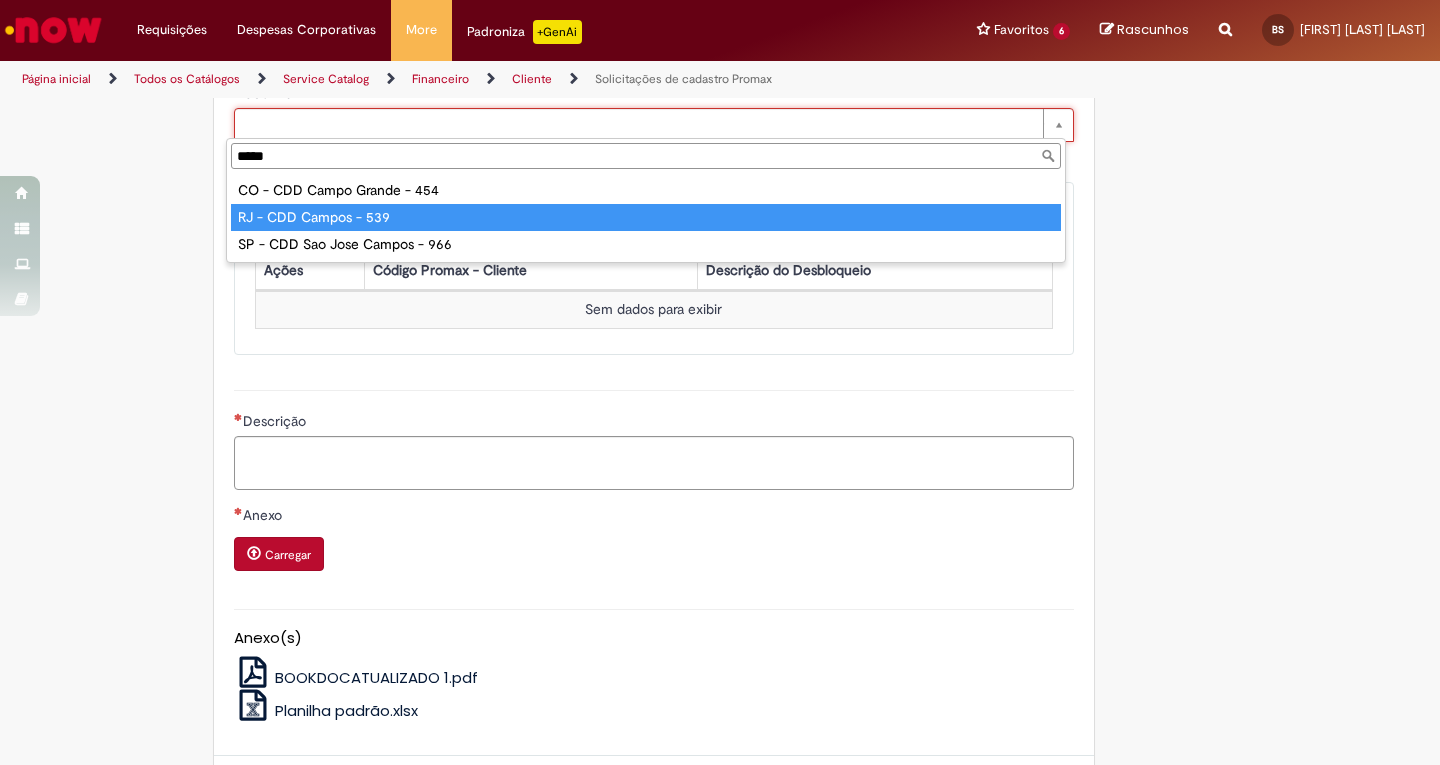 type on "*****" 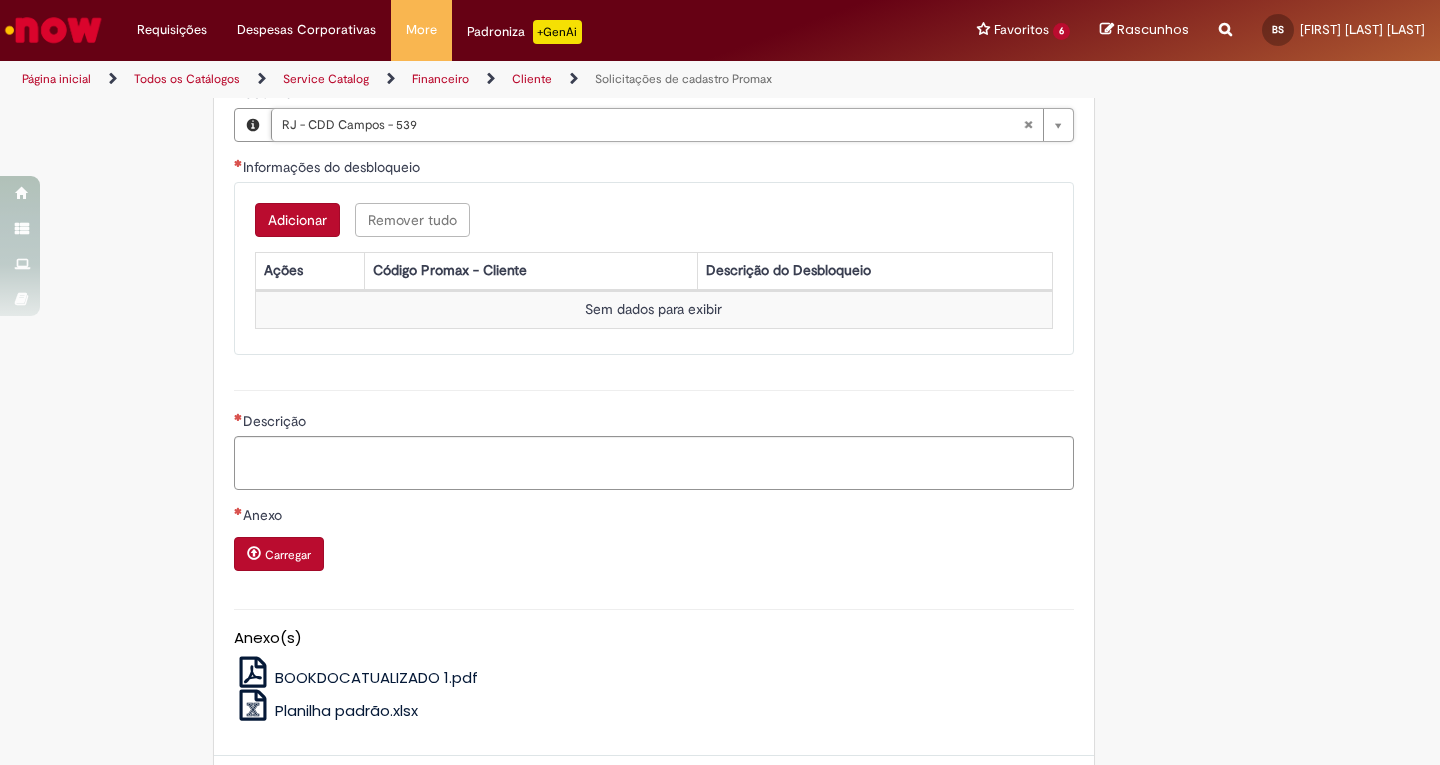 click on "Adicionar" at bounding box center (297, 220) 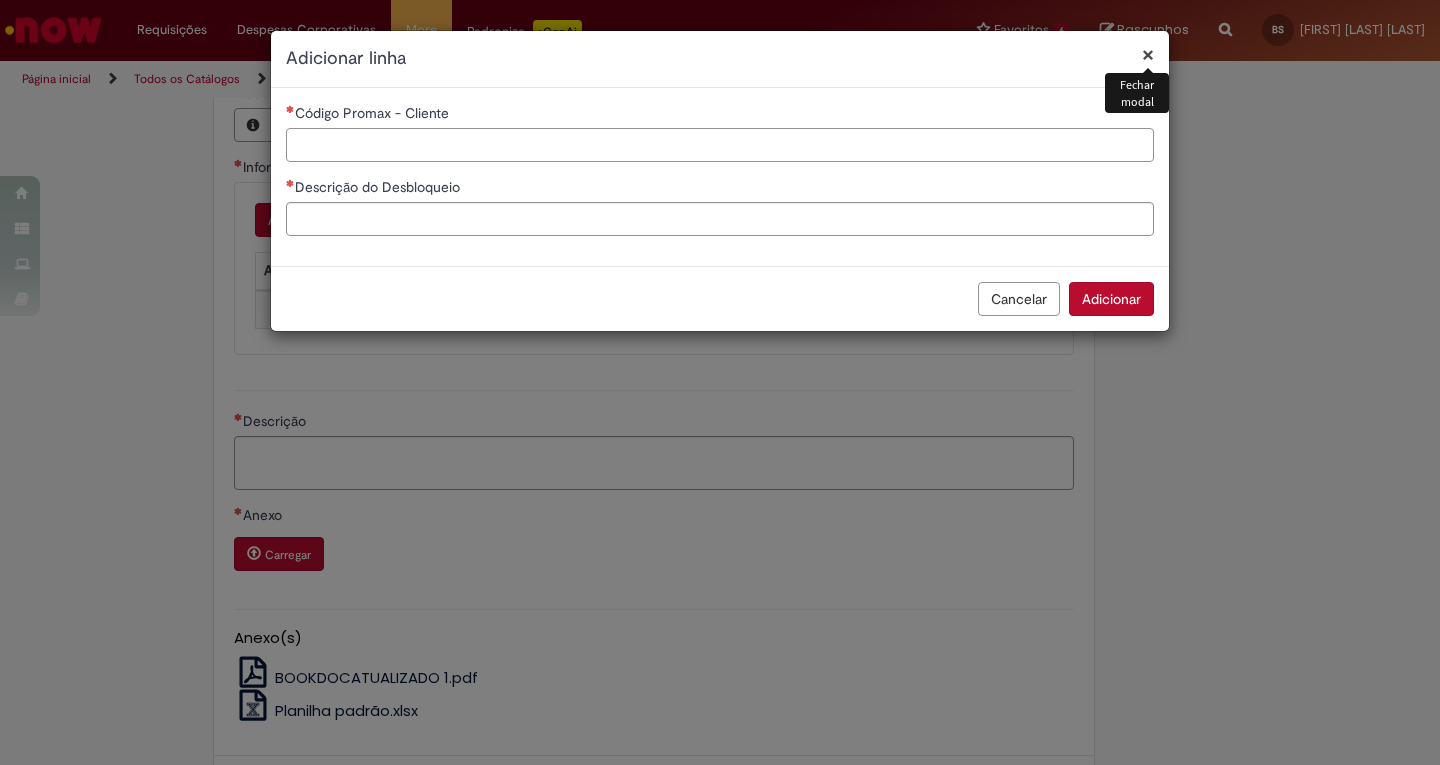 click on "Código Promax - Cliente" at bounding box center [720, 145] 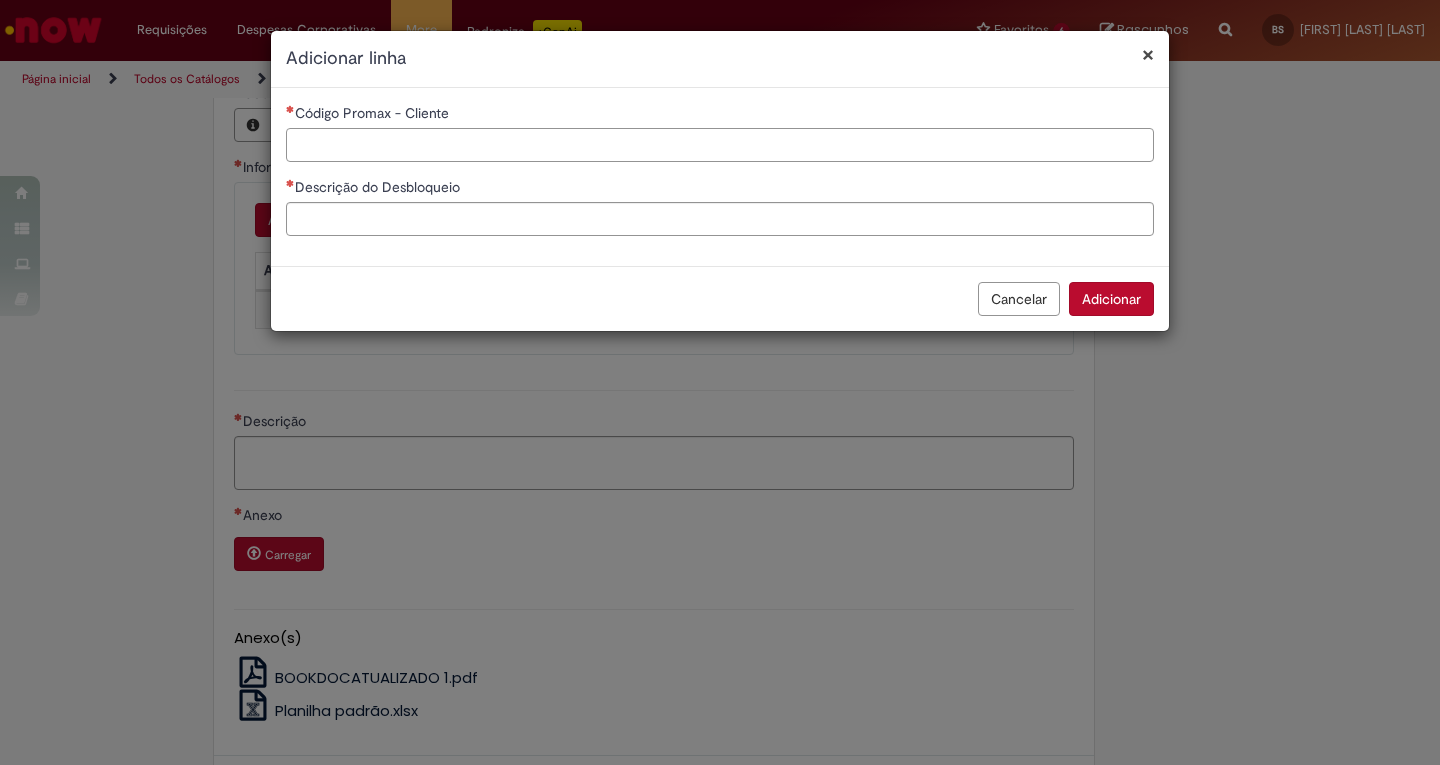 click on "Código Promax - Cliente" at bounding box center (720, 145) 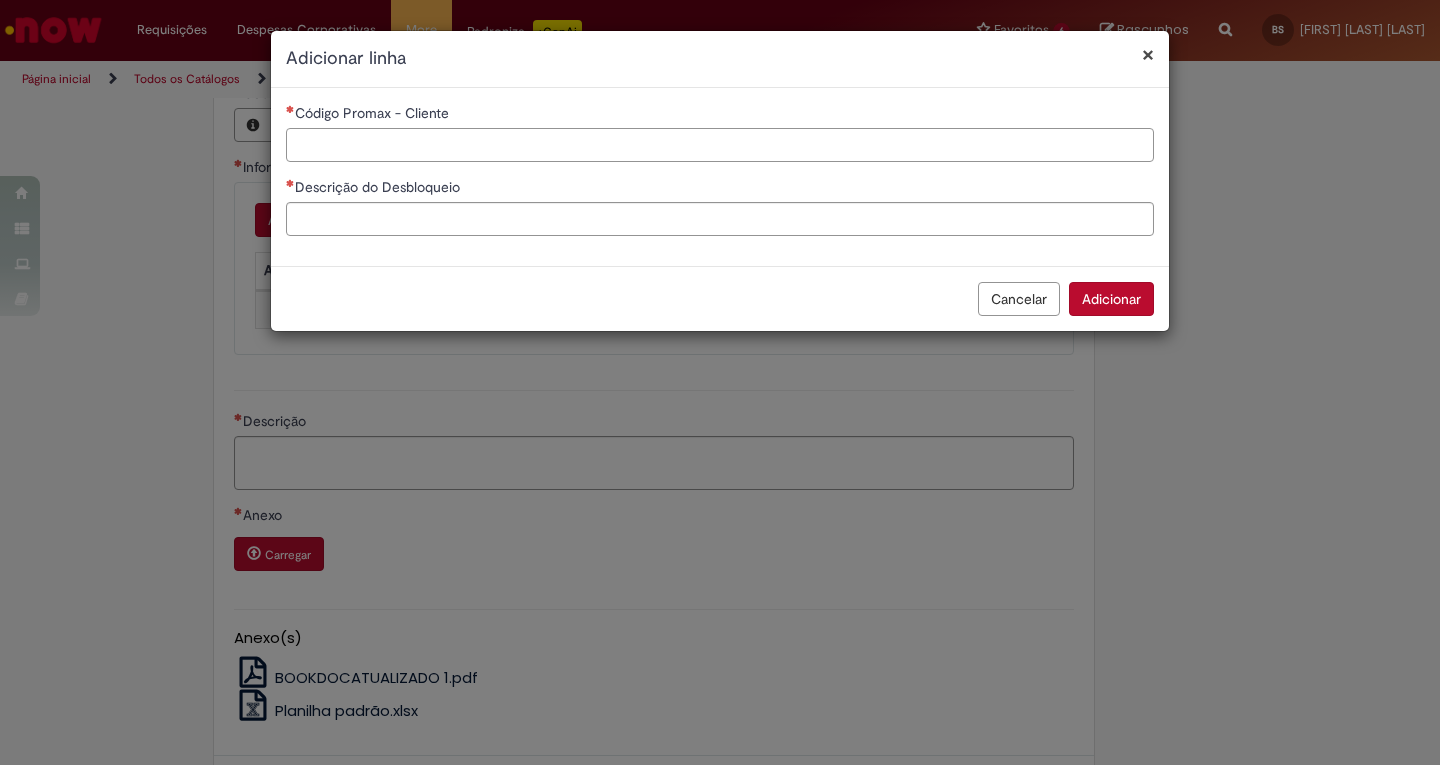 click on "Código Promax - Cliente" at bounding box center (720, 145) 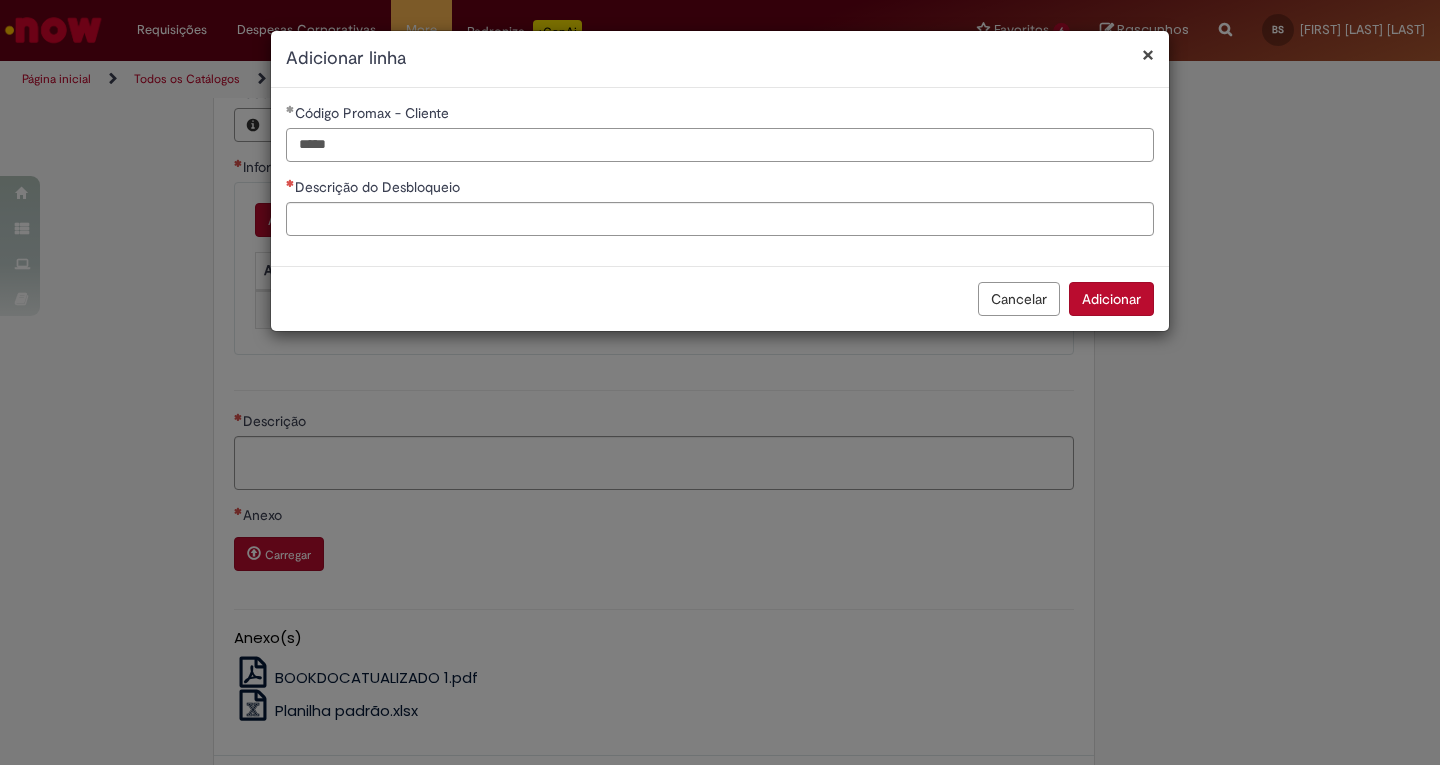 type on "*****" 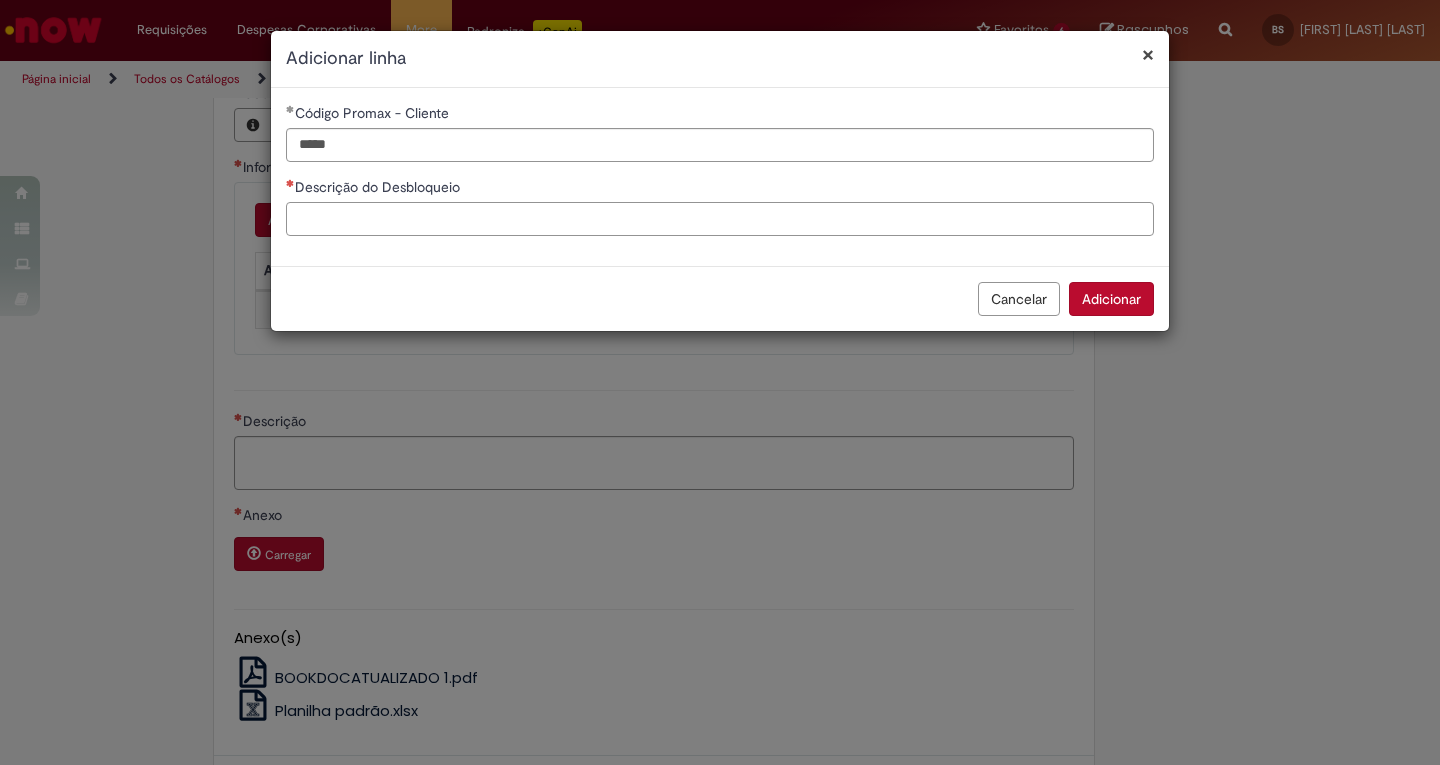 click on "Descrição do Desbloqueio" at bounding box center (720, 219) 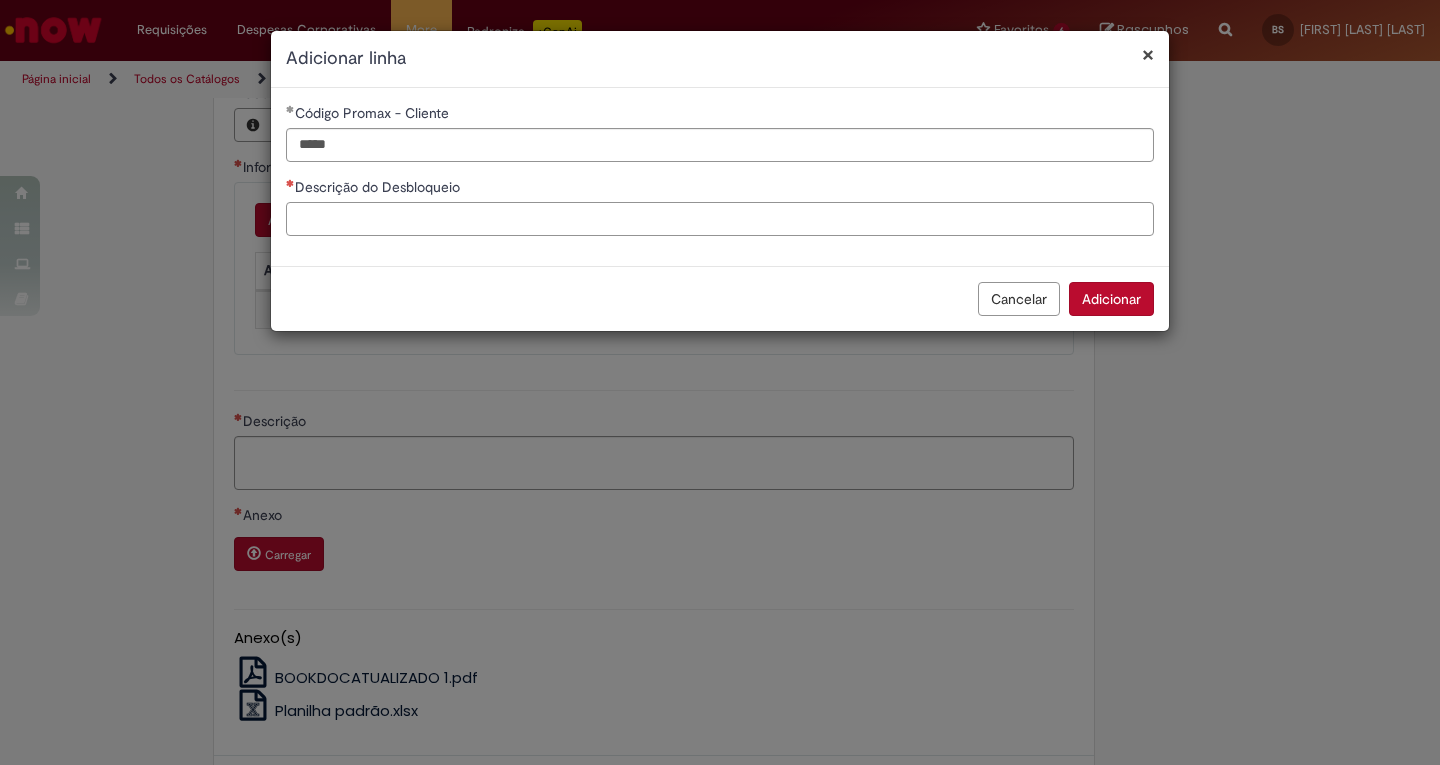 click on "Descrição do Desbloqueio" at bounding box center [720, 219] 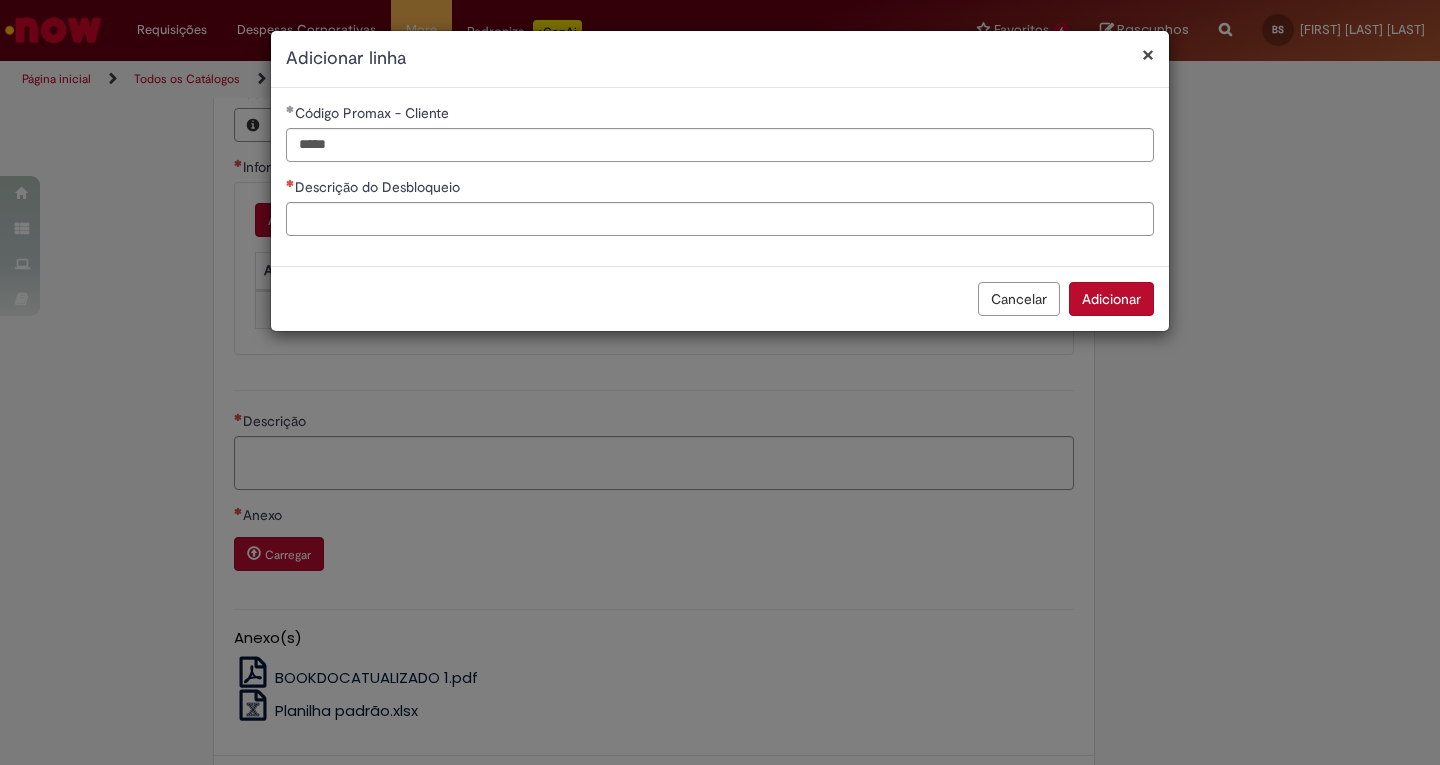 click on "×
Adicionar linha
Código Promax - Cliente ***** Descrição do Desbloqueio
Cancelar   Adicionar" at bounding box center [720, 382] 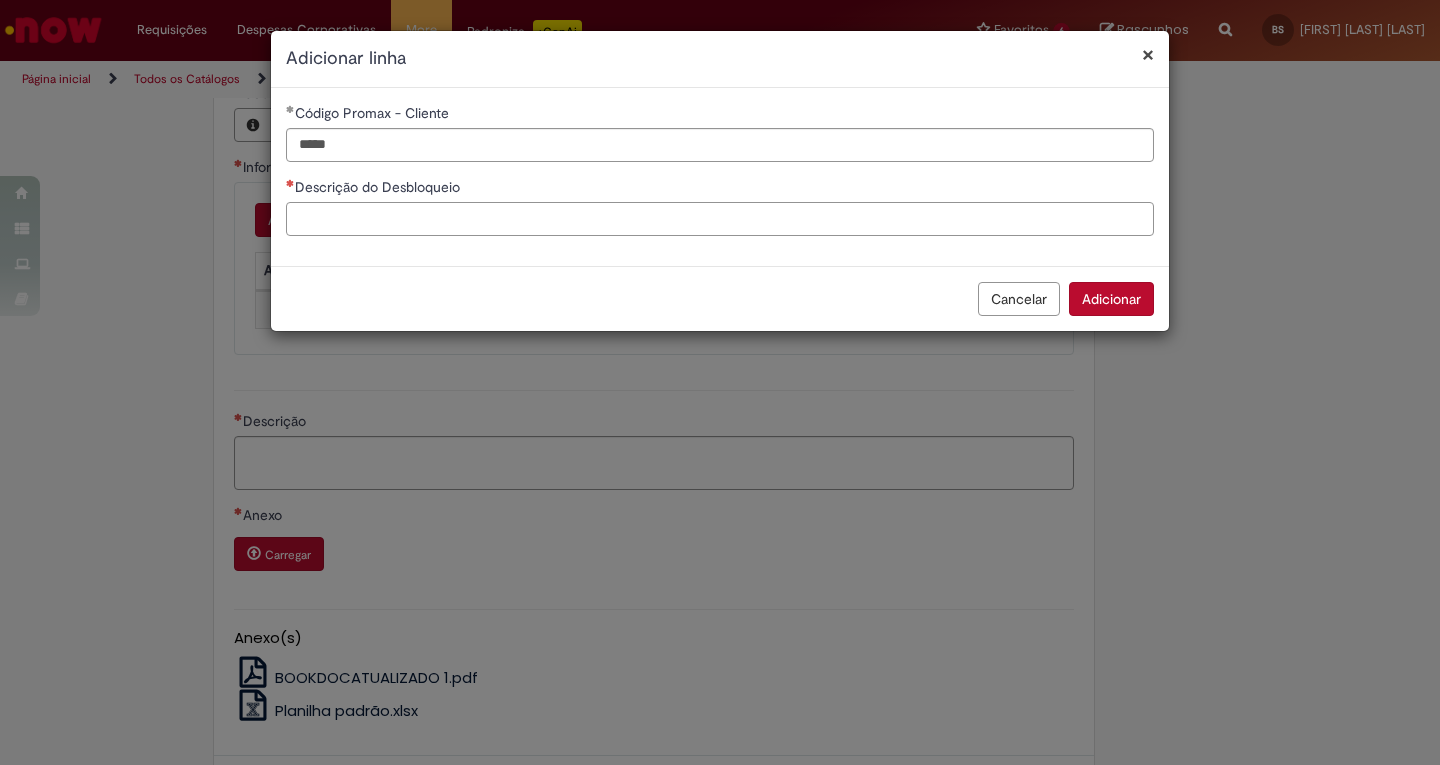 click on "Descrição do Desbloqueio" at bounding box center [720, 219] 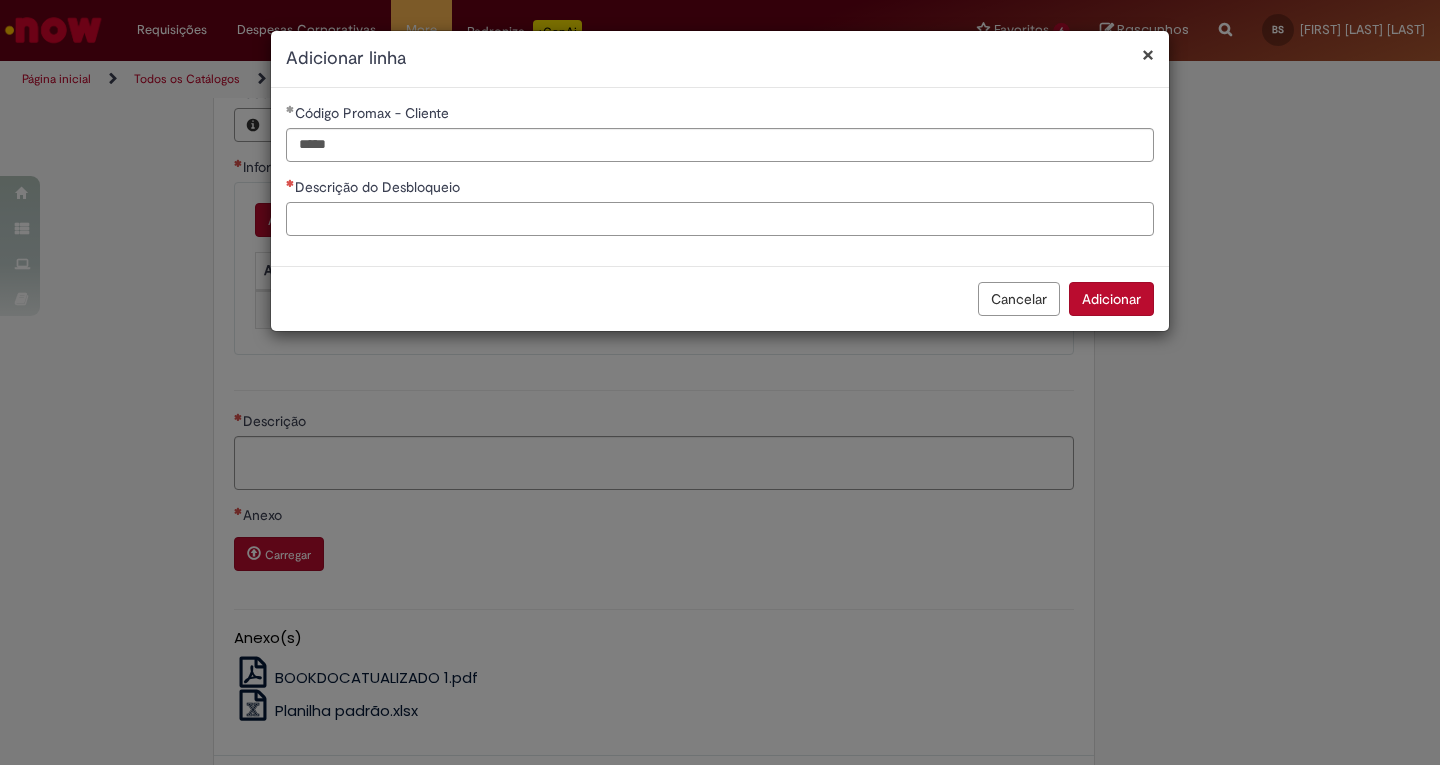type on "*" 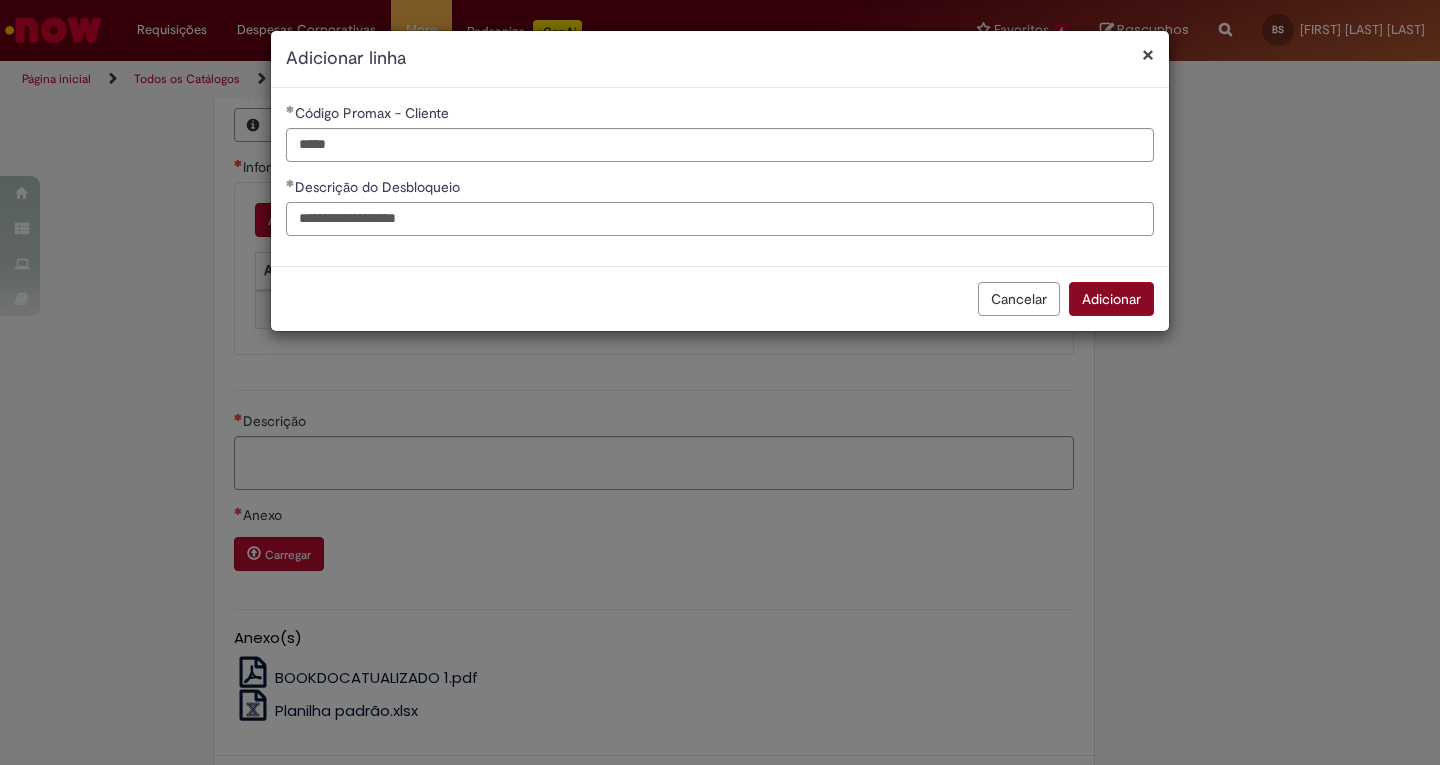 type on "**********" 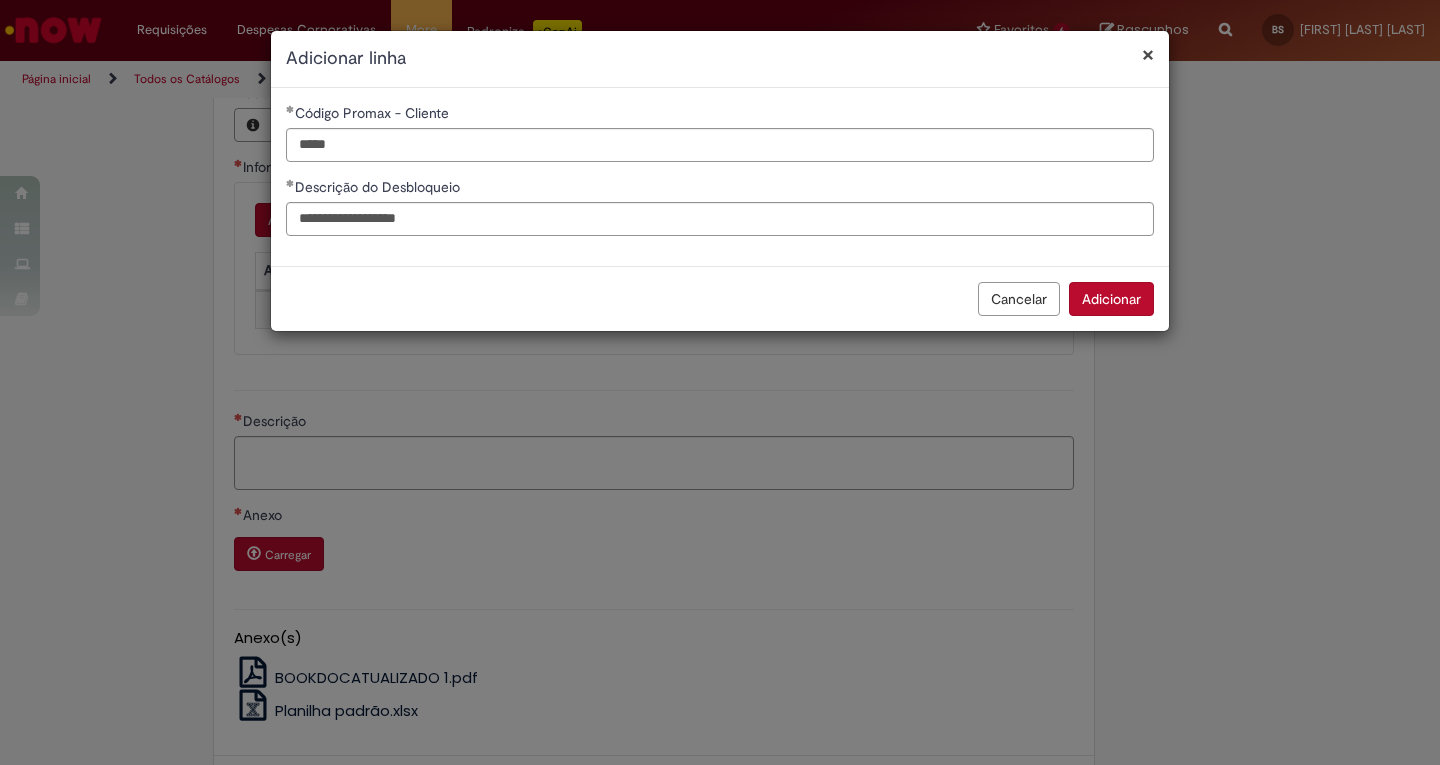 click on "Adicionar" at bounding box center [1111, 299] 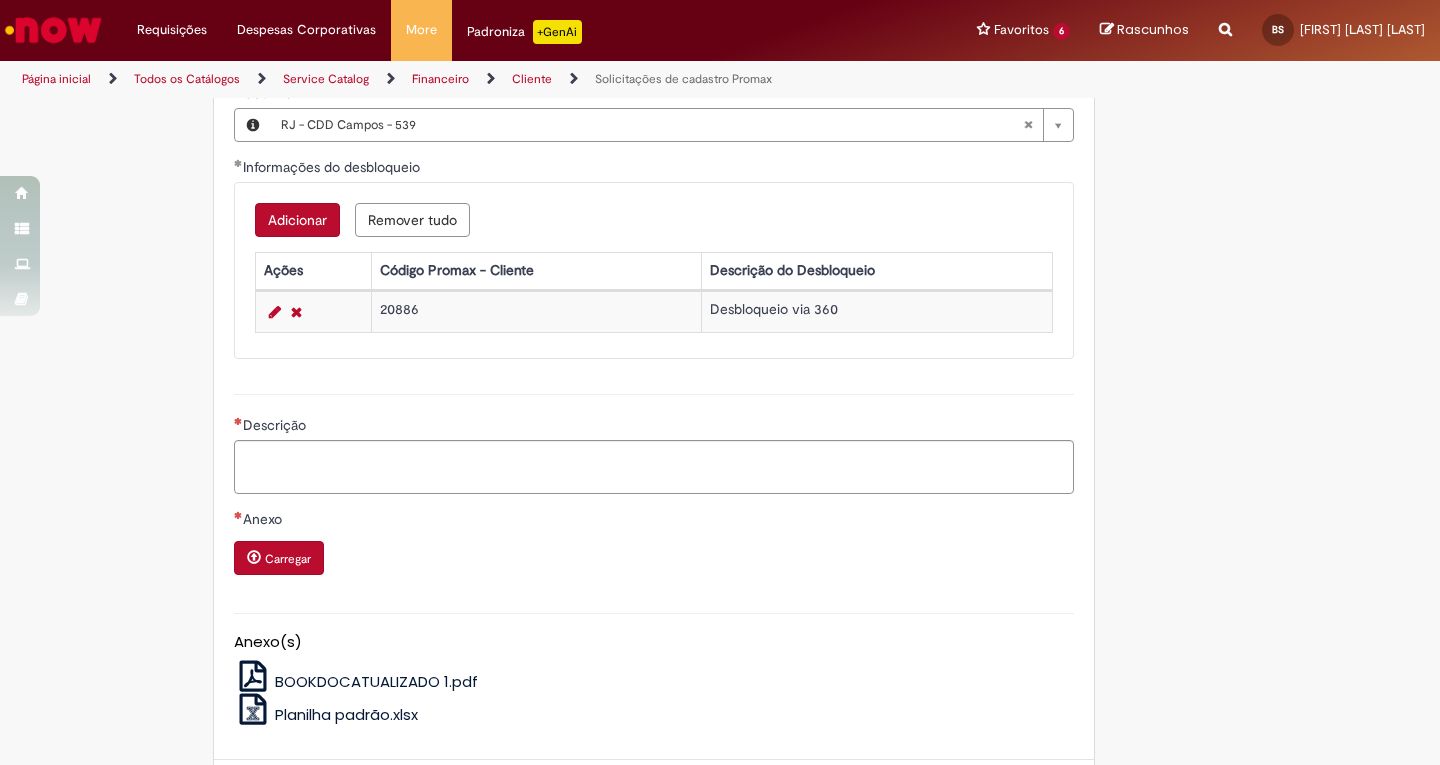 click on "Desbloqueio via 360" at bounding box center (876, 311) 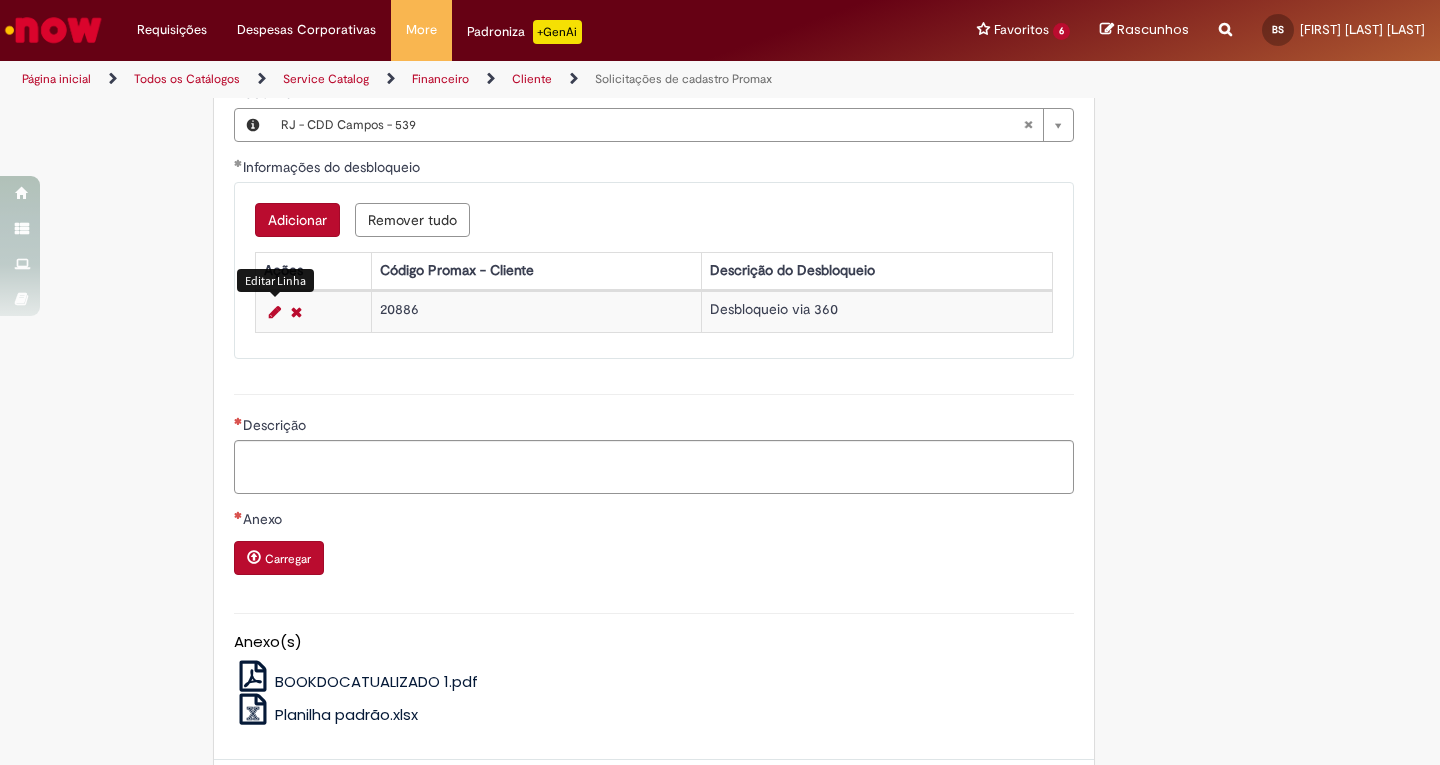 click at bounding box center [275, 312] 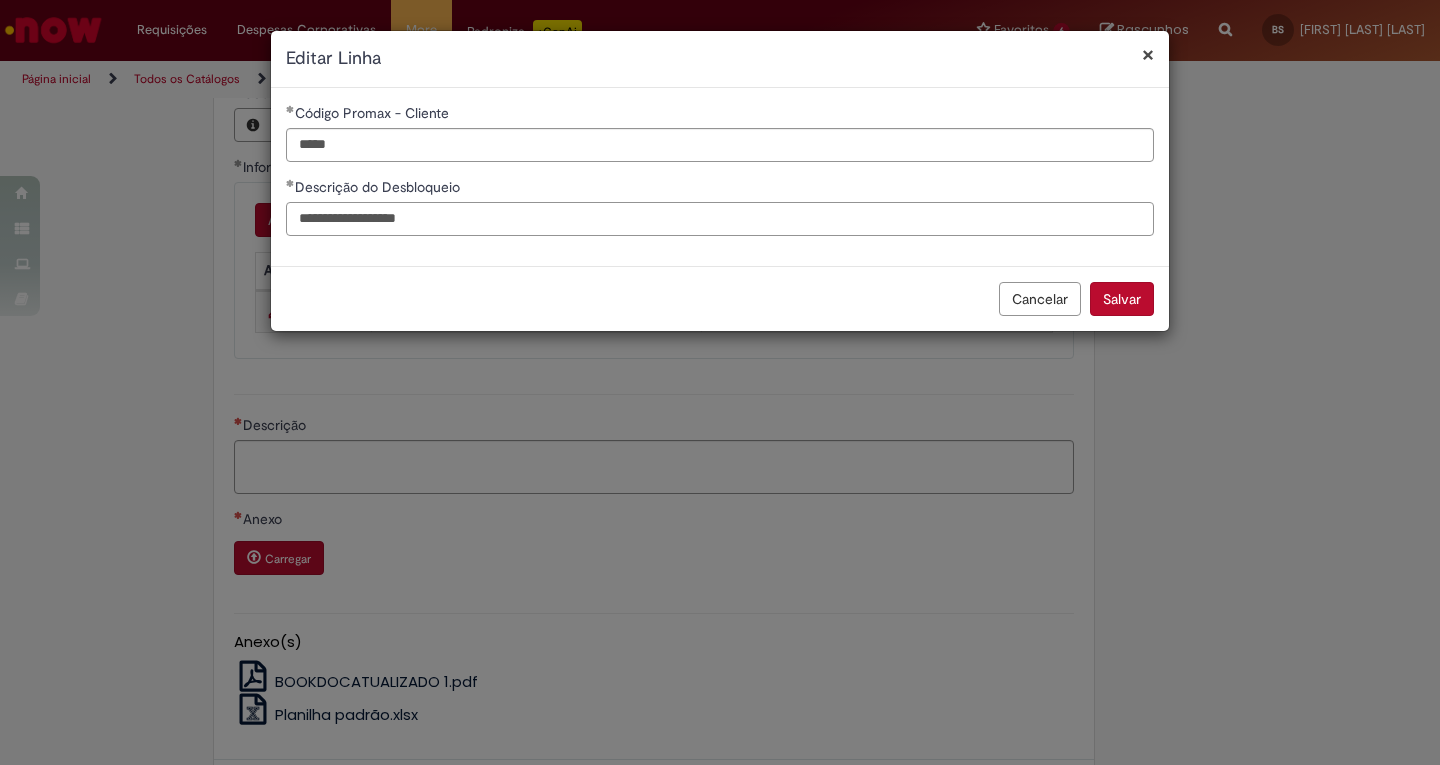 drag, startPoint x: 407, startPoint y: 221, endPoint x: 376, endPoint y: 220, distance: 31.016125 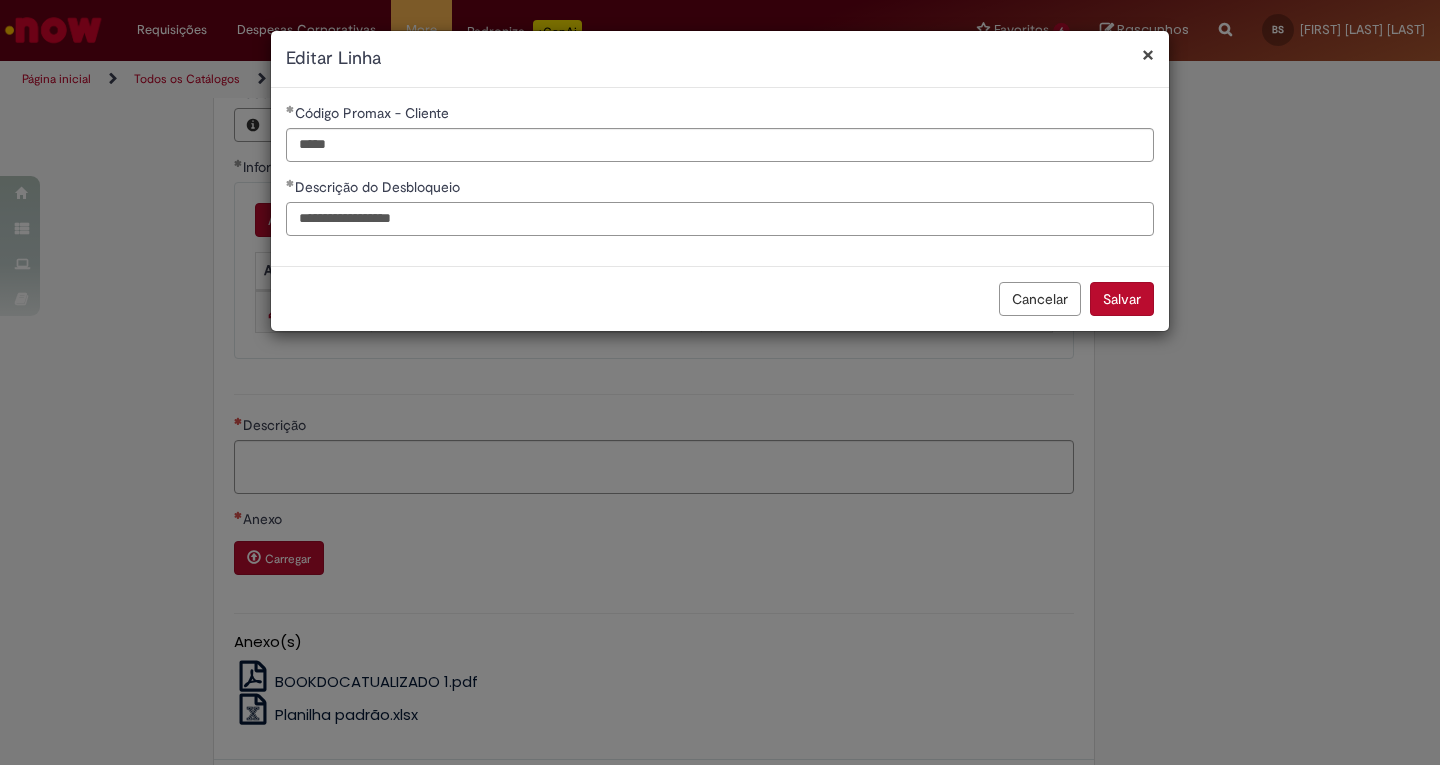 click on "**********" at bounding box center (720, 219) 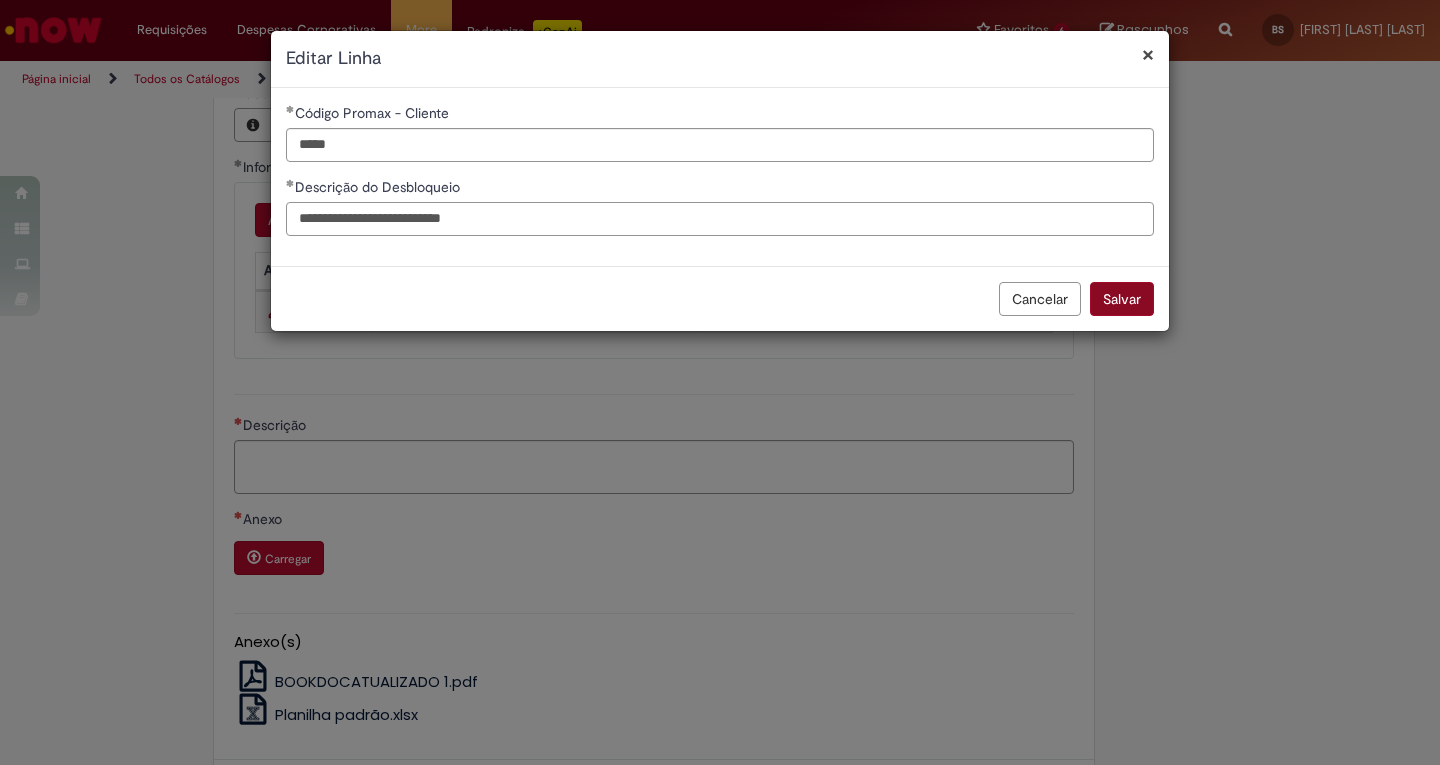 type on "**********" 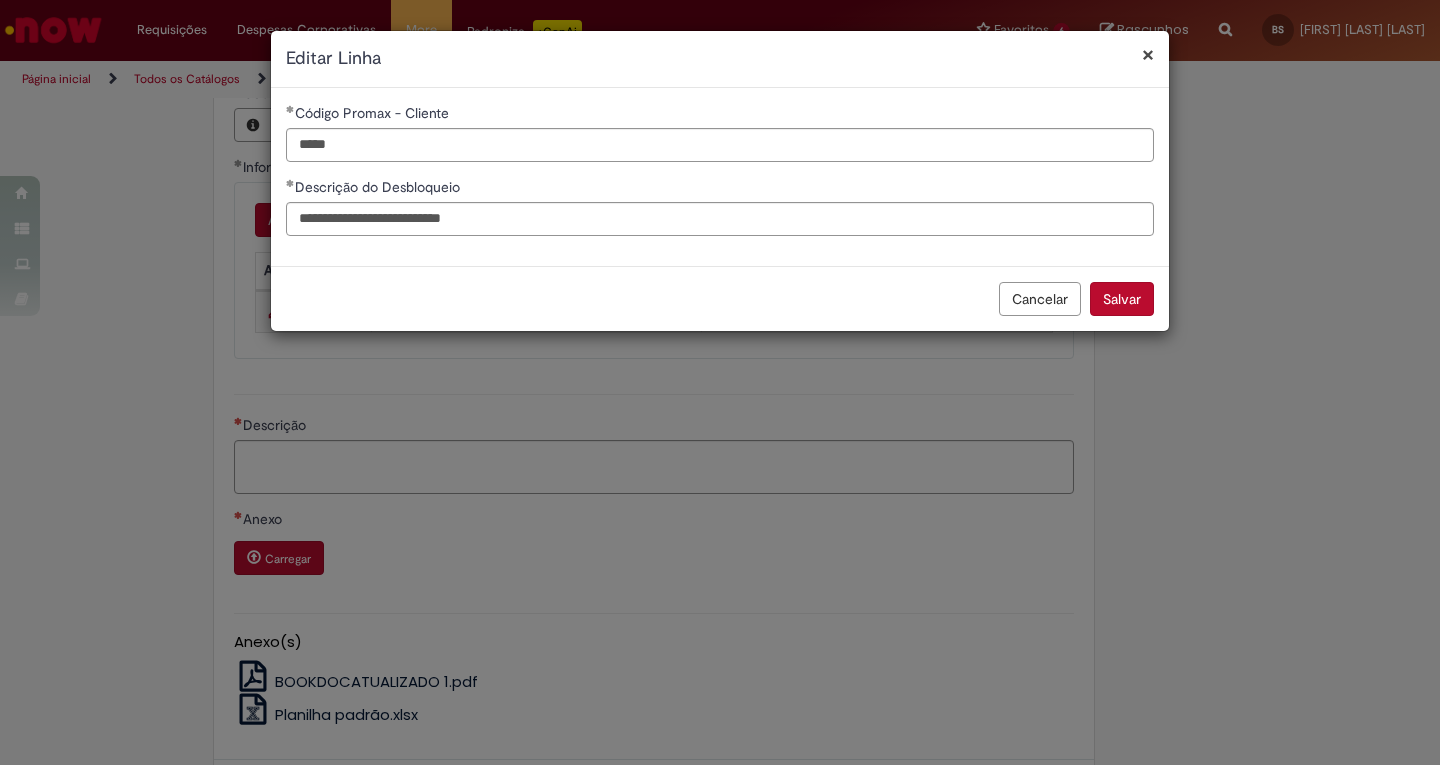 click on "Salvar" at bounding box center [1122, 299] 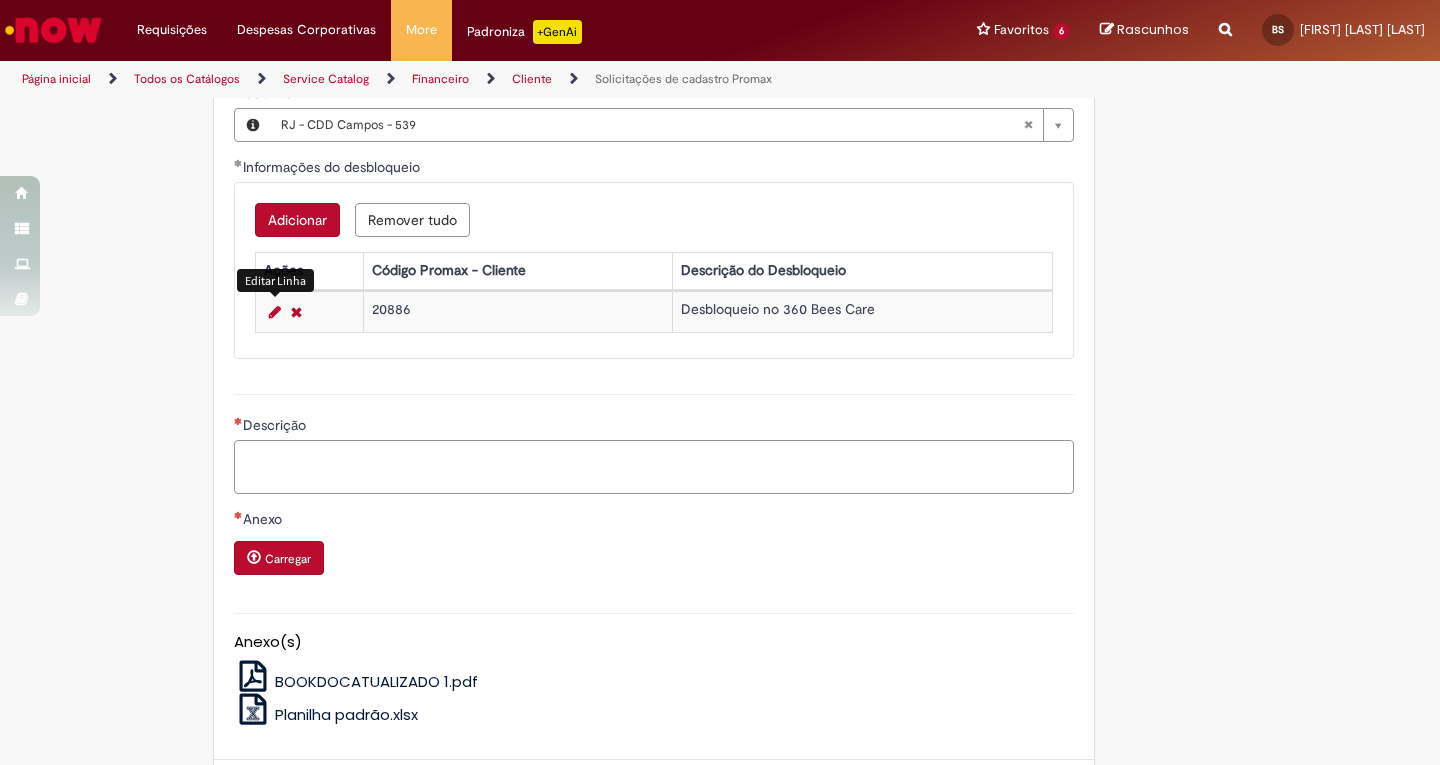 click on "Descrição" at bounding box center (654, 467) 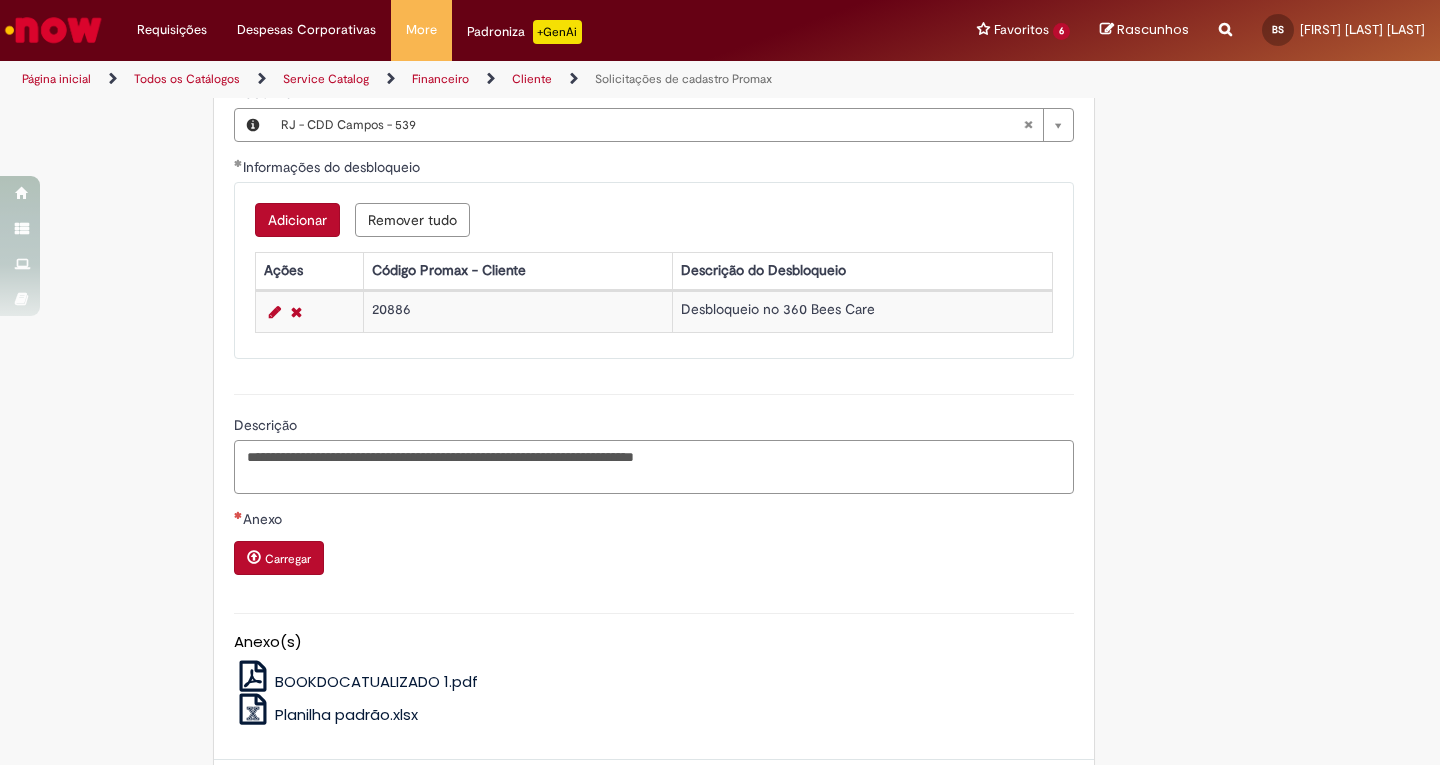 click on "**********" at bounding box center (654, 467) 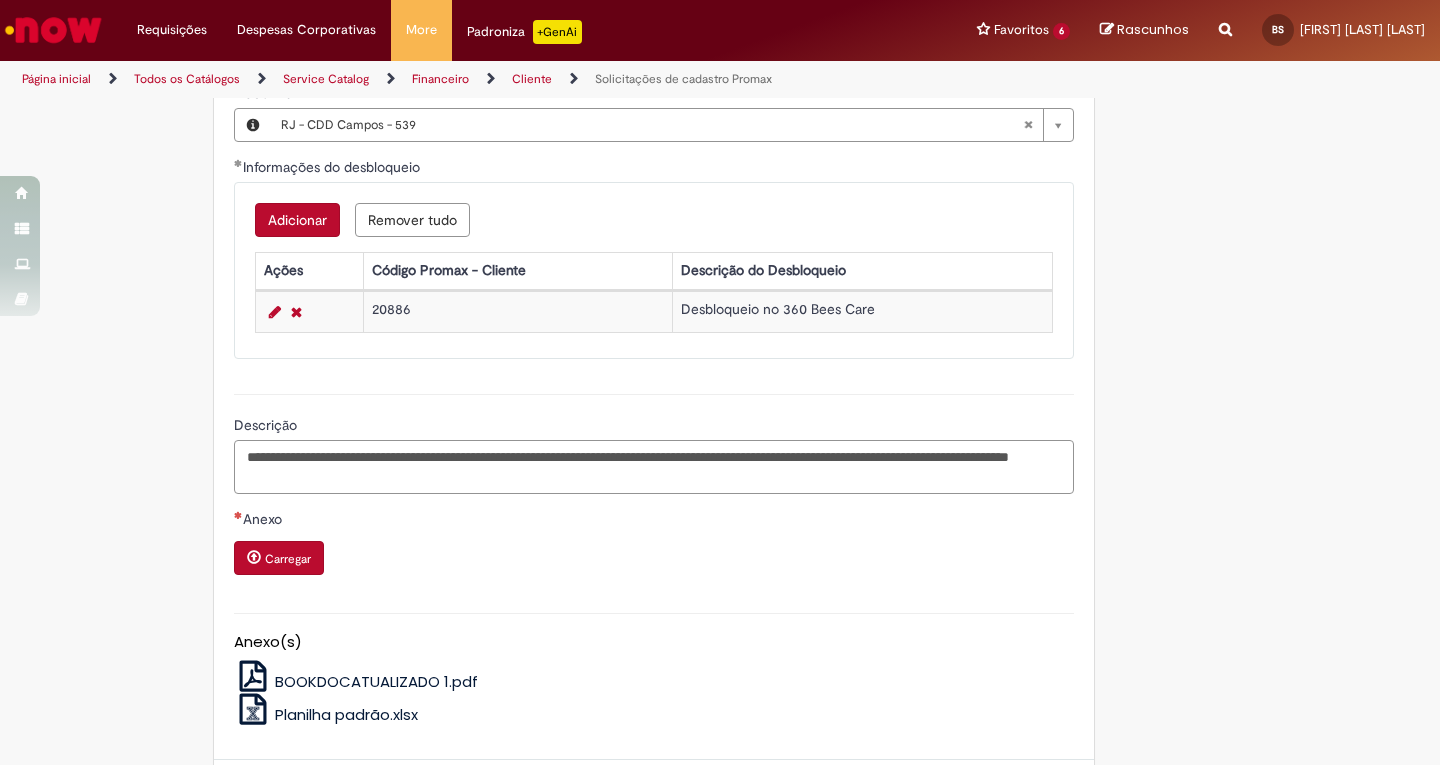 click on "**********" at bounding box center (654, 467) 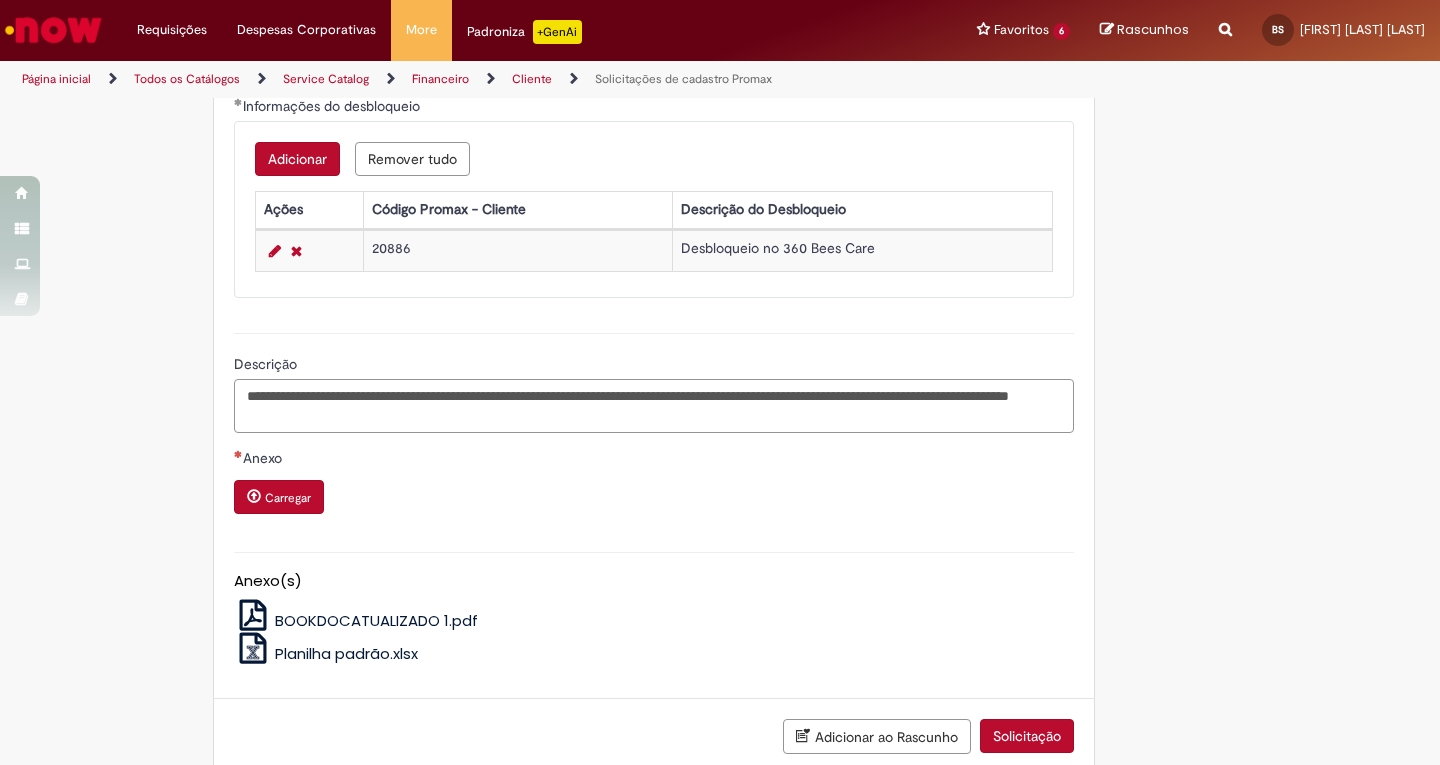 scroll, scrollTop: 1394, scrollLeft: 0, axis: vertical 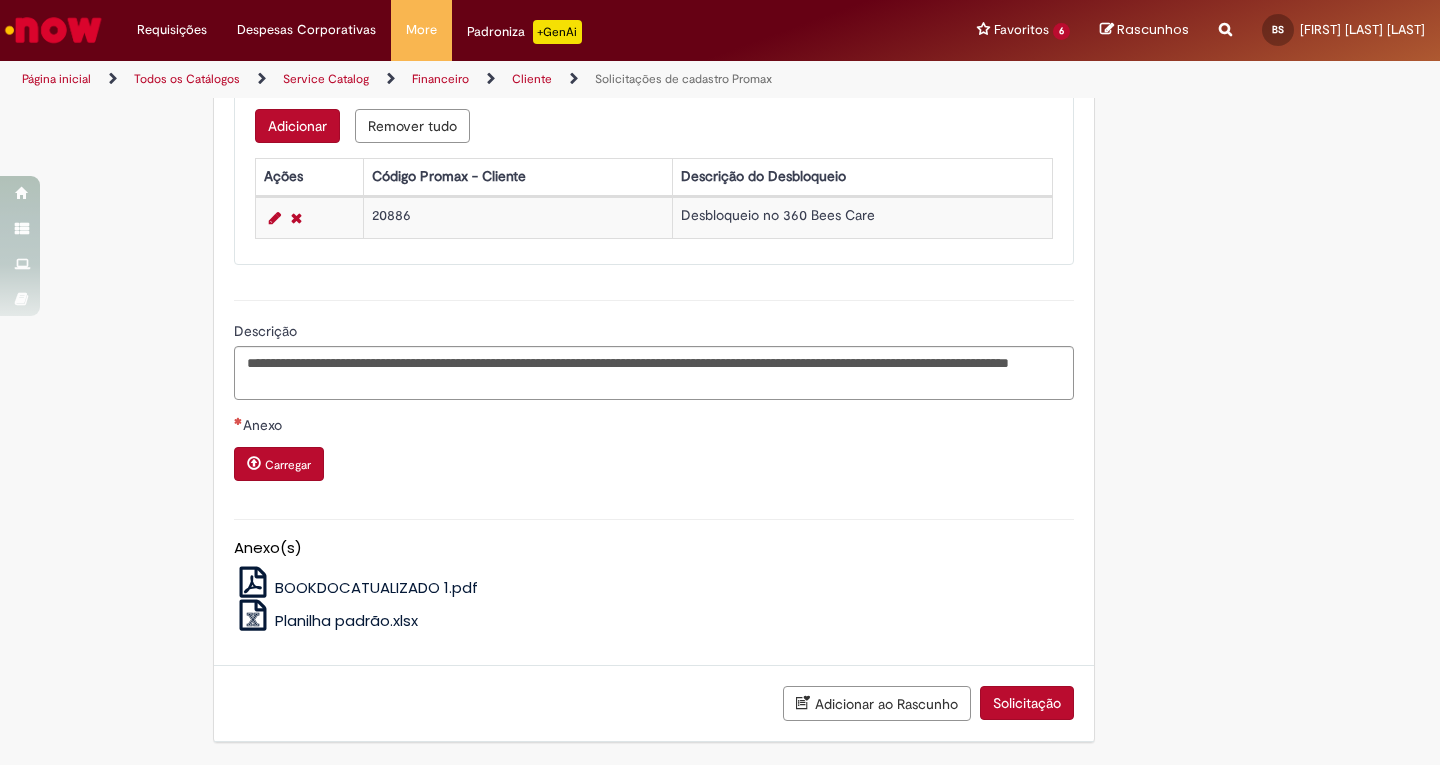 click on "Carregar" at bounding box center (288, 465) 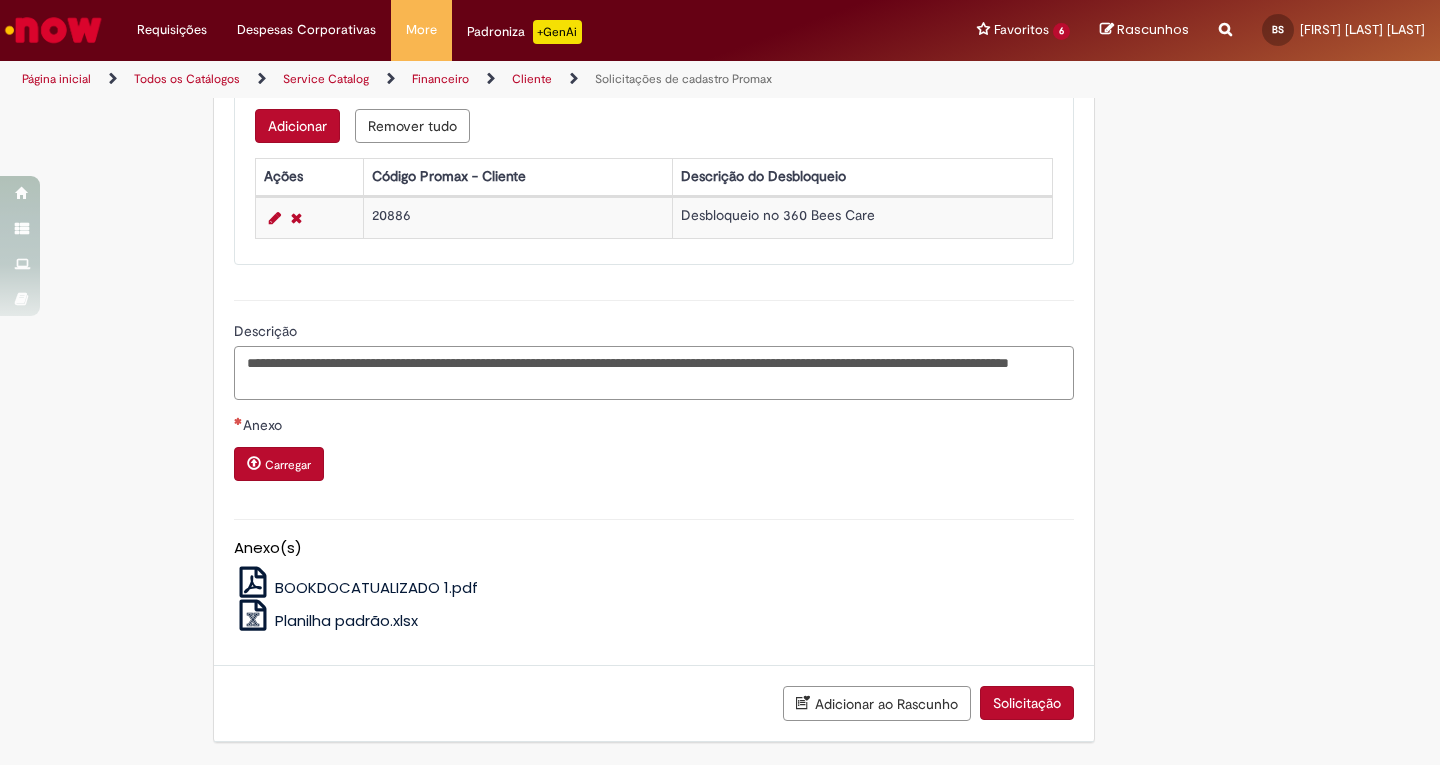 click on "**********" at bounding box center (654, 373) 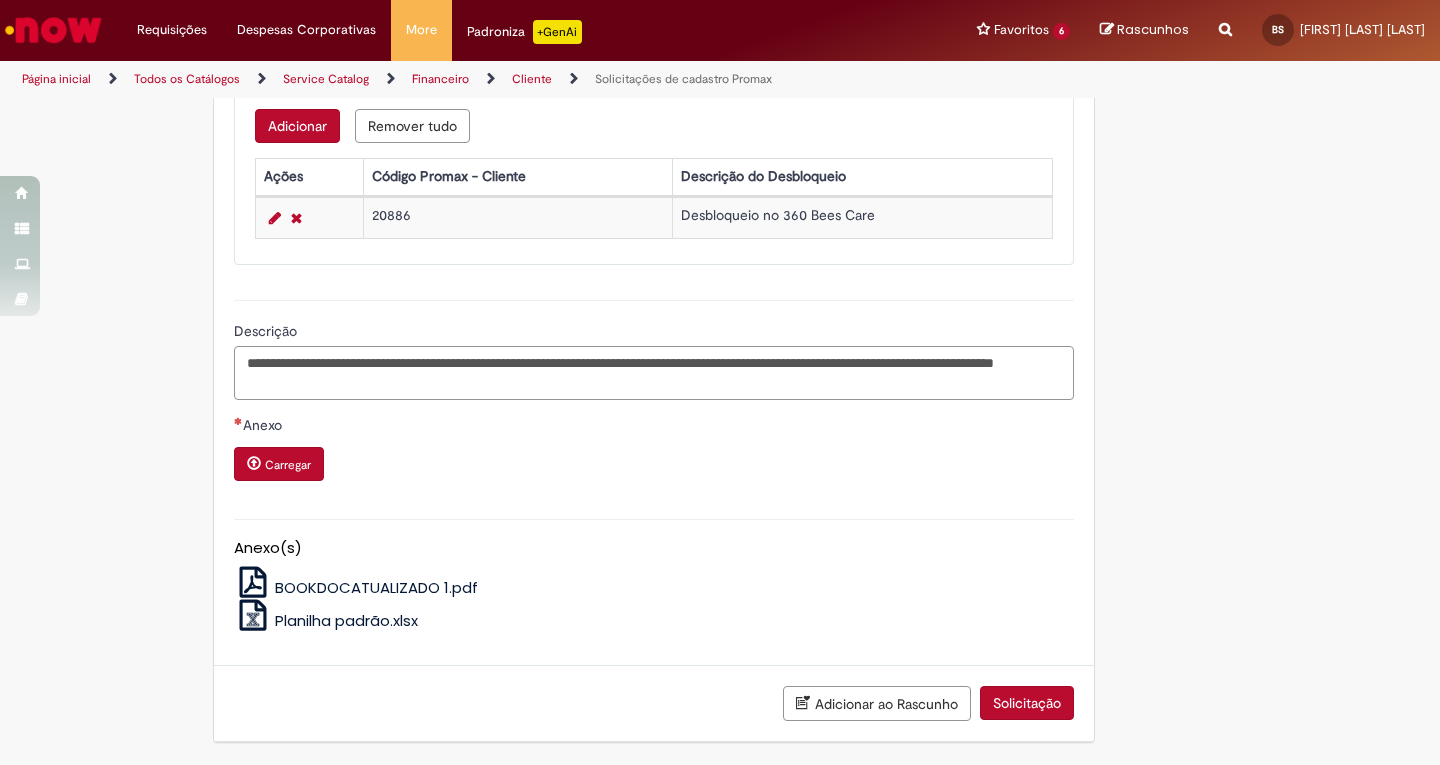 type on "**********" 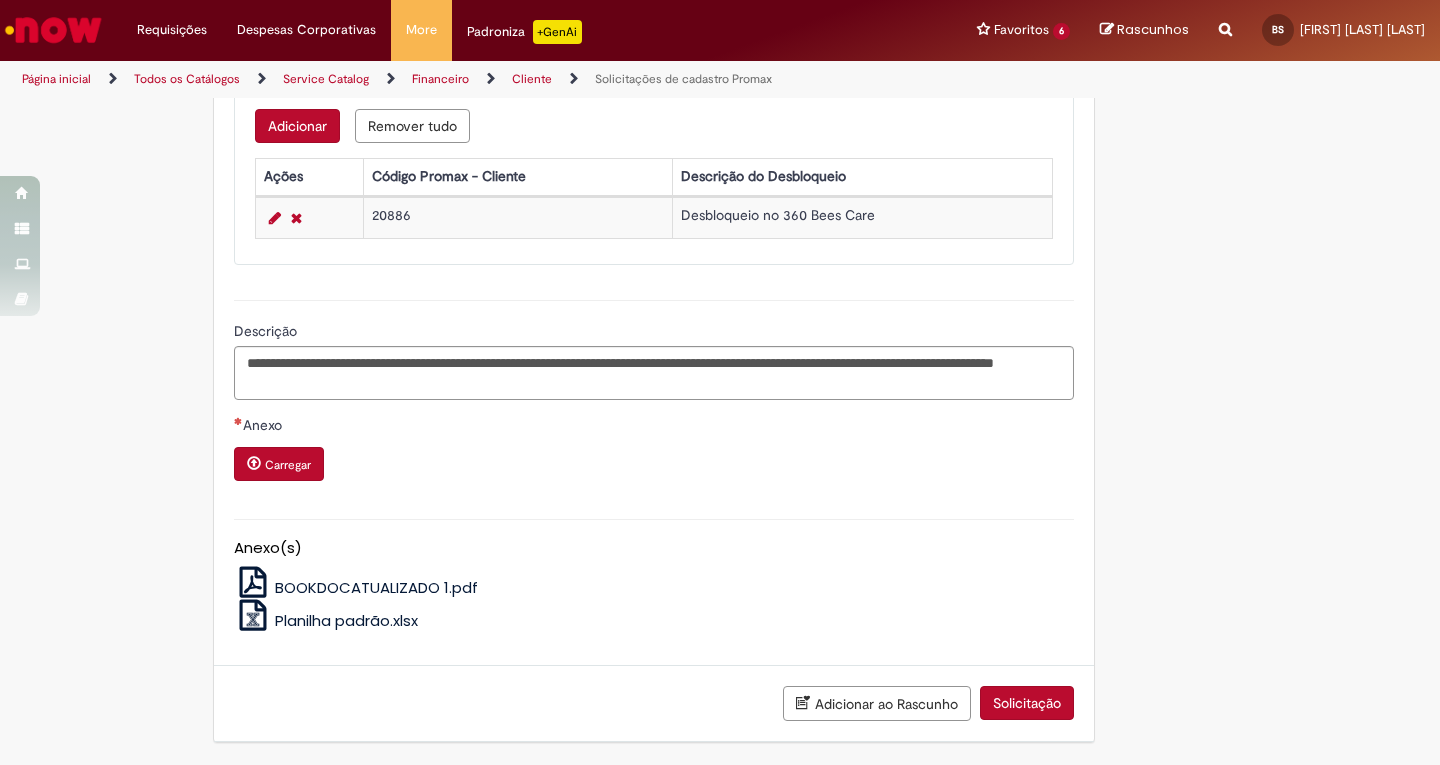 click on "Carregar" at bounding box center (279, 464) 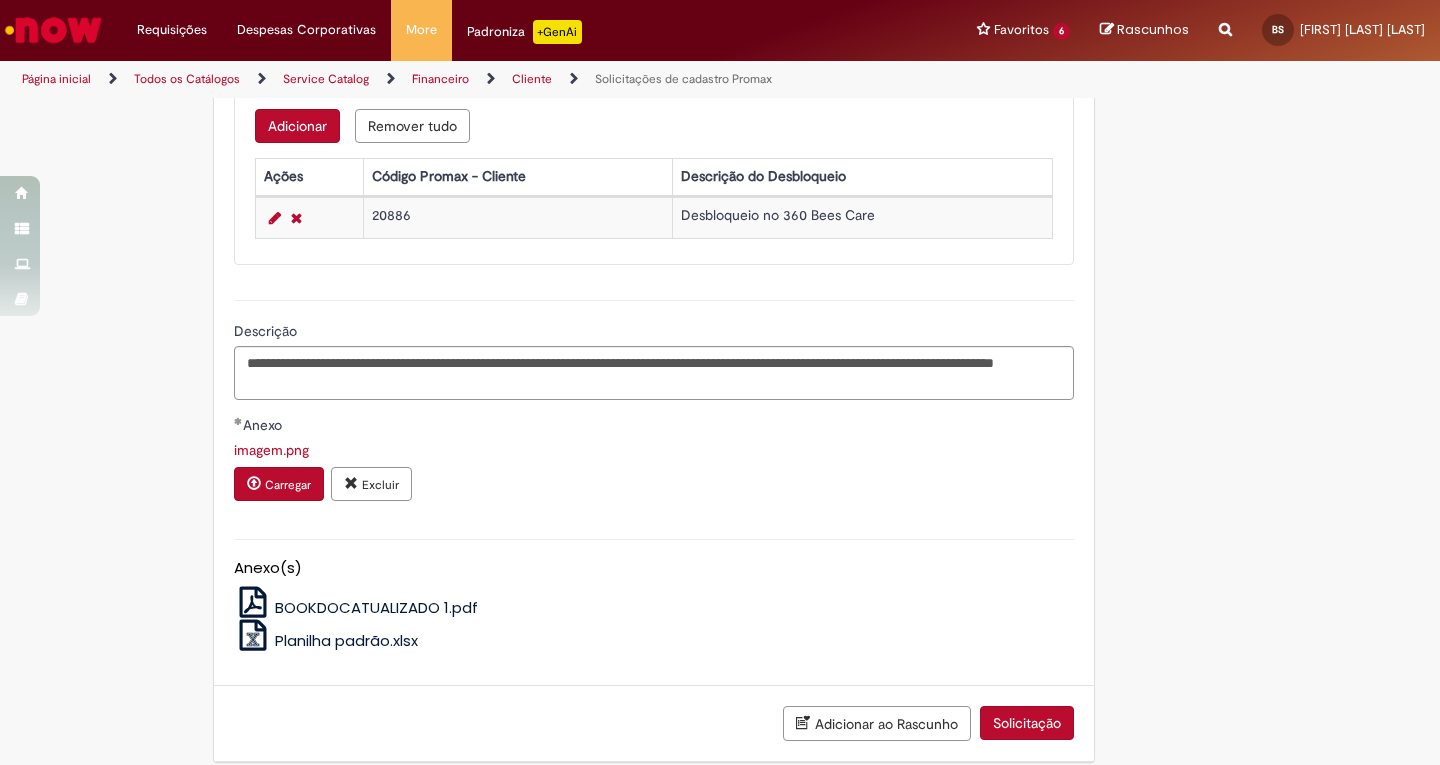 scroll, scrollTop: 1414, scrollLeft: 0, axis: vertical 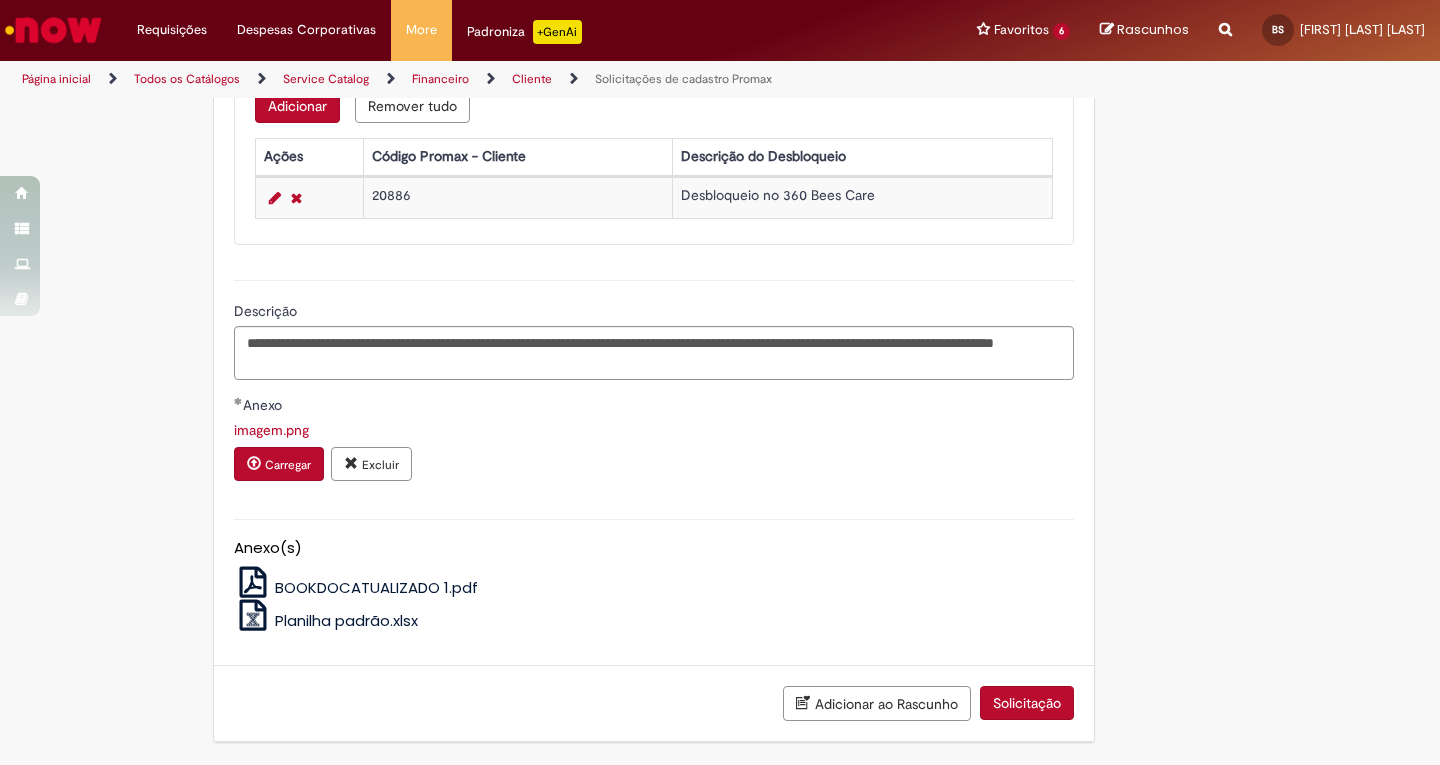 click on "imagem.png
Carregar
Excluir" at bounding box center (654, 452) 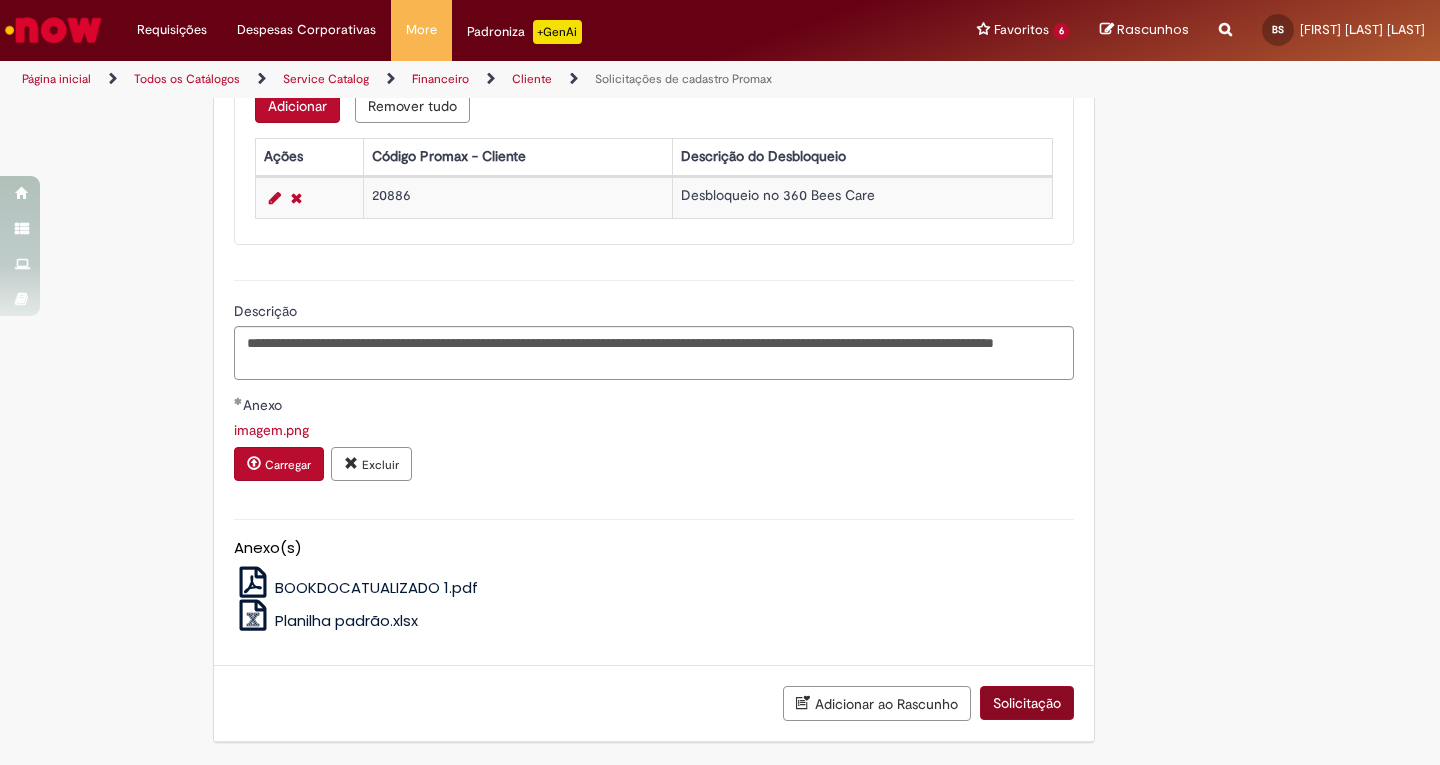 scroll, scrollTop: 354, scrollLeft: 0, axis: vertical 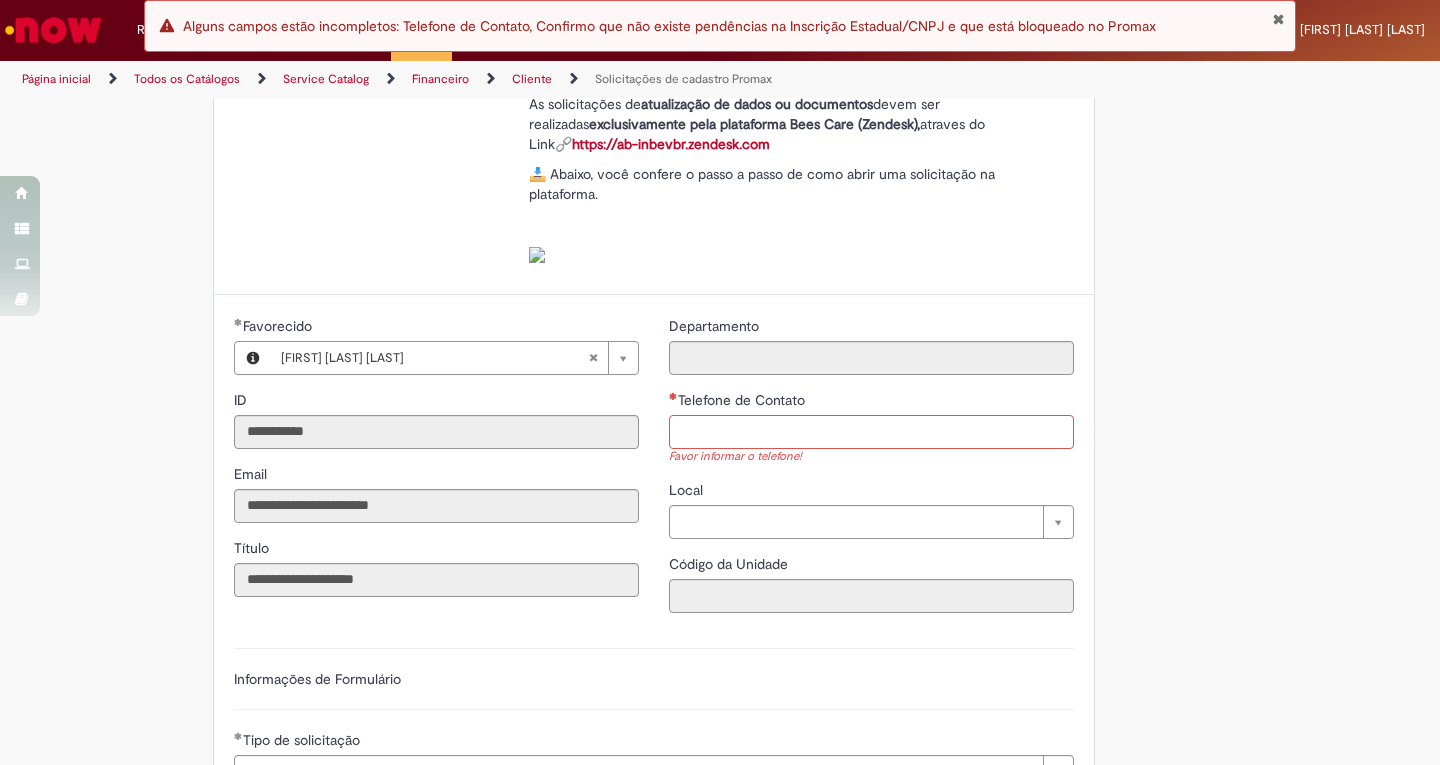 click on "Telefone de Contato" at bounding box center (871, 432) 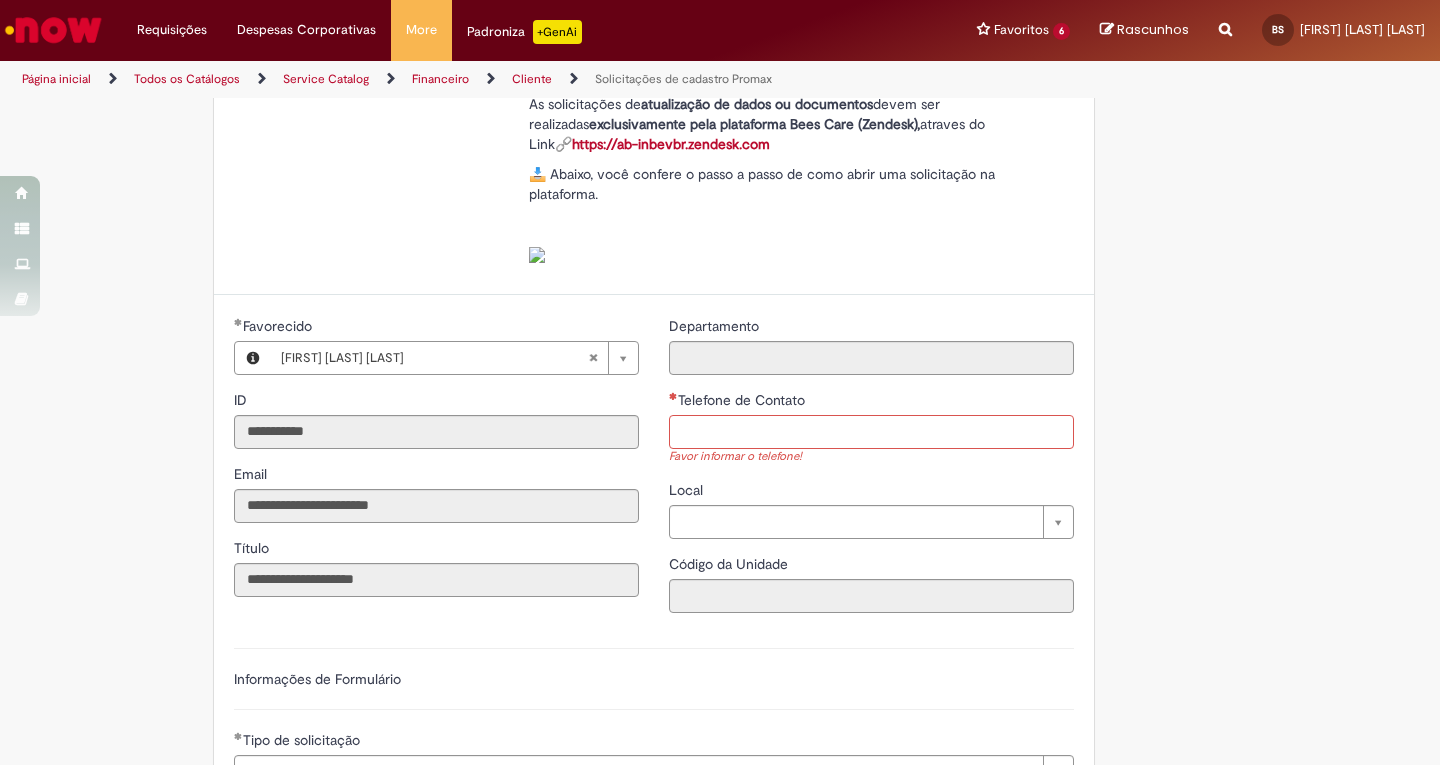 click on "Telefone de Contato" at bounding box center [871, 432] 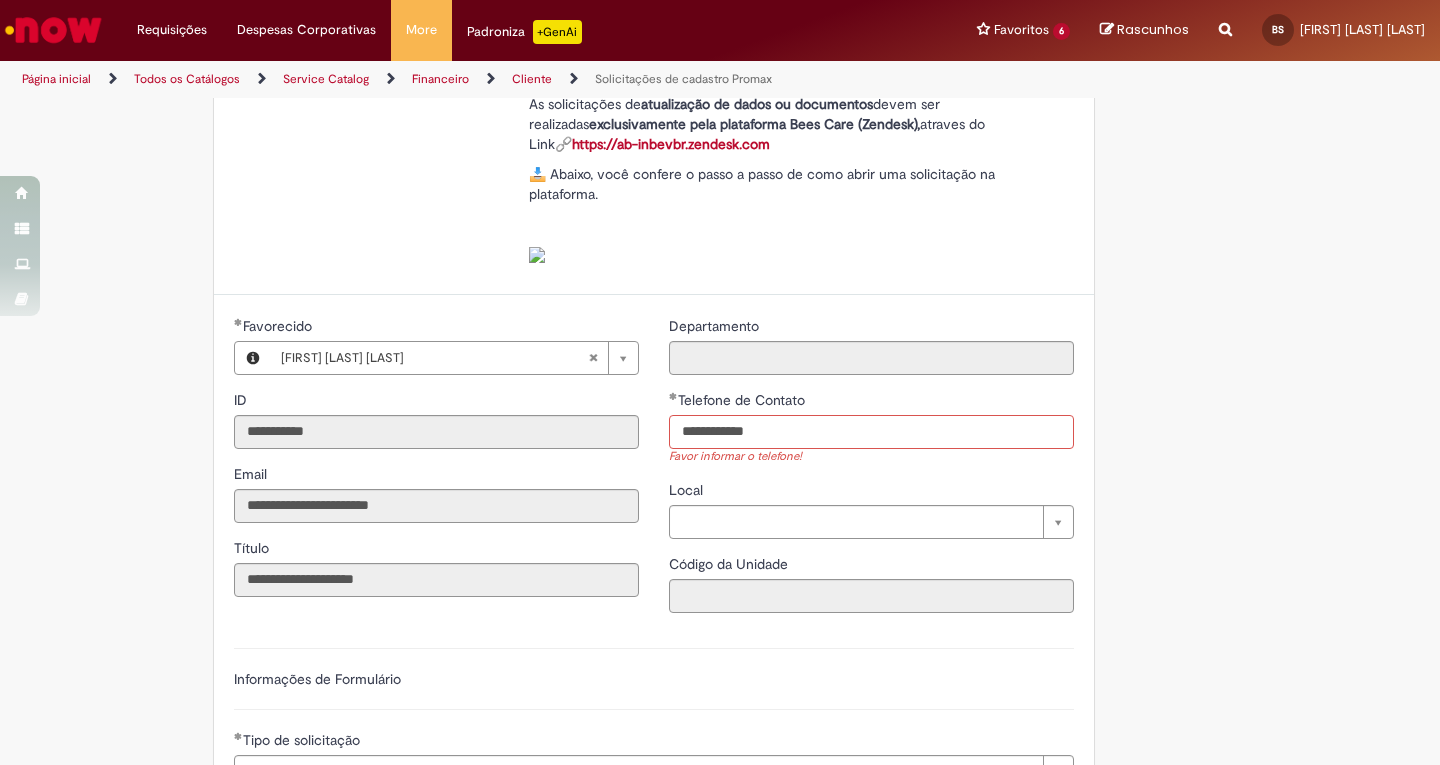 type on "**********" 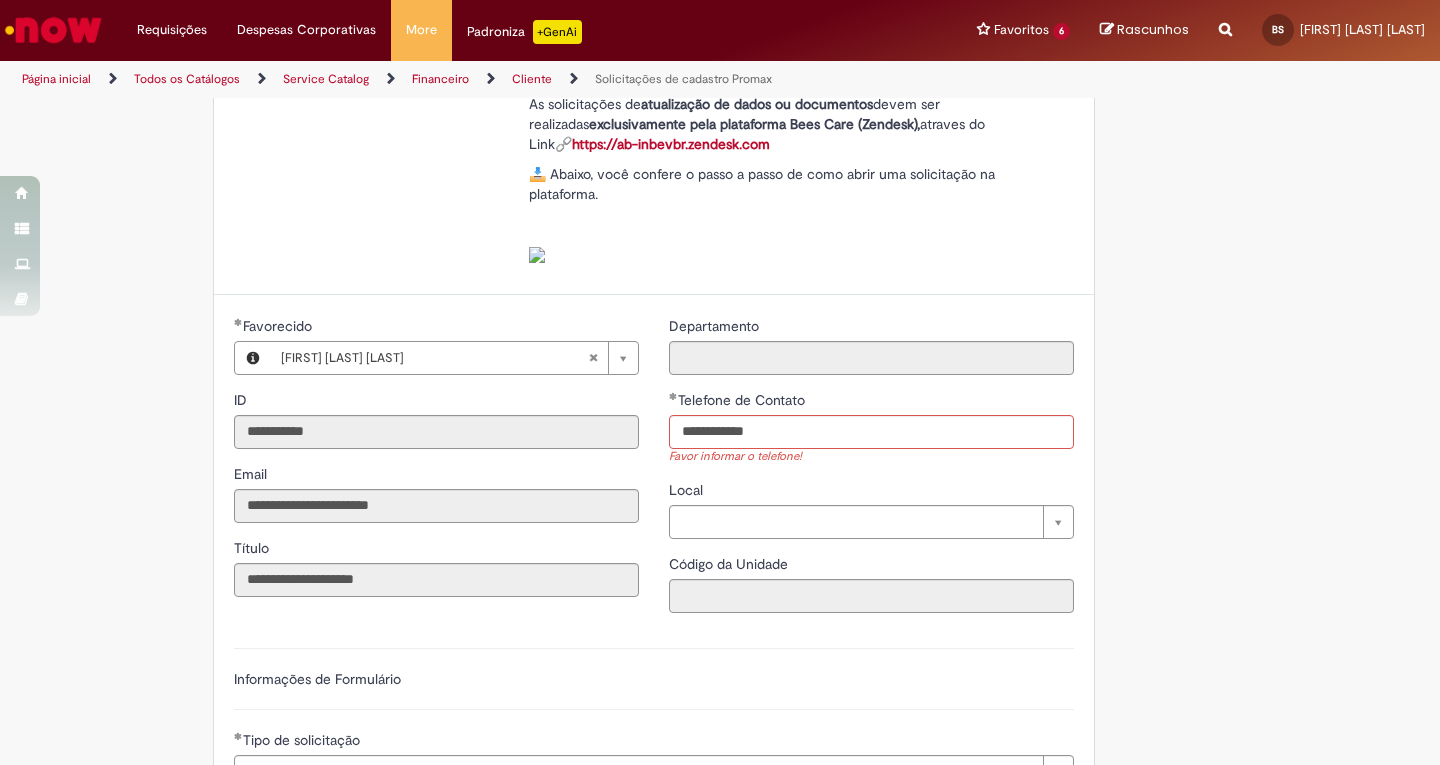 click on "**********" at bounding box center (871, 472) 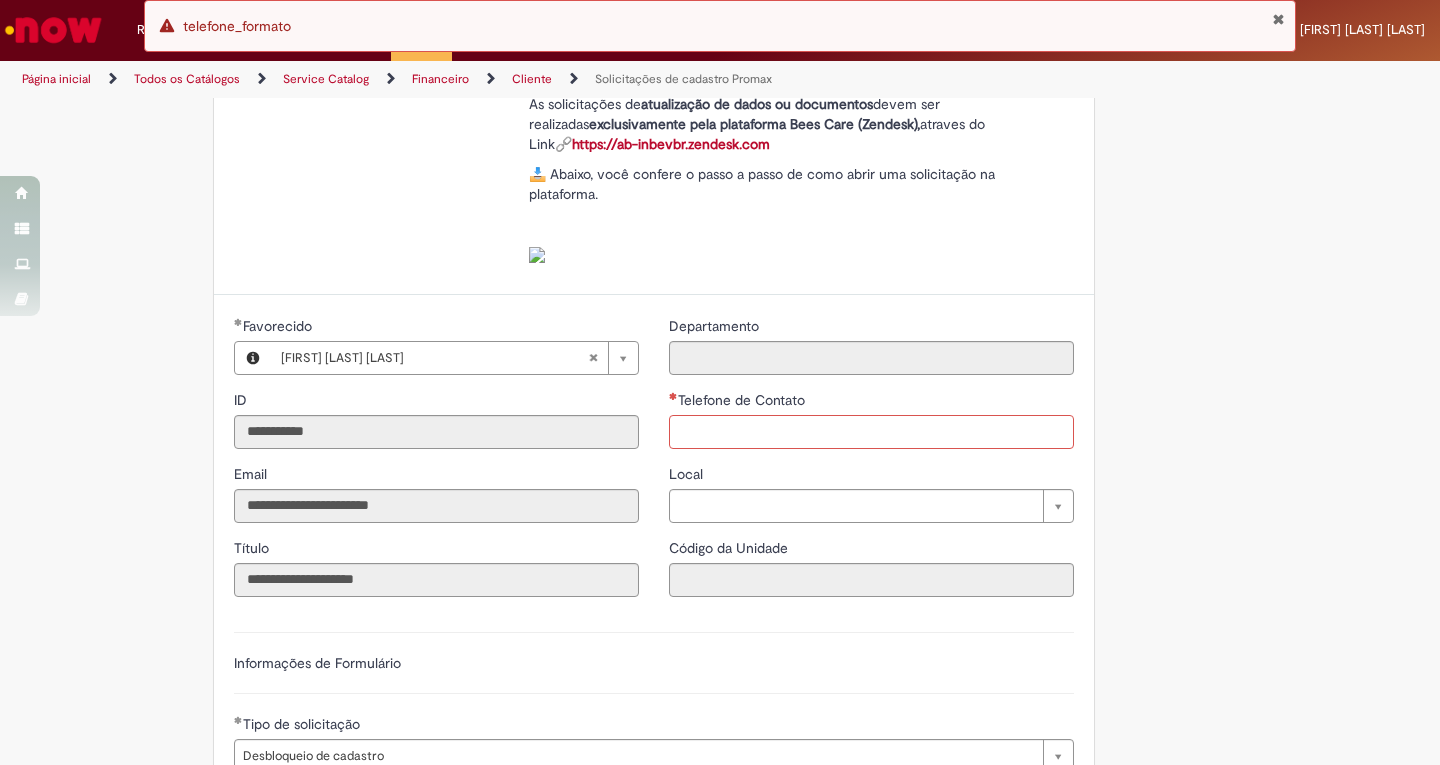 click on "Telefone de Contato" at bounding box center (871, 432) 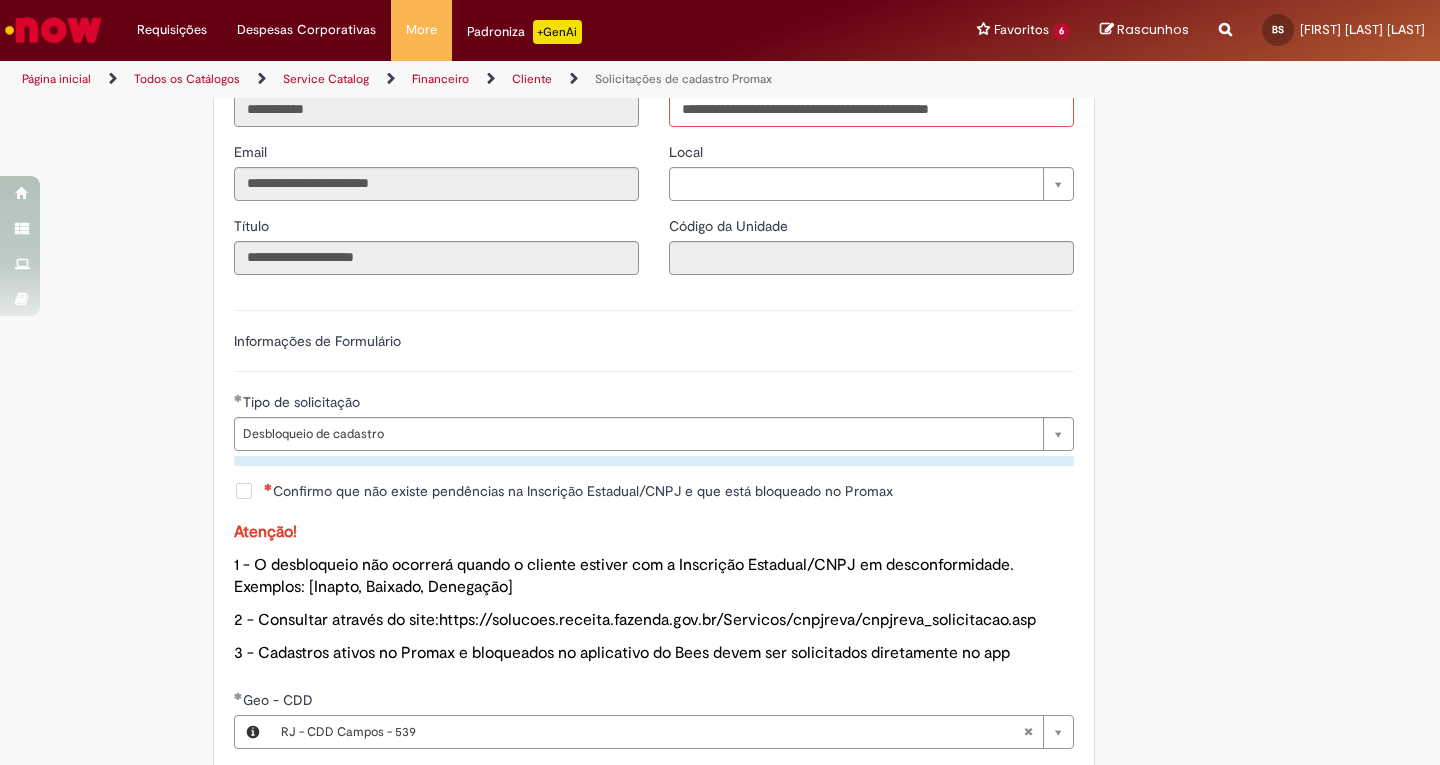 scroll, scrollTop: 654, scrollLeft: 0, axis: vertical 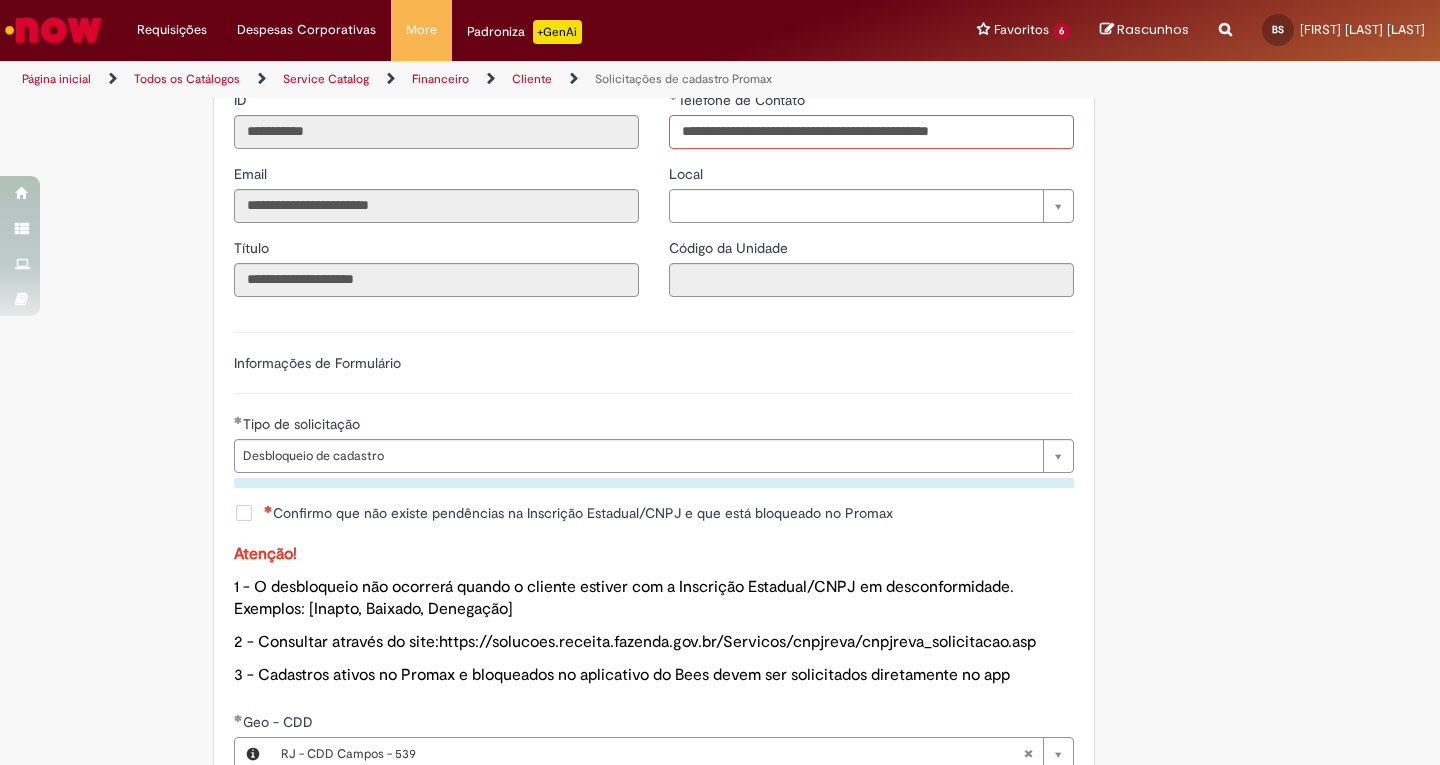 type on "**********" 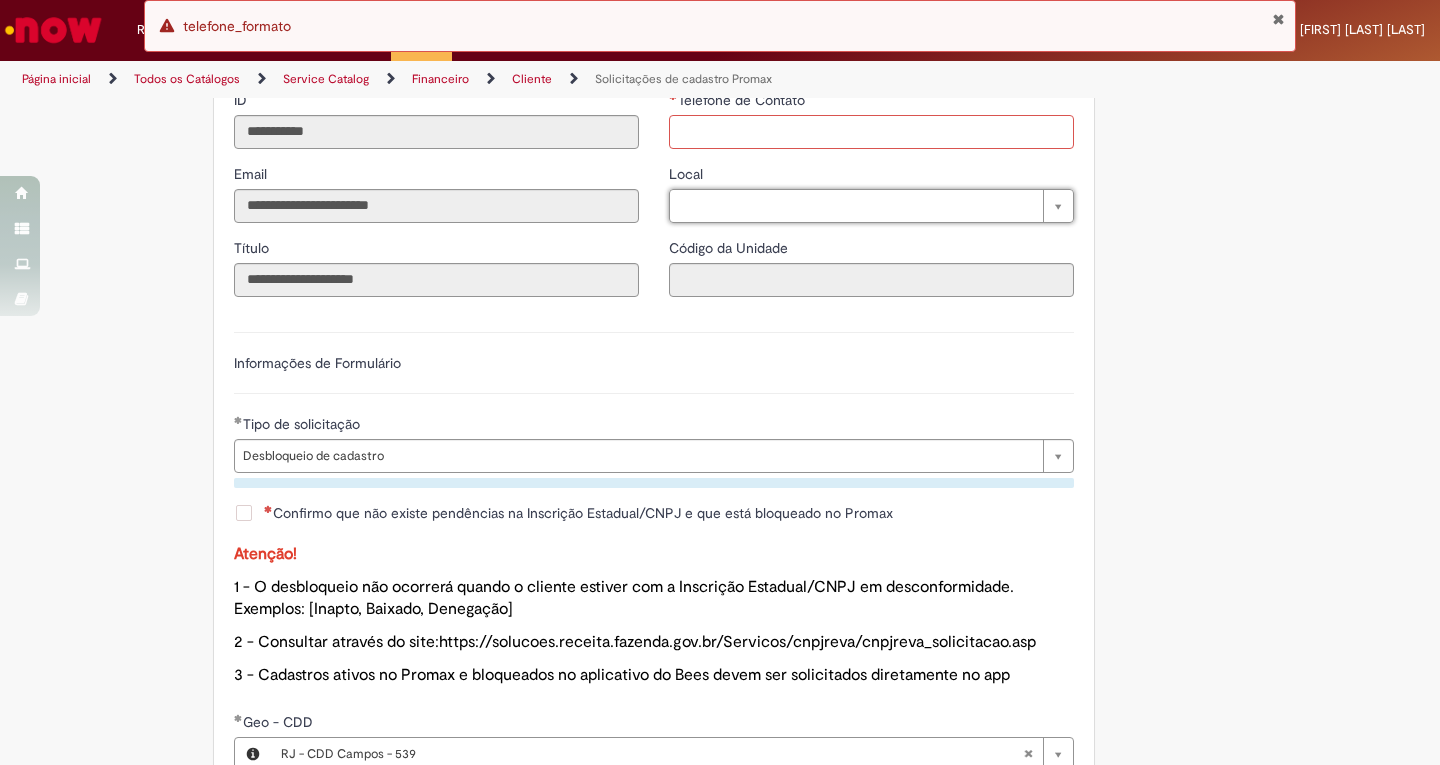click on "Telefone de Contato" at bounding box center (871, 132) 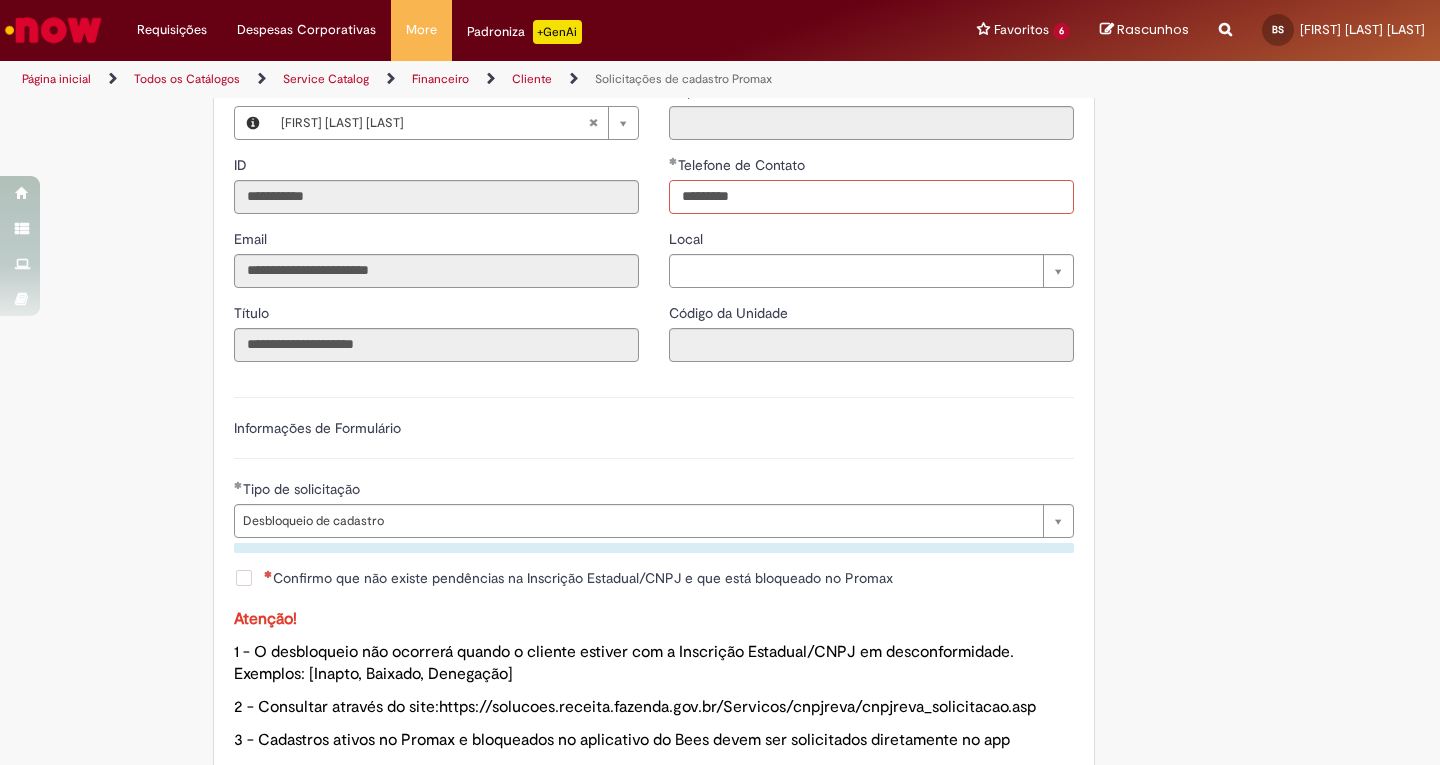 scroll, scrollTop: 554, scrollLeft: 0, axis: vertical 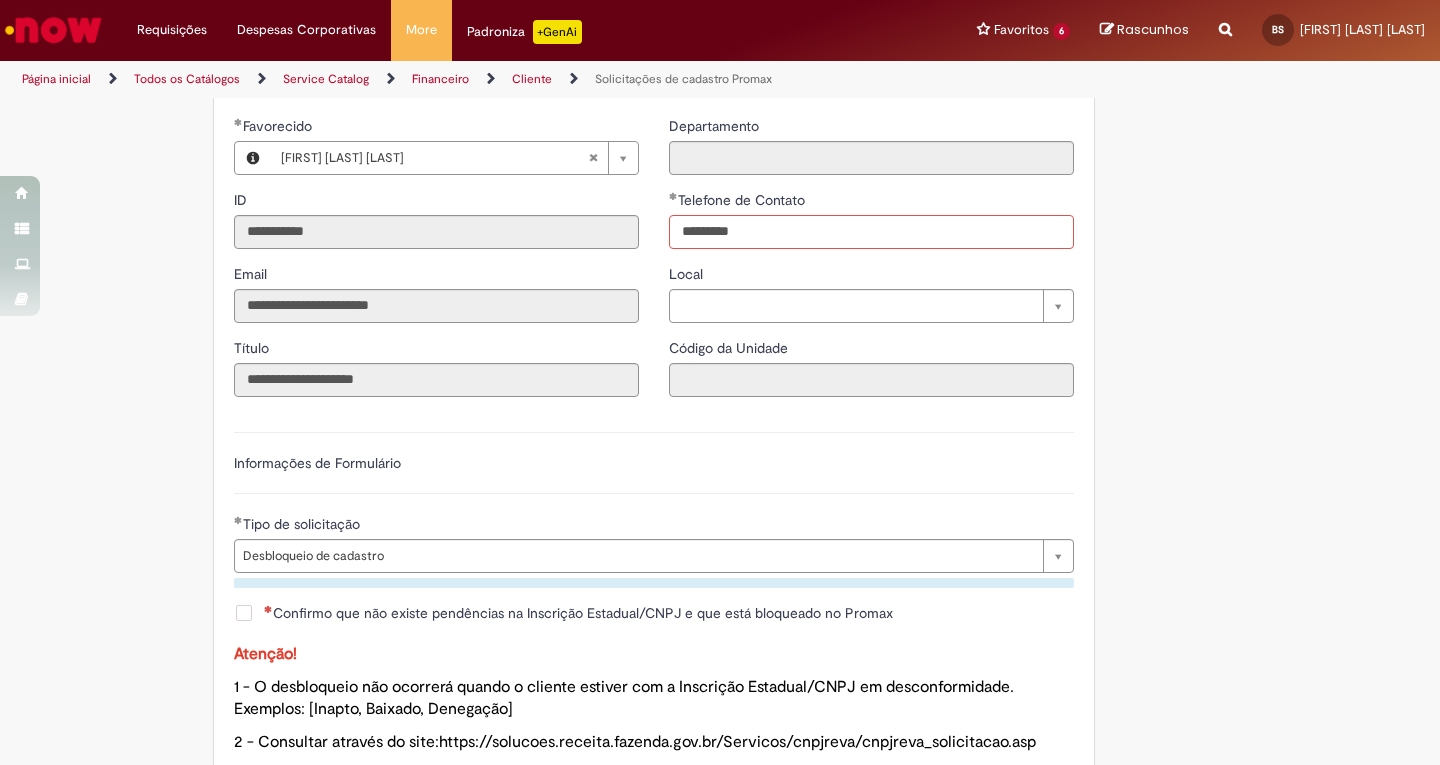 type on "*********" 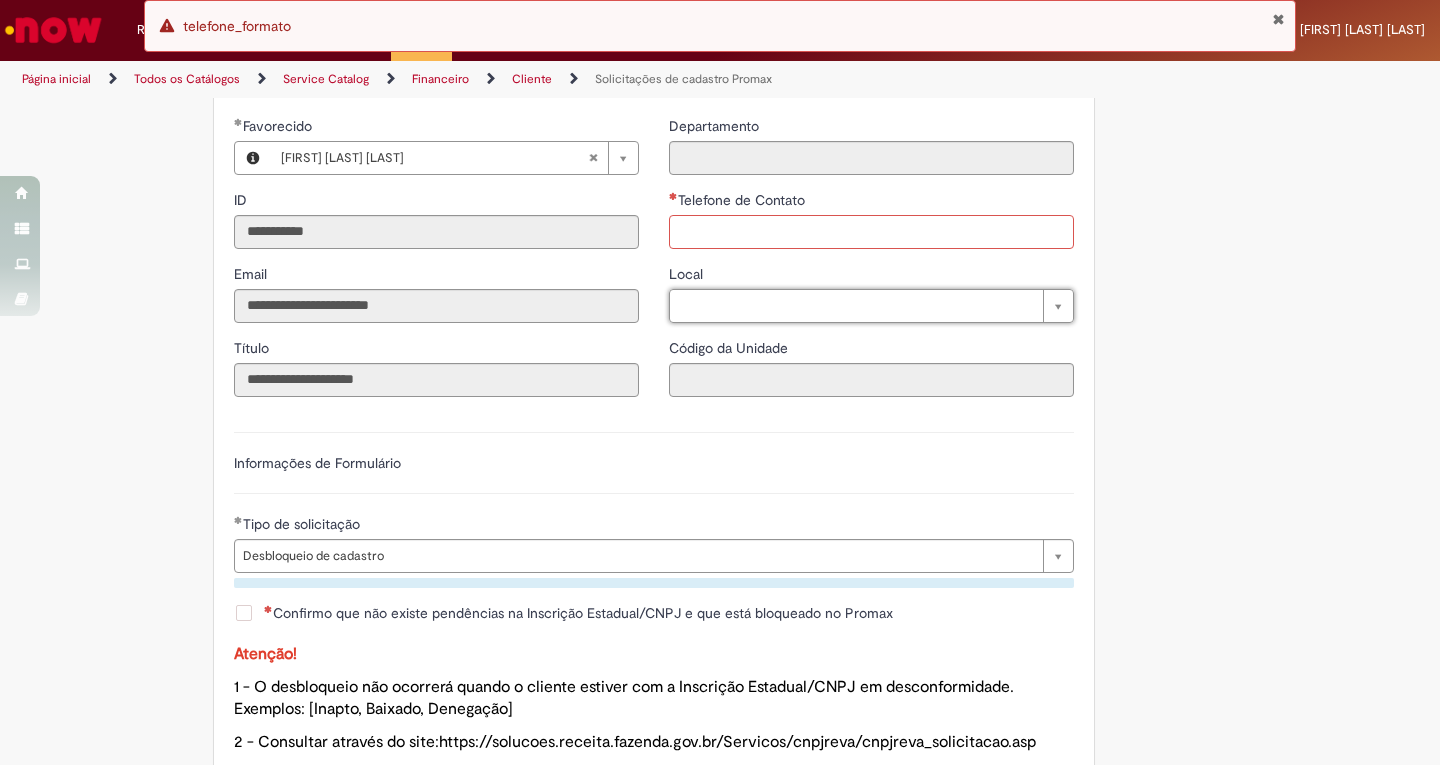 click on "Telefone de Contato" at bounding box center (871, 232) 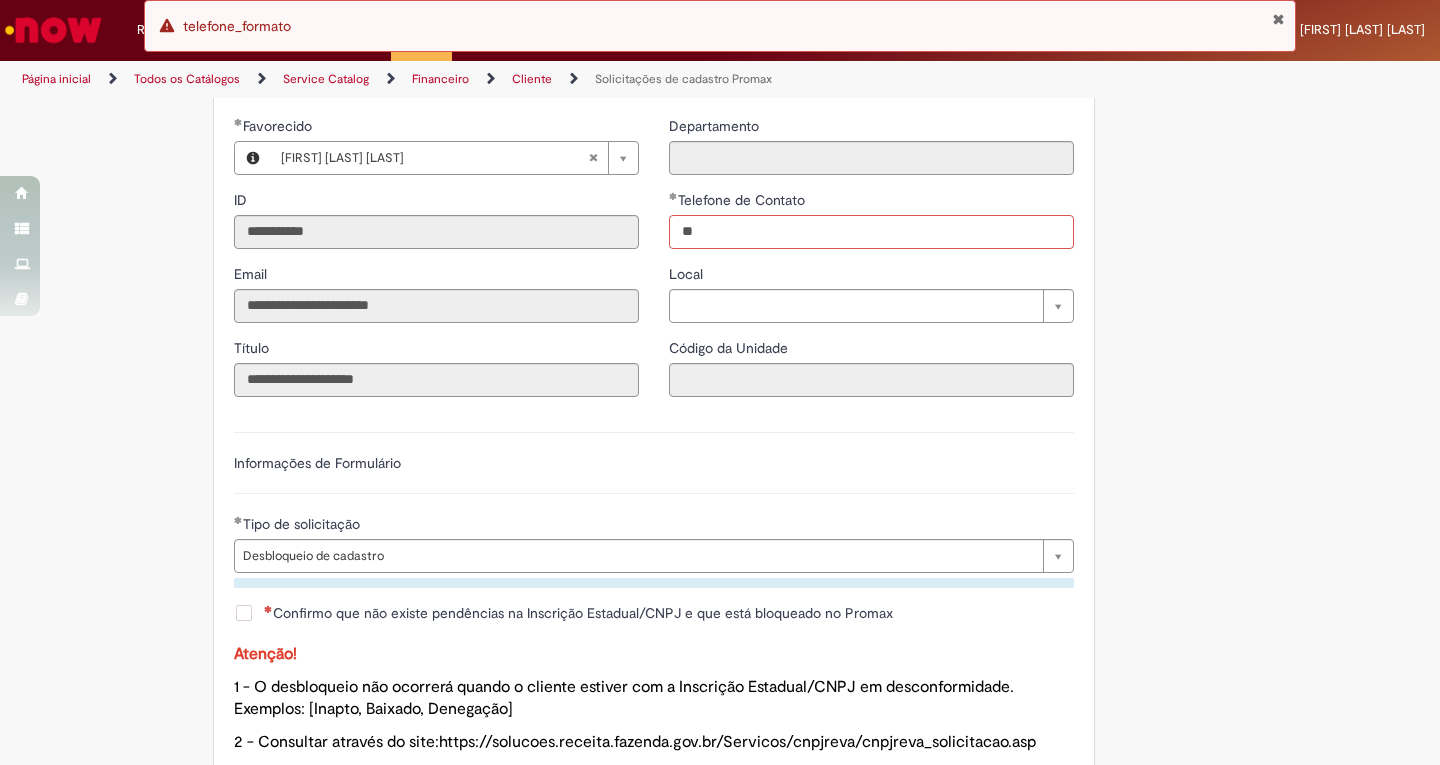 type on "*" 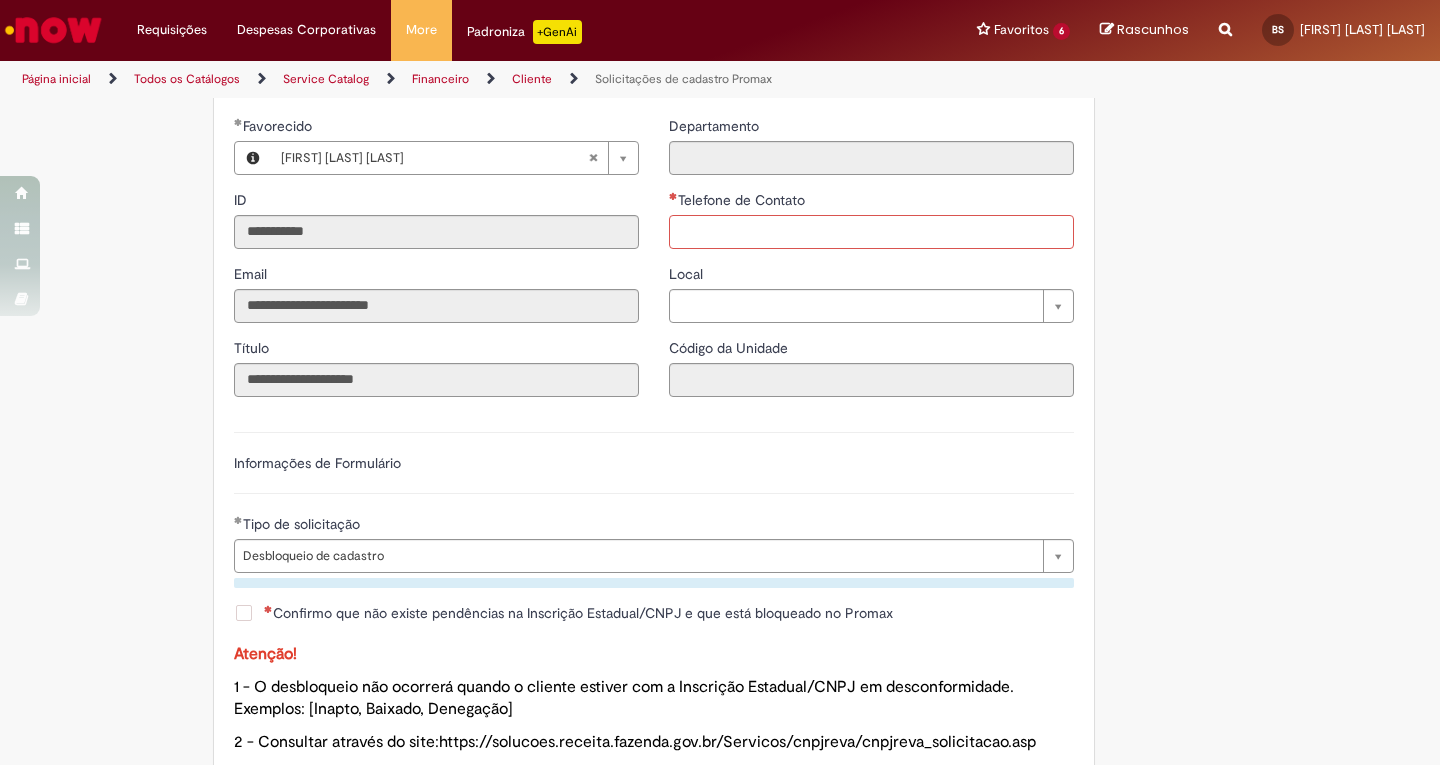 type on "*" 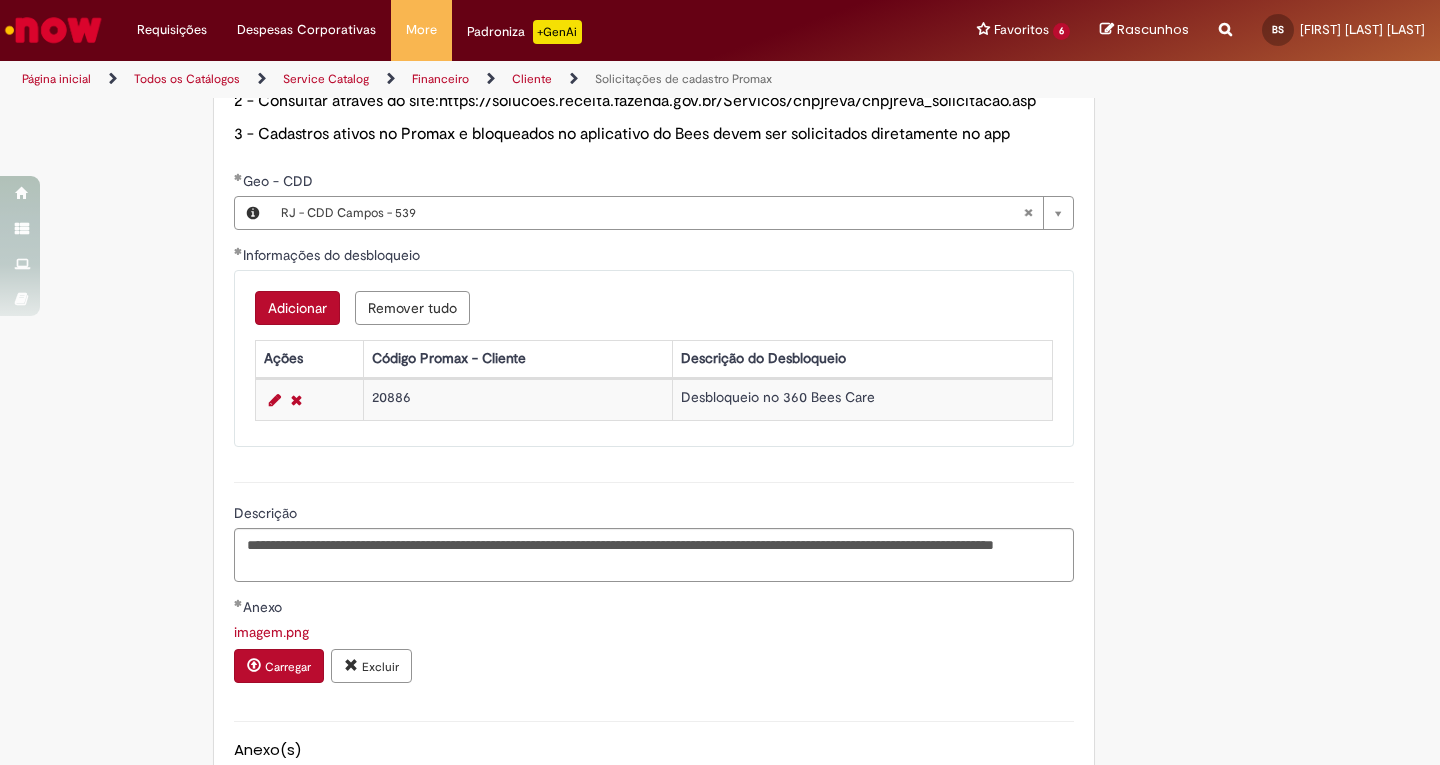 scroll, scrollTop: 1354, scrollLeft: 0, axis: vertical 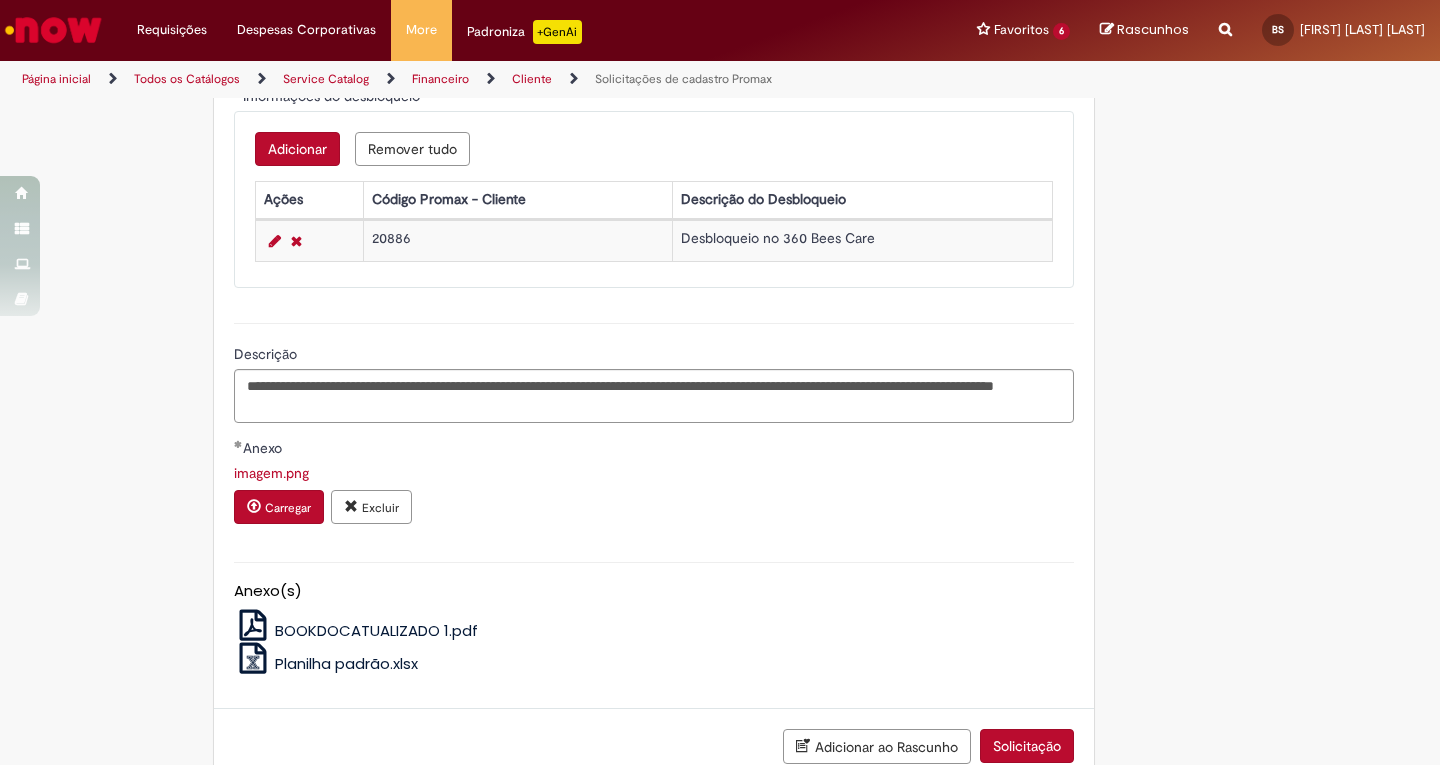 click on "Solicitação" at bounding box center [1027, 746] 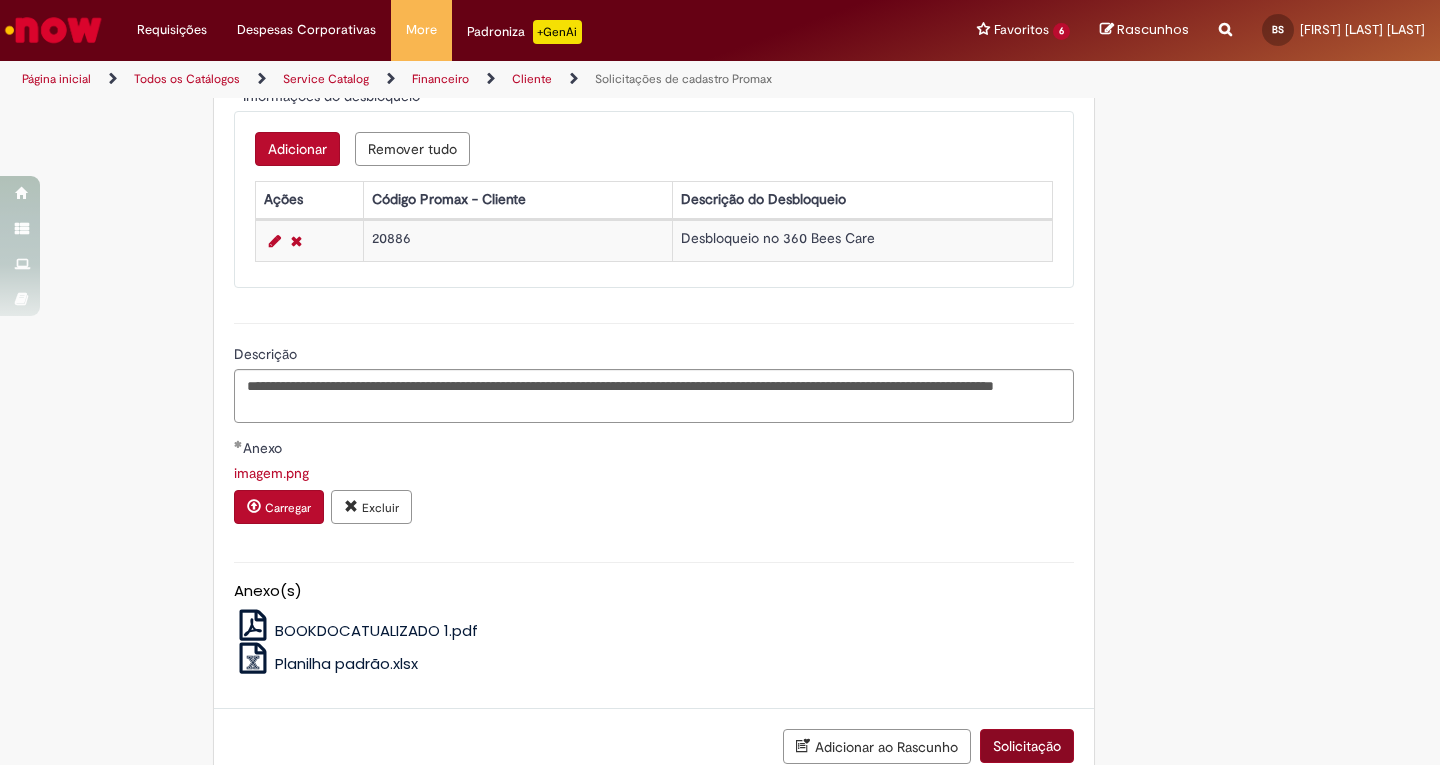 type on "**********" 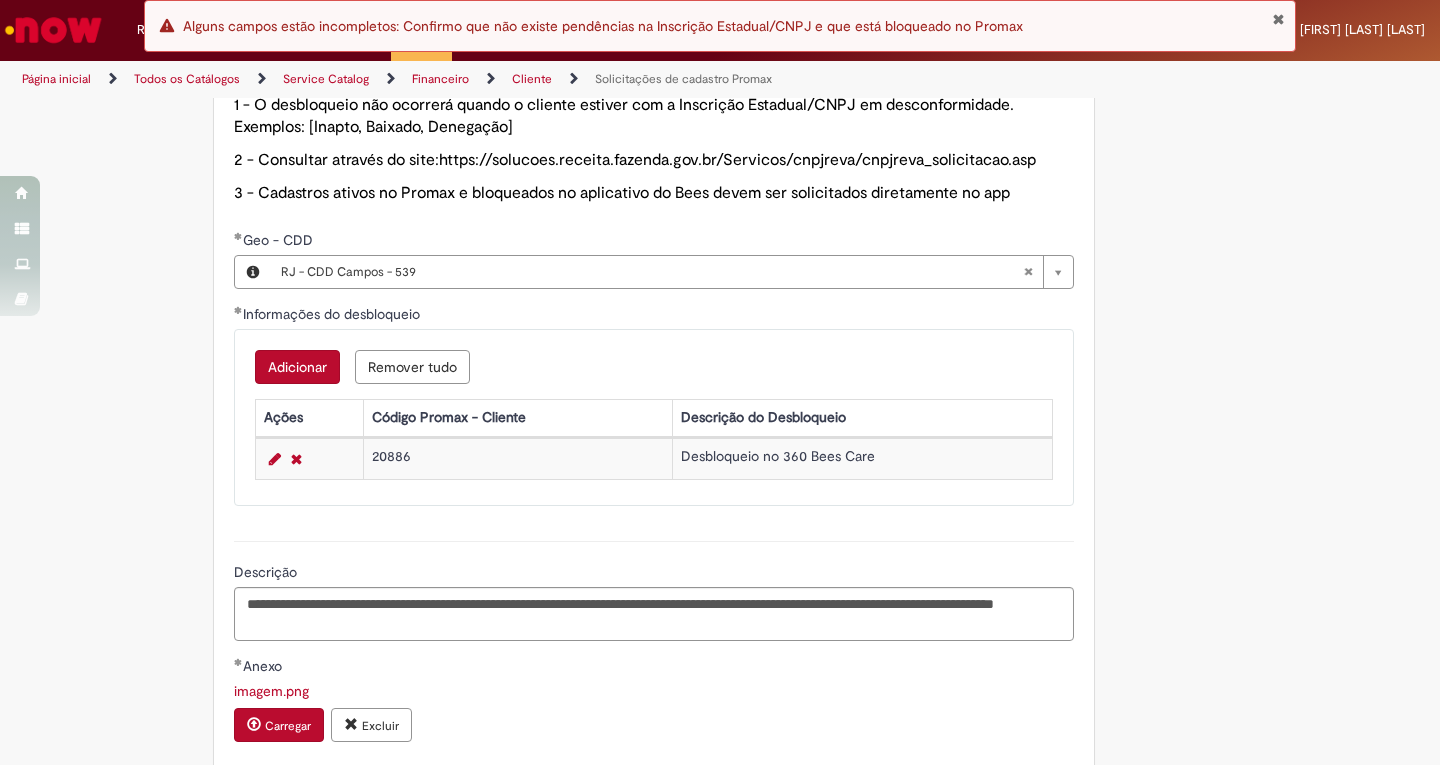 scroll, scrollTop: 836, scrollLeft: 0, axis: vertical 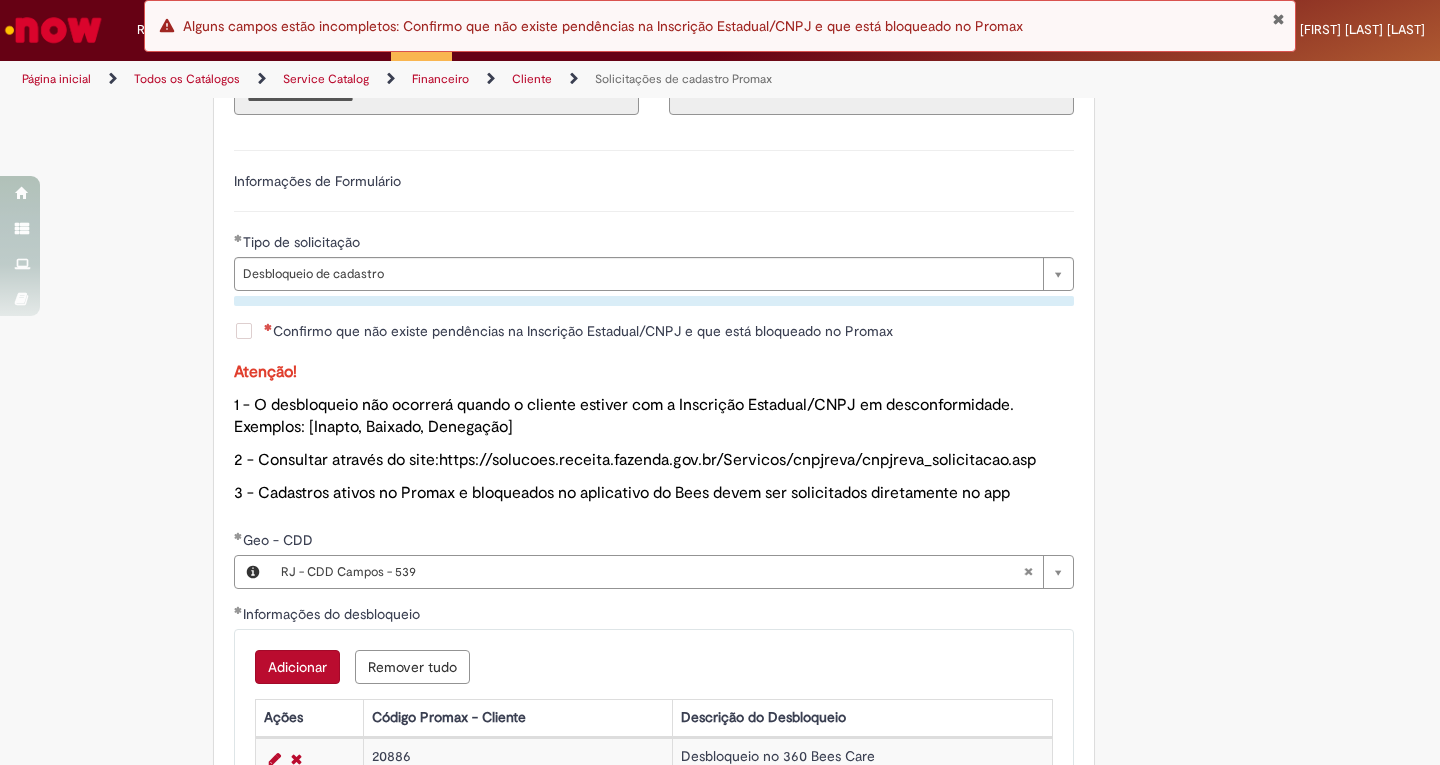 click on "Confirmo que não existe pendências na Inscrição Estadual/CNPJ e que está bloqueado no Promax" at bounding box center [578, 331] 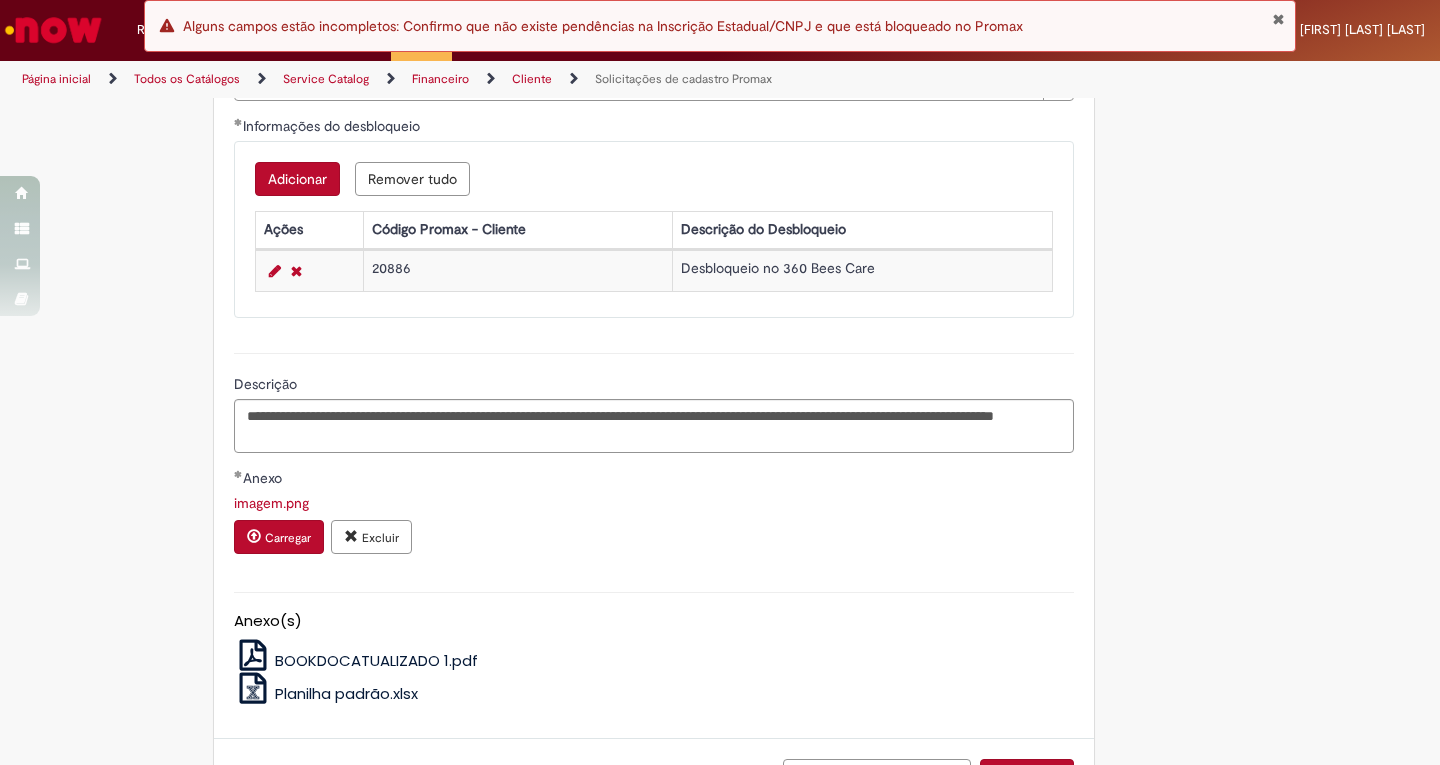 scroll, scrollTop: 1397, scrollLeft: 0, axis: vertical 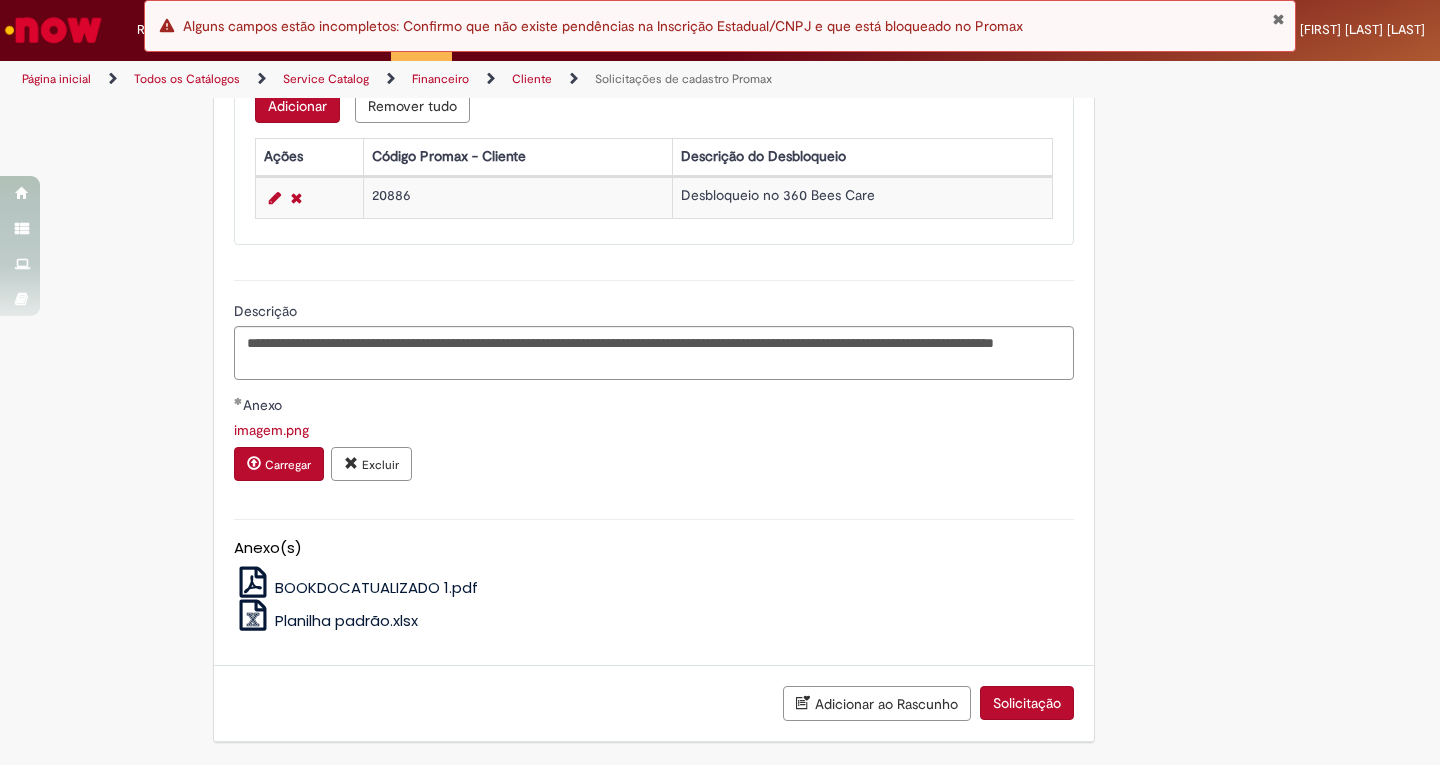 click on "Solicitação" at bounding box center [1027, 703] 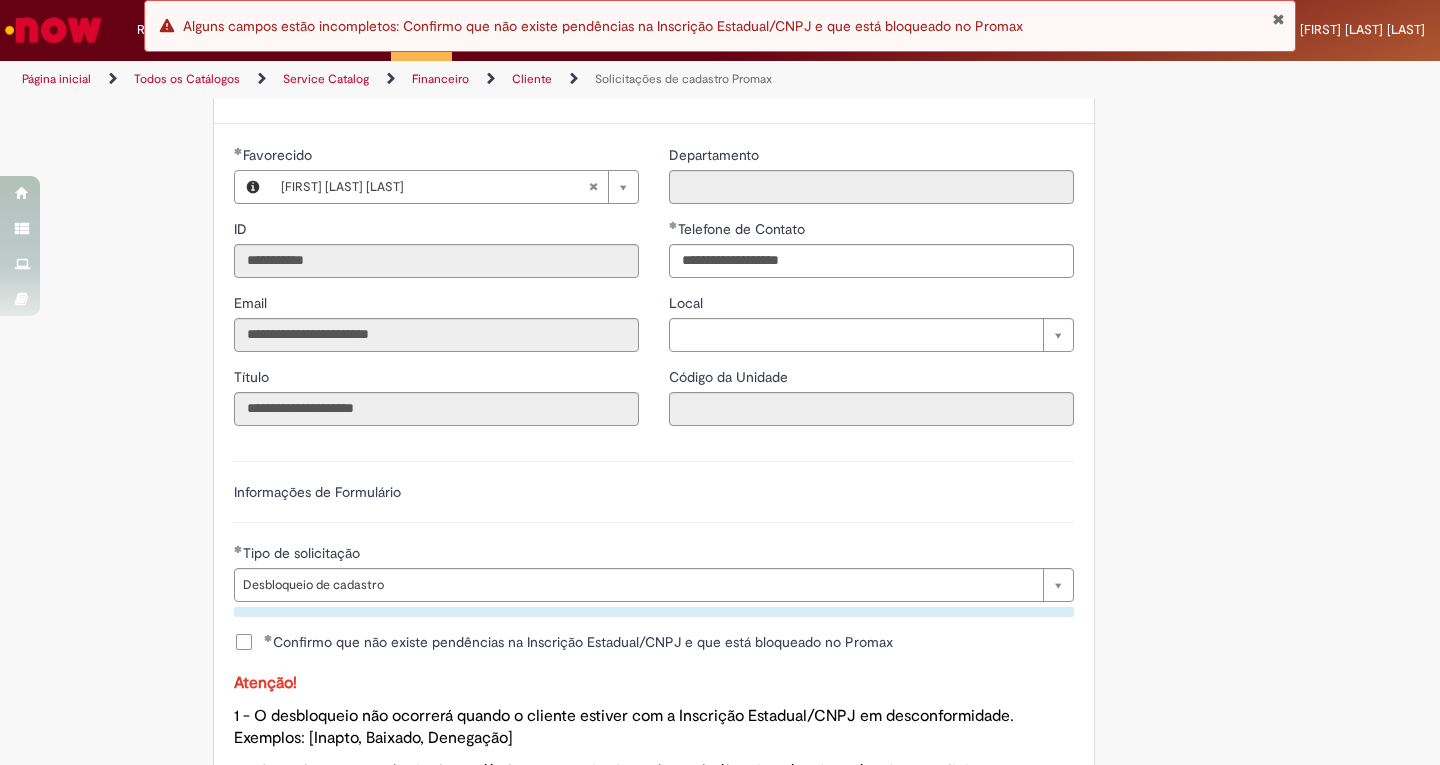 scroll, scrollTop: 497, scrollLeft: 0, axis: vertical 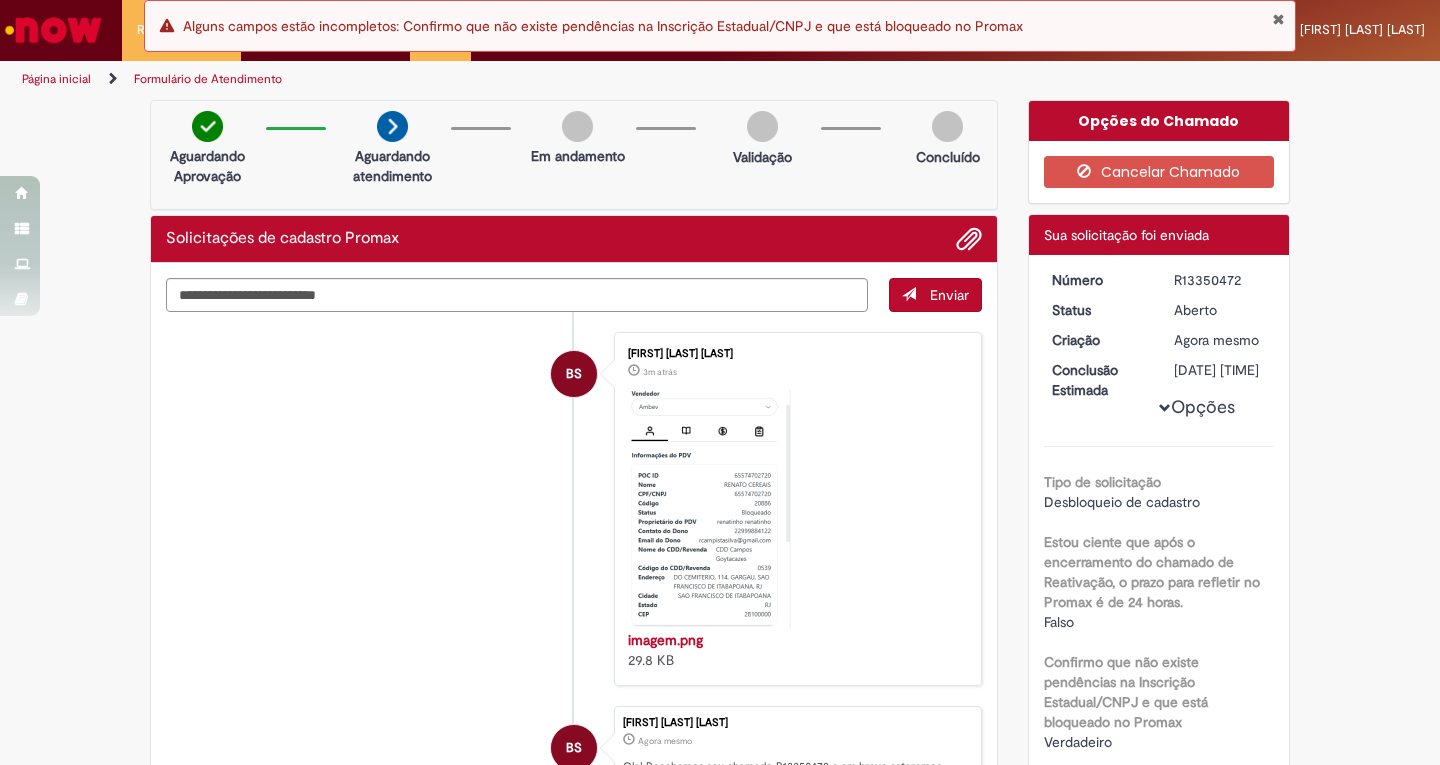 drag, startPoint x: 1277, startPoint y: 25, endPoint x: 1248, endPoint y: 61, distance: 46.227695 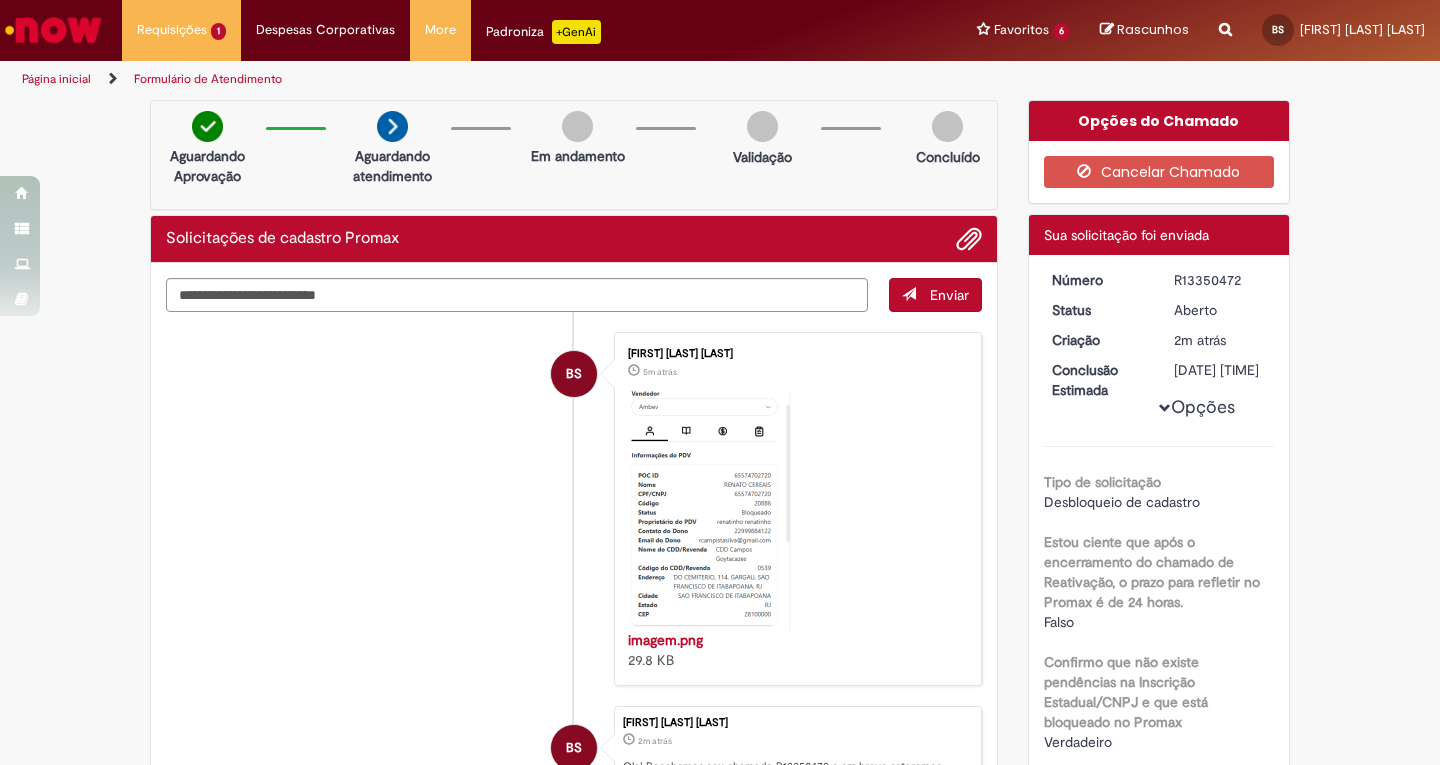 click on "BS
[FIRST] [LAST] [LAST]
5m atrás 5 minutos atrás
imagem.png  29.8 KB" at bounding box center [574, 509] 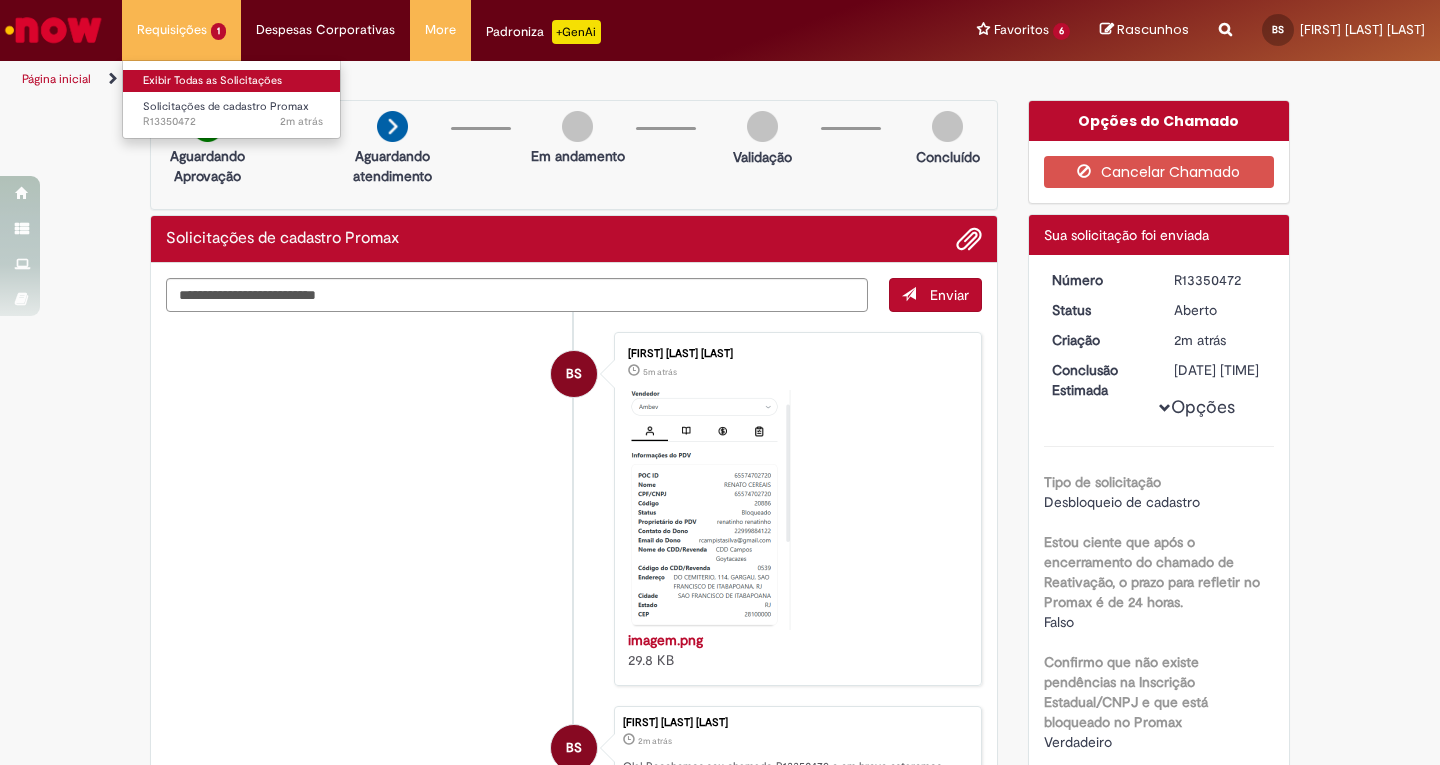 click on "Exibir Todas as Solicitações" at bounding box center [233, 81] 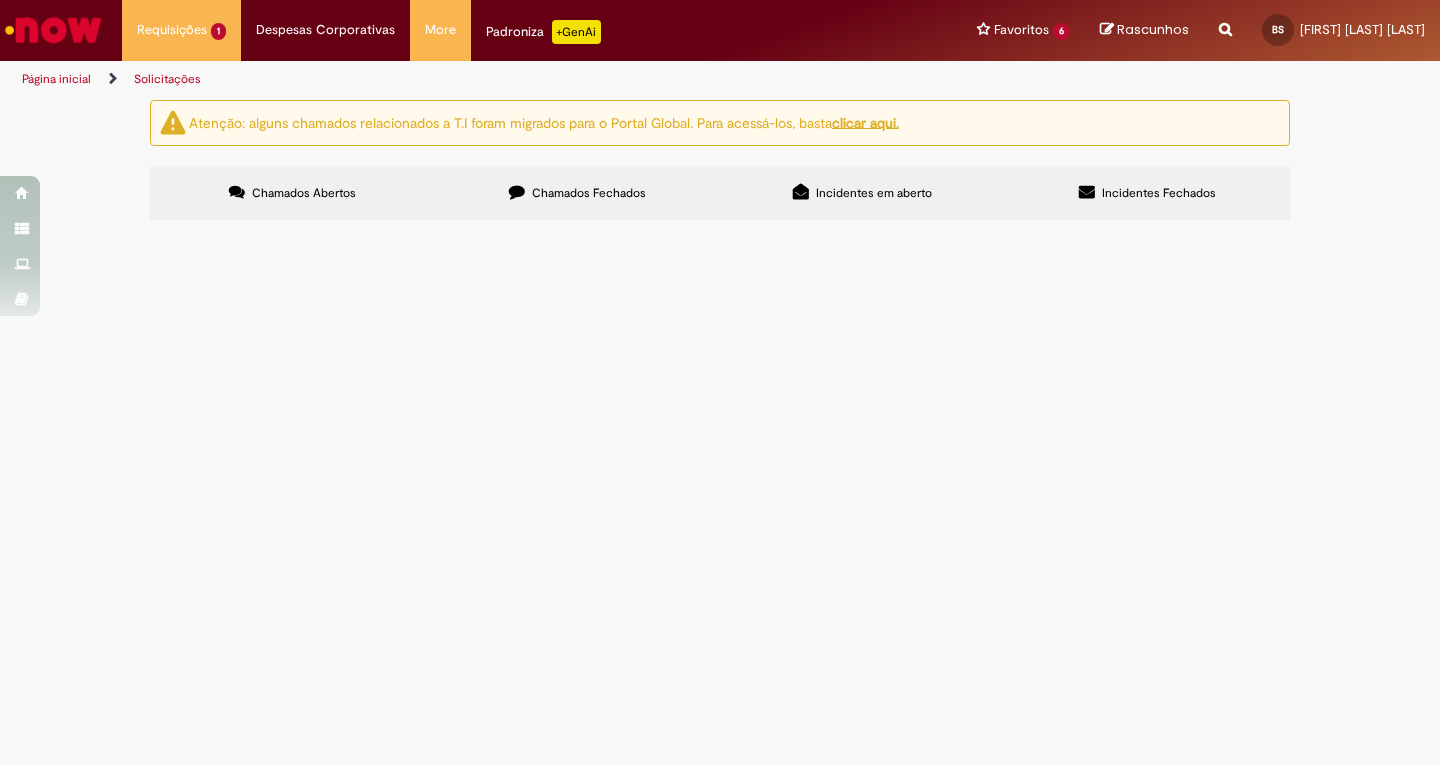 click on "Chamados Fechados" at bounding box center (577, 193) 